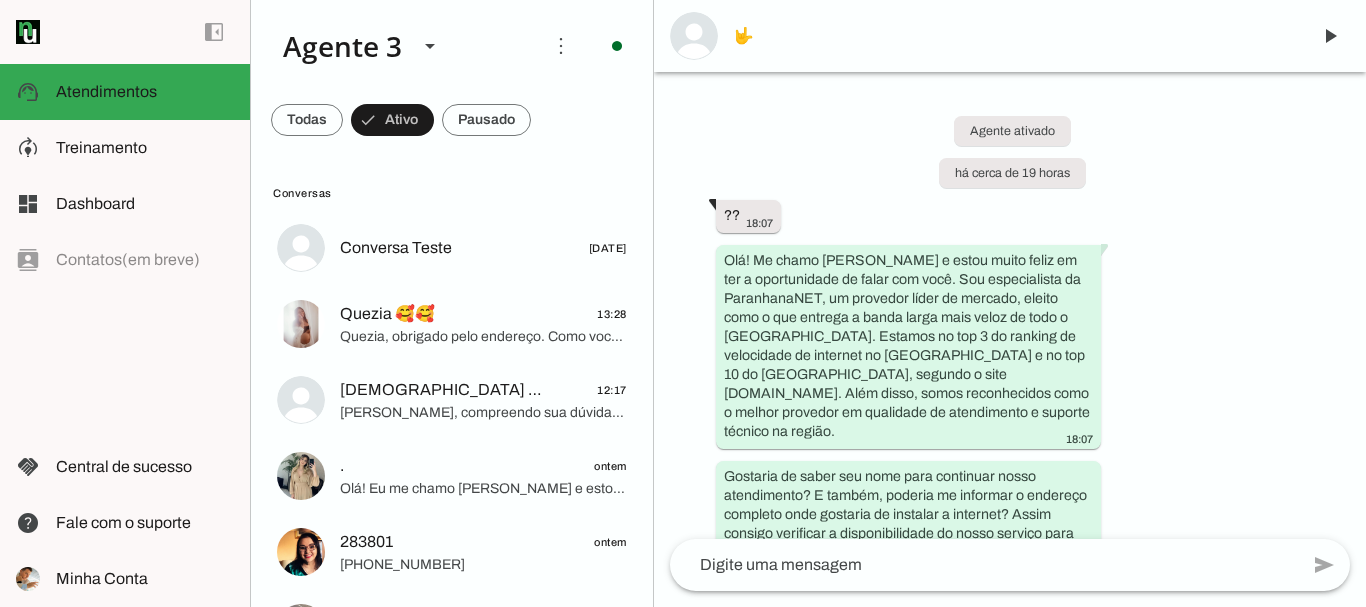 scroll, scrollTop: 0, scrollLeft: 0, axis: both 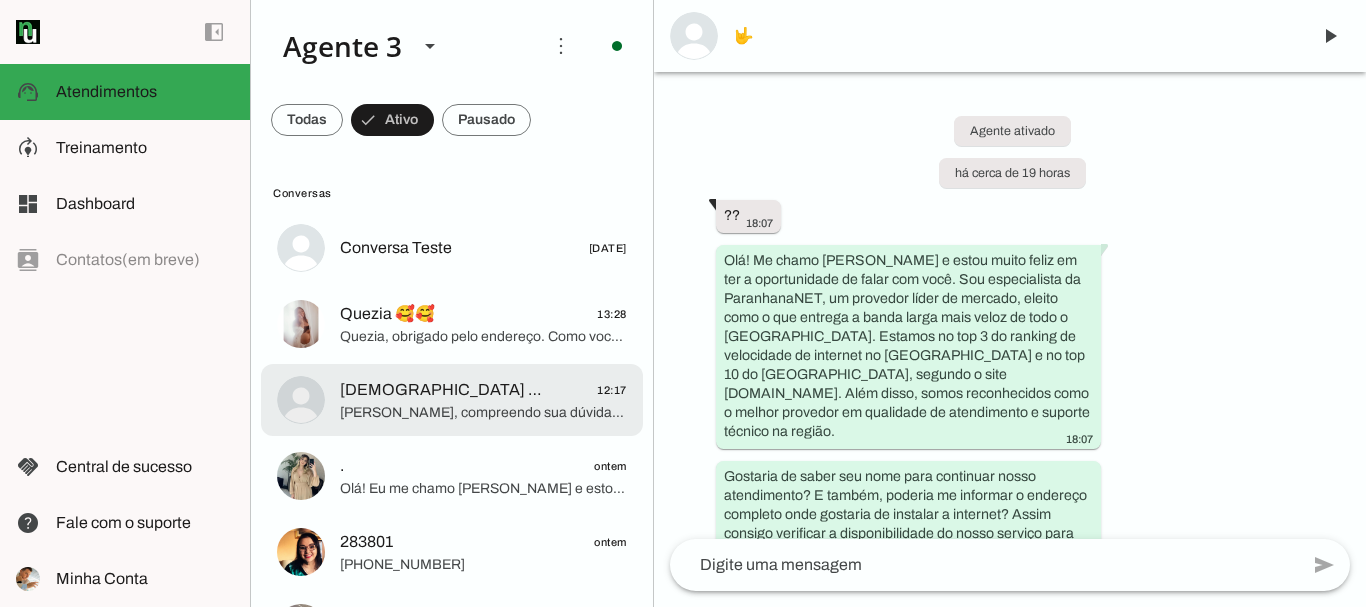 click on "Quezia 🥰🥰
13:28" 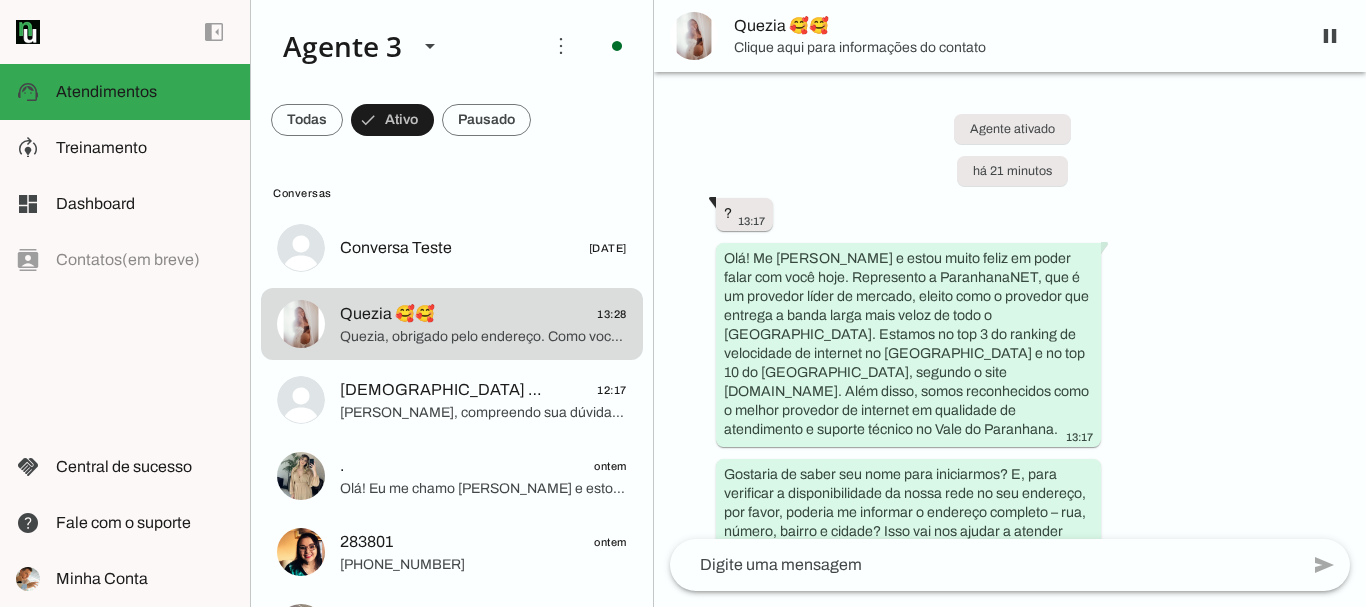 scroll, scrollTop: 0, scrollLeft: 0, axis: both 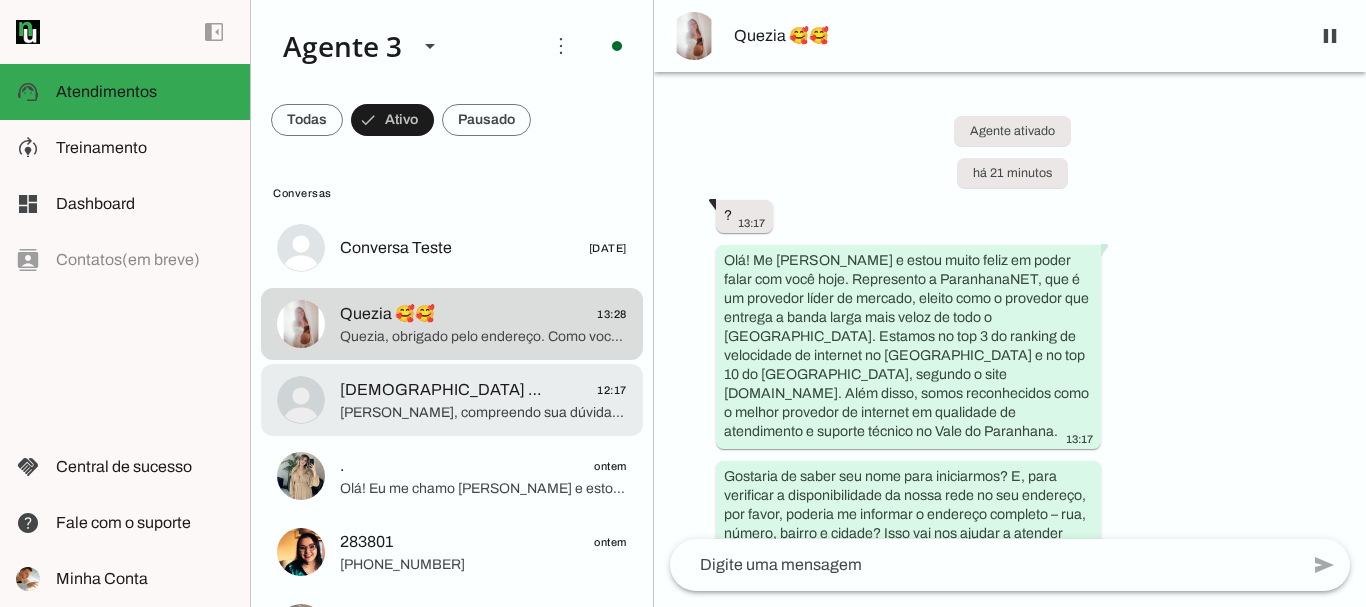 click on "[DEMOGRAPHIC_DATA] TD VÊ TD SABE" 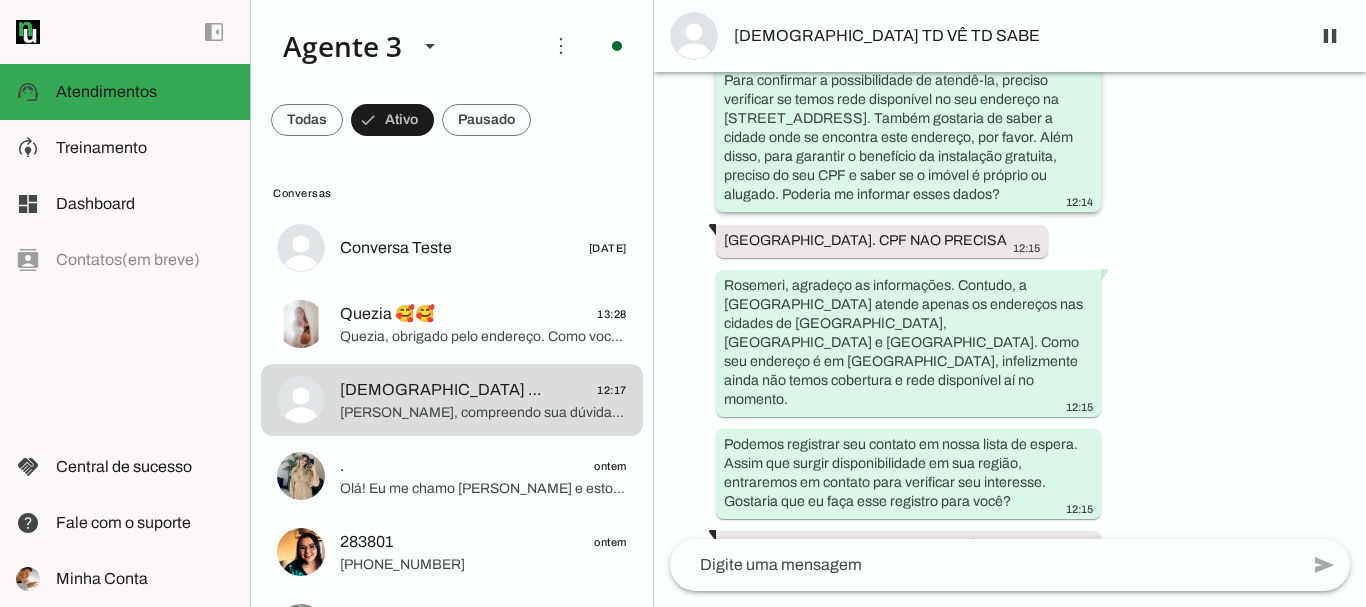 scroll, scrollTop: 490, scrollLeft: 0, axis: vertical 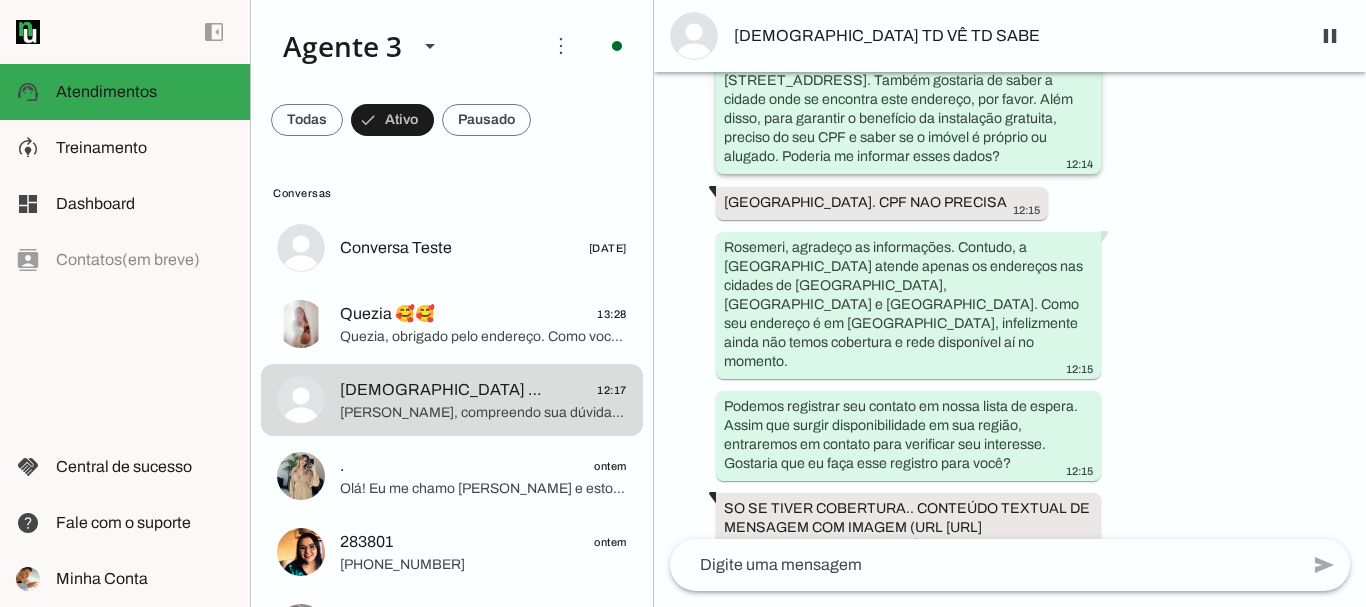 drag, startPoint x: 1076, startPoint y: 138, endPoint x: 932, endPoint y: 146, distance: 144.22205 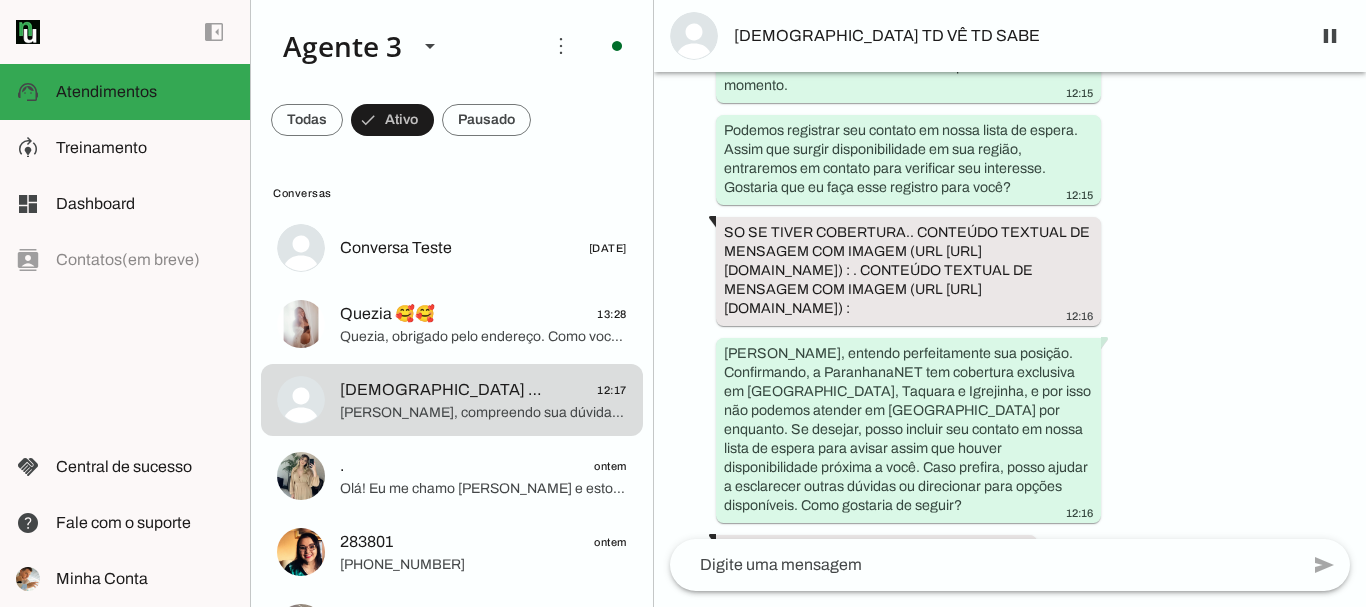 scroll, scrollTop: 1164, scrollLeft: 0, axis: vertical 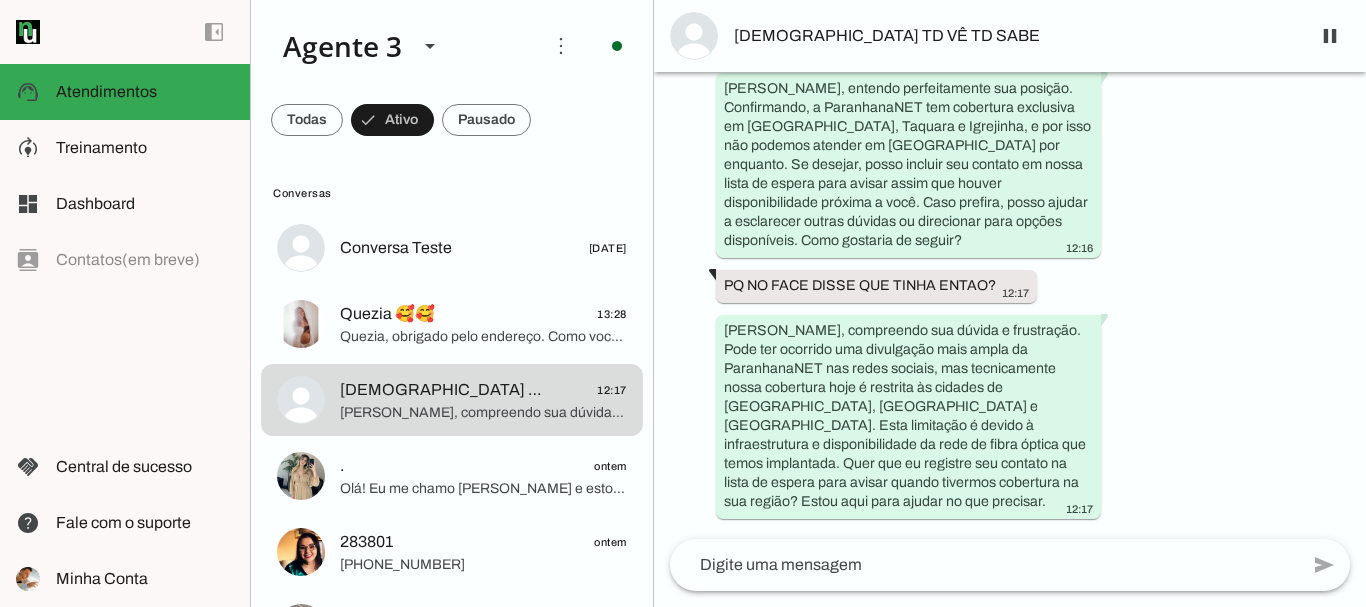 click 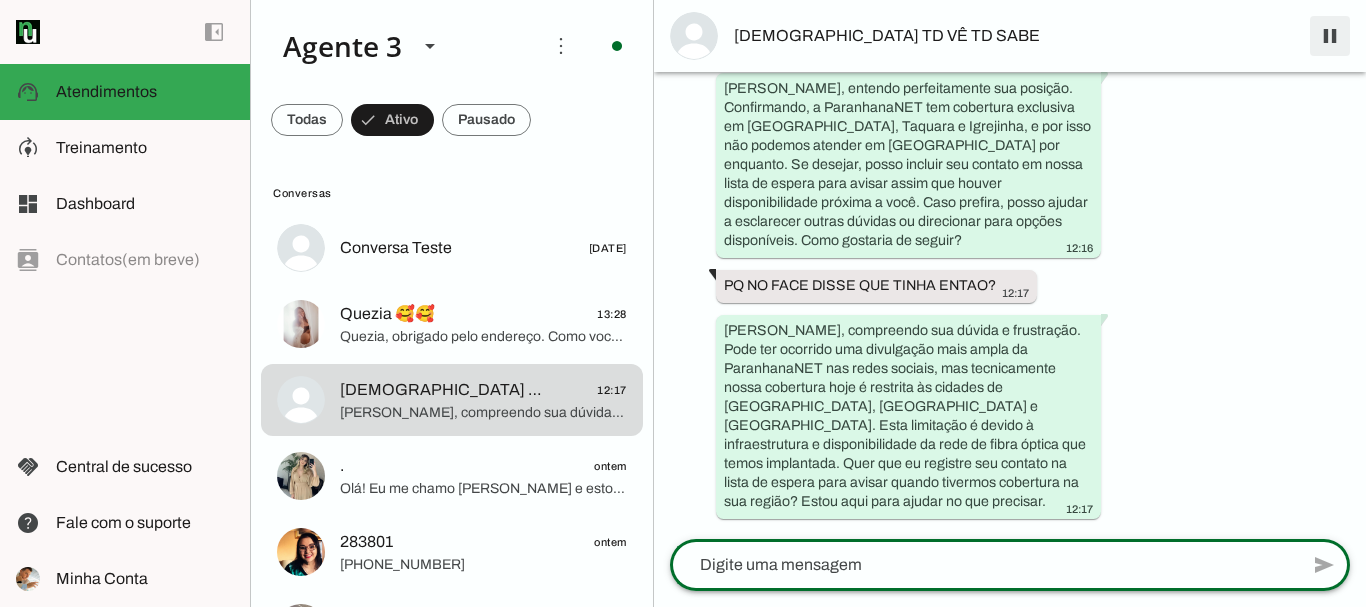 click at bounding box center [1330, 36] 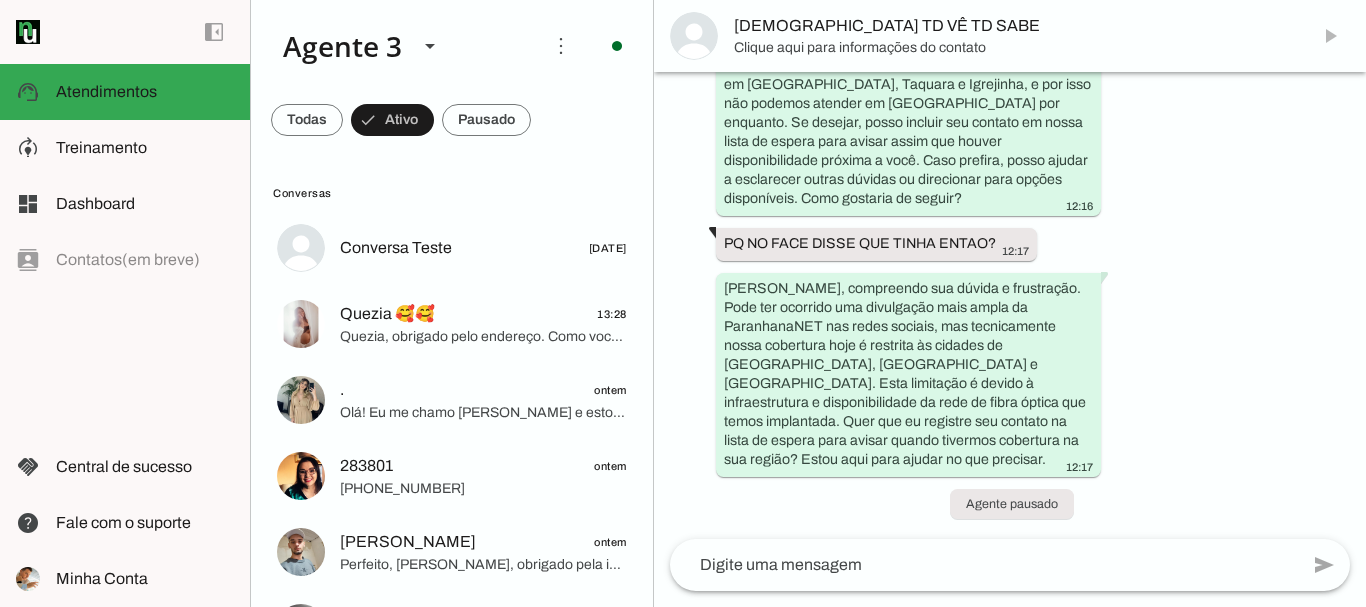 scroll, scrollTop: 1206, scrollLeft: 0, axis: vertical 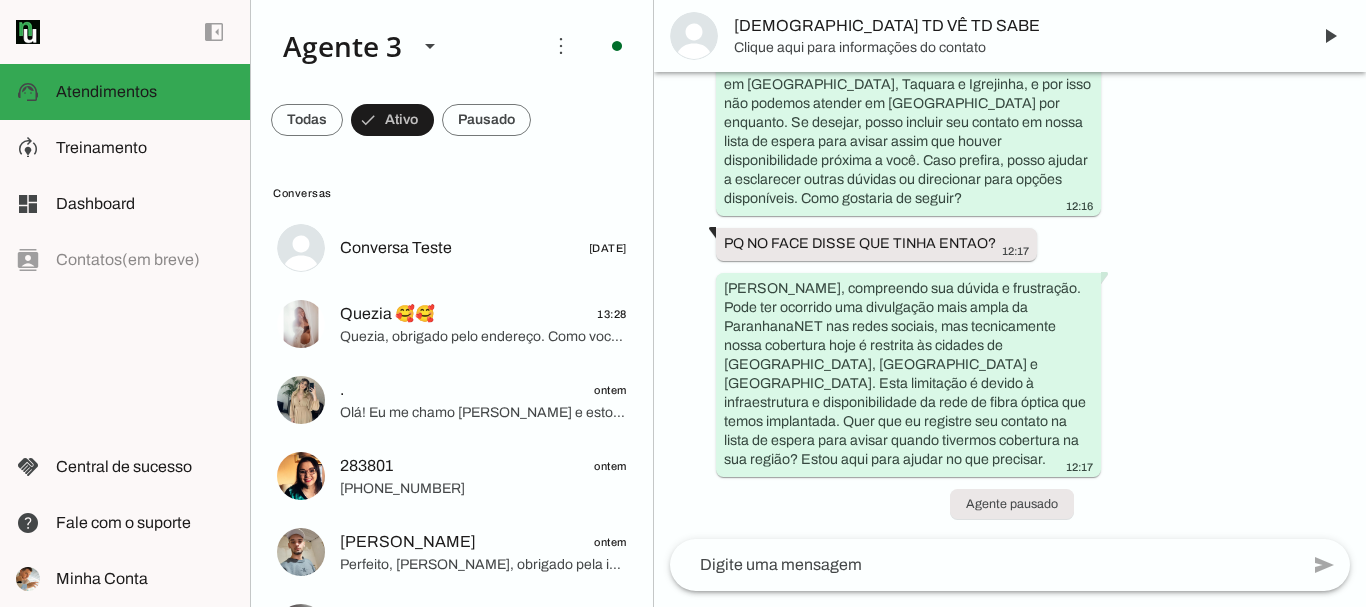 click 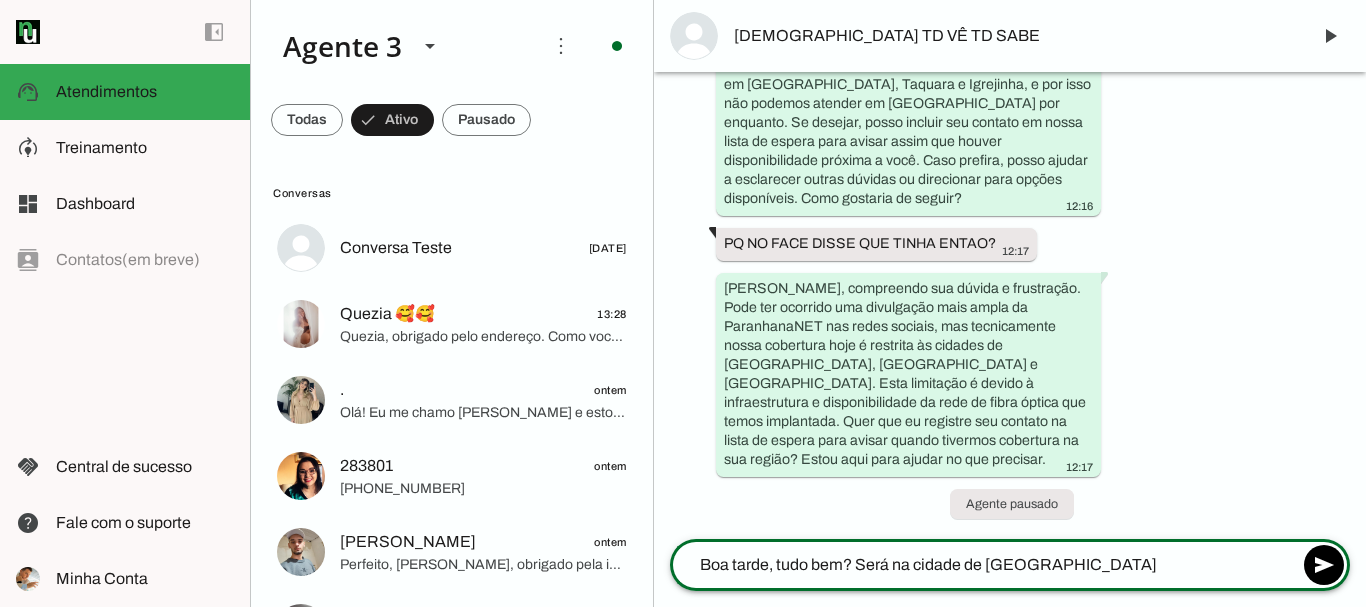 type on "Boa tarde, tudo bem? Será na cidade de Taquara?" 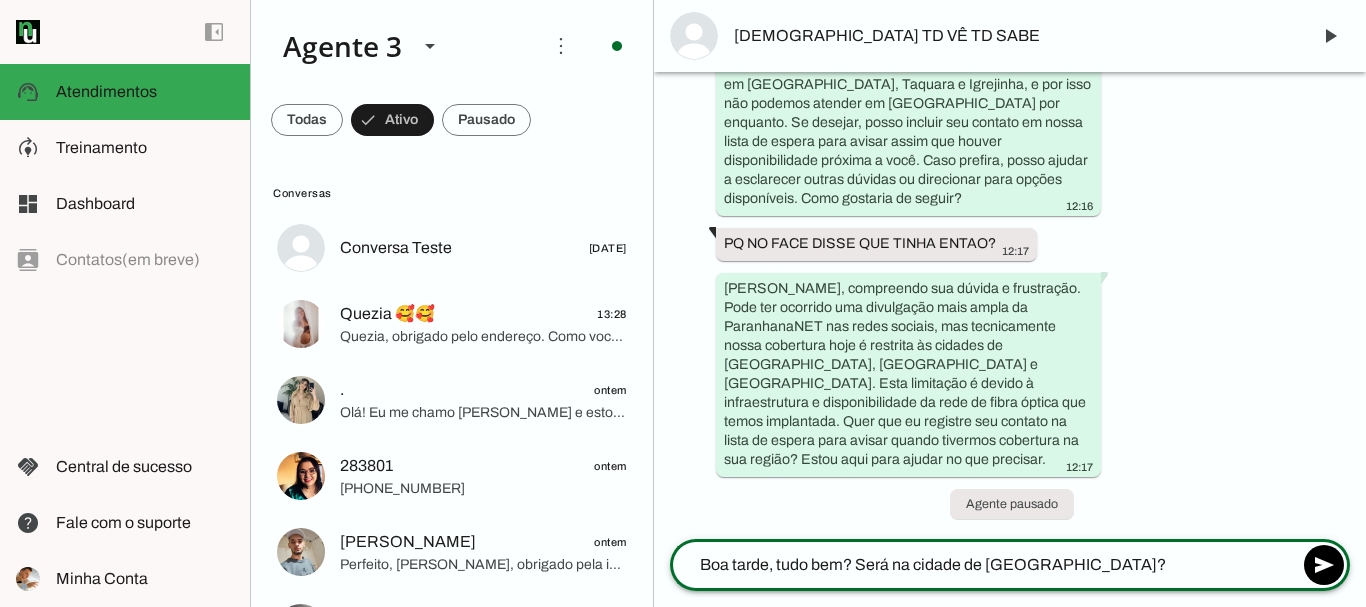 type 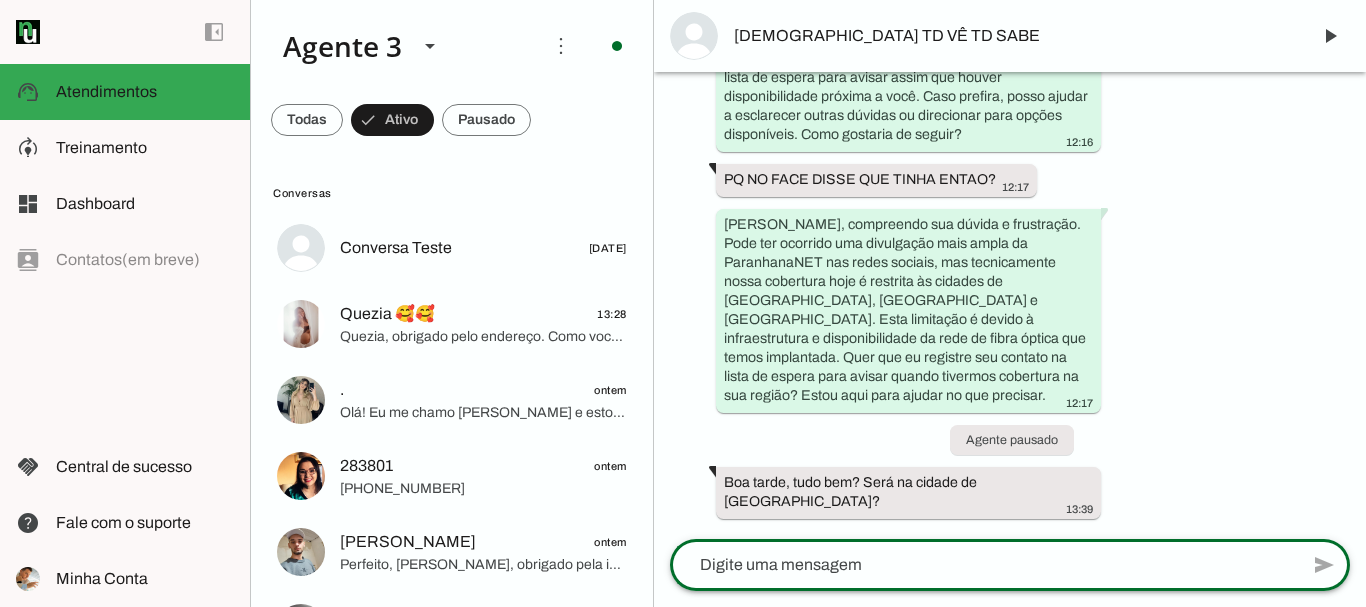 scroll, scrollTop: 1251, scrollLeft: 0, axis: vertical 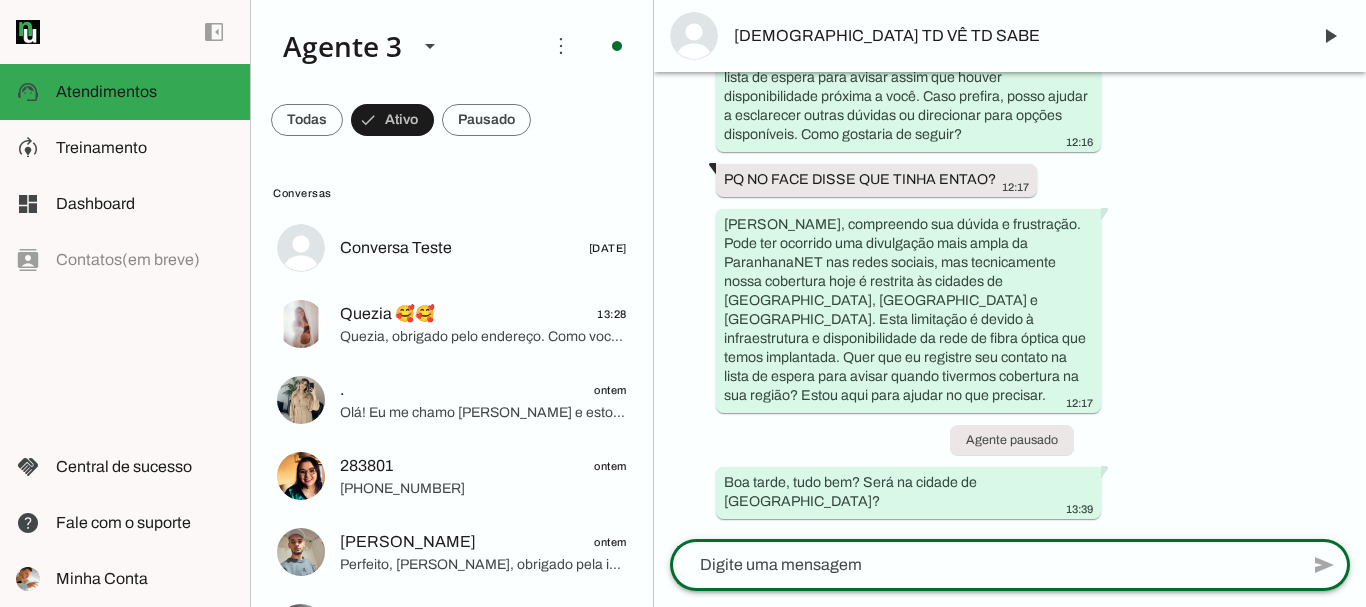 click on "Agente ativado
há cerca de 1 hora
Olá! Tenho interesse e queria mais informações, por favor.. AVENIDA ALEGRETE 235. BAIRRO PETRÓPOLIS. ROSEMERI BALDASSO. CONTEÚDO TEXTUAL DE MENSAGEM COM IMAGEM (URL https://f004.backblazeb2.com/file/temp-file-download/instances/3E0E7C3D880A8198026ABACFCADE1553/2E9364F8B5383BC6CC8B306A48995E45/M5oxjfn3t2abEA6C1EmmGQ==.jpeg) : . ? 12:14
Olá, Rosemeri! Me chamo Iago e estou muito feliz em ter a oportunidade de falar com você. Sou da ParanhanaNET, o provedor líder de mercado eleito como o que entrega a banda larga mais veloz de todo o Vale do Paranhana, estando também no top 3 de velocidade no Rio Grande do Sul e no top 10 do Brasil, segundo o site minhaconexao.com.br. Além disso, somos reconhecidos pelo melhor atendimento e suporte técnico da região. 12:14 12:14
PORTO ALEGRE. CPF NAO PRECISA 12:15
12:15 12:15
12:16 12:16" at bounding box center (1010, 305) 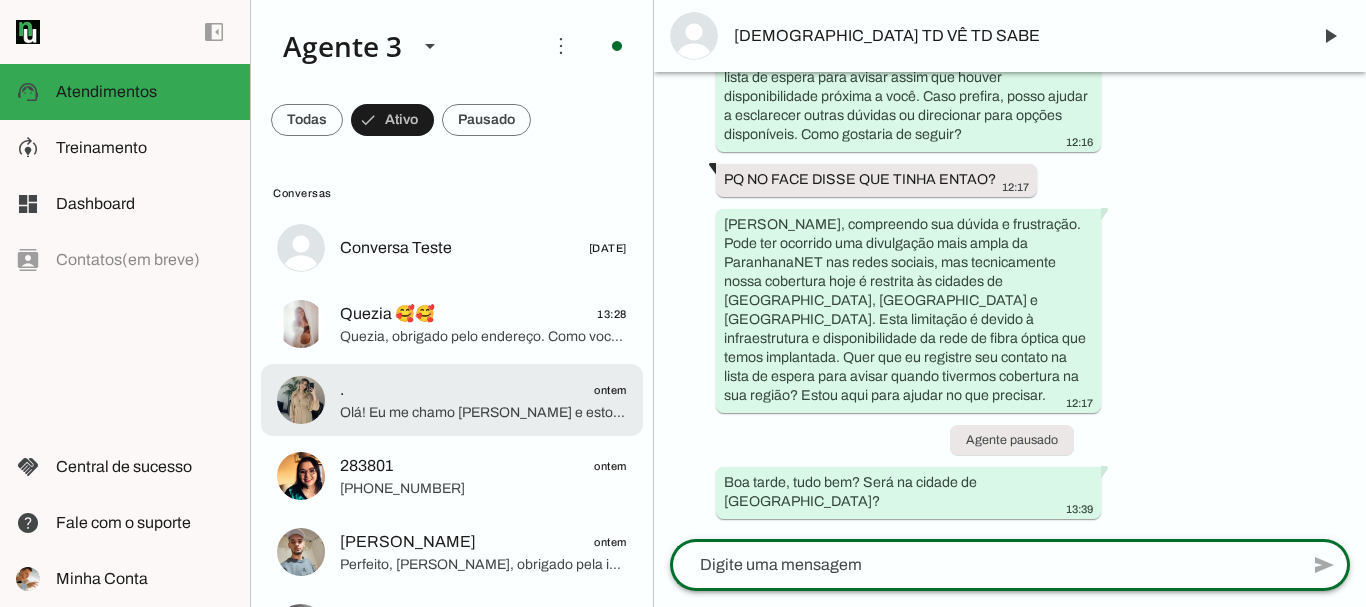 click on ".
ontem
Olá! Eu me chamo [PERSON_NAME] e estou muito feliz em ter a oportunidade de falar com você. Sou da ParanhanaNET, um provedor líder de mercado, eleito o que entrega a banda larga mais veloz de todo o [GEOGRAPHIC_DATA], além de estar entre os top 3 em velocidade no [GEOGRAPHIC_DATA] e no Top 10 do Brasil, segundo o site [DOMAIN_NAME]. Também somos reconhecidos como o melhor provedor em qualidade de atendimento e suporte técnico na região.
Para melhor atendê-lo, qual é o seu nome? E poderia me informar o endereço completo onde deseja a instalação da internet, incluindo rua, número, bairro e cidade? Assim verifico a cobertura da nossa rede na sua região para garantir o melhor serviço para você." at bounding box center [452, 248] 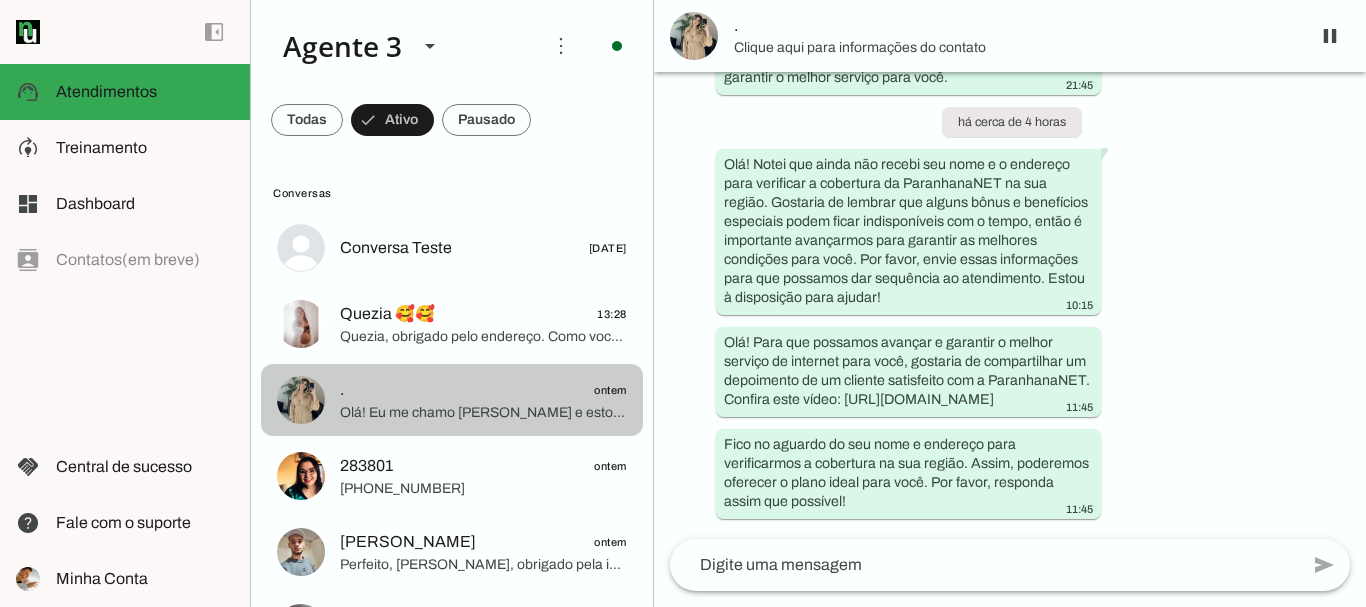 scroll, scrollTop: 494, scrollLeft: 0, axis: vertical 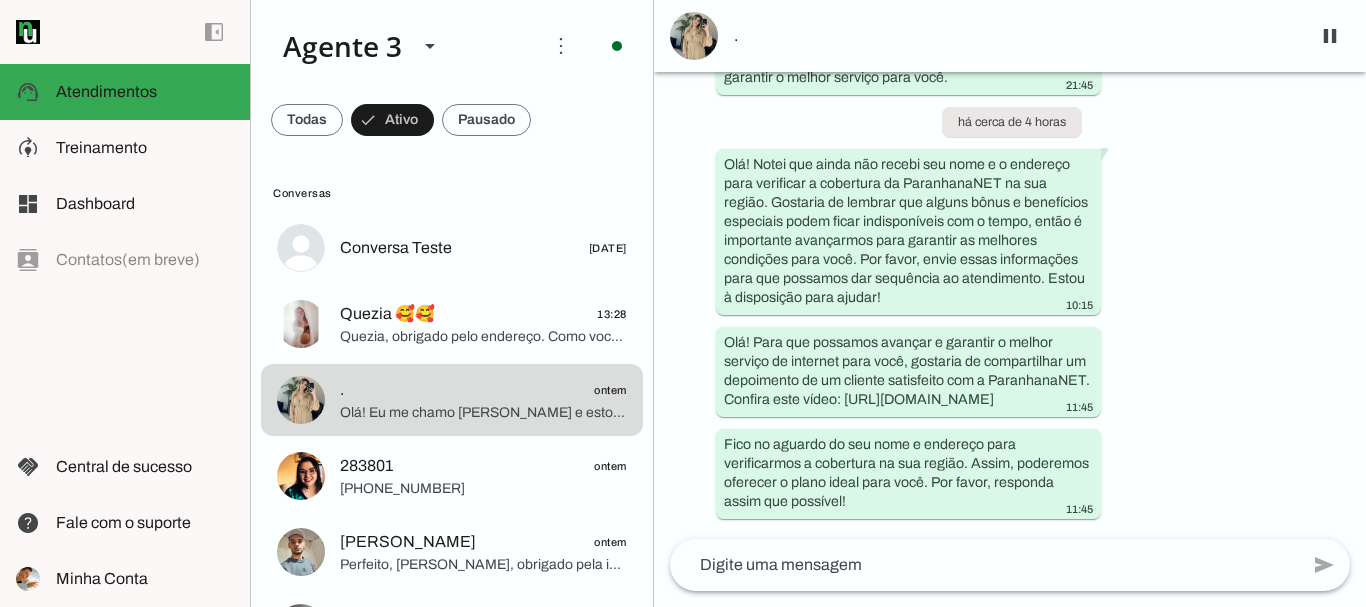 click on "Agente ativado
há cerca de 16 horas
Olá! Tenho interesse e queria mais informações, por favor. 21:45
Olá! Eu me chamo Iago e estou muito feliz em ter a oportunidade de falar com você. Sou da ParanhanaNET, um provedor líder de mercado, eleito o que entrega a banda larga mais veloz de todo o Vale do Paranhana, além de estar entre os top 3 em velocidade no Rio Grande do Sul e no Top 10 do Brasil, segundo o site minhaconexao.com.br. Também somos reconhecidos como o melhor provedor em qualidade de atendimento e suporte técnico na região. 21:45 Para melhor atendê-lo, qual é o seu nome? E poderia me informar o endereço completo onde deseja a instalação da internet, incluindo rua, número, bairro e cidade? Assim verifico a cobertura da nossa rede na sua região para garantir o melhor serviço para você. 21:45
há cerca de 4 horas
10:15 11:45 11:45" at bounding box center [1010, 305] 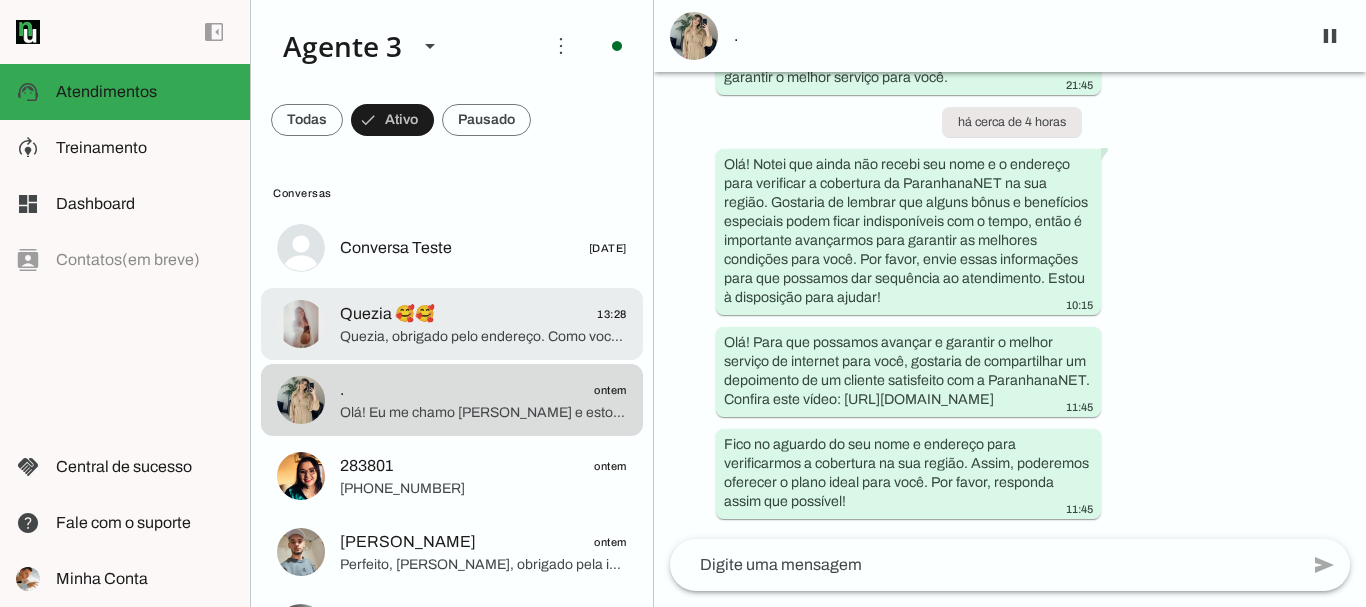 click on "Quezia 🥰🥰
13:28" 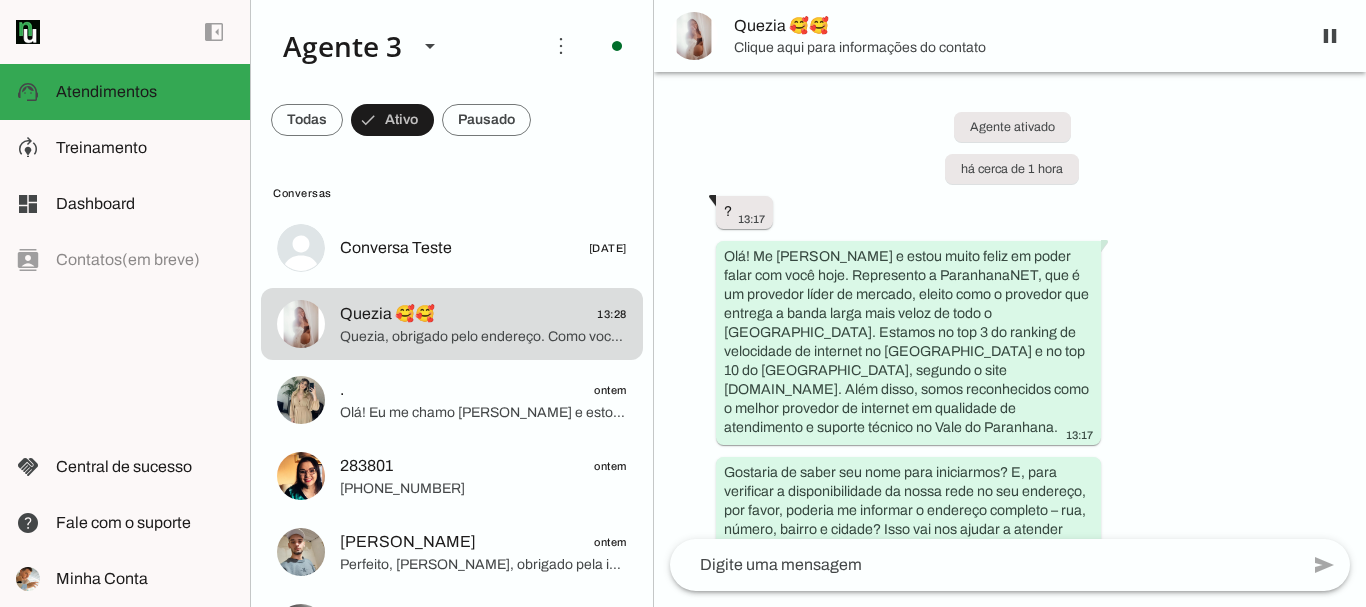 scroll, scrollTop: 0, scrollLeft: 0, axis: both 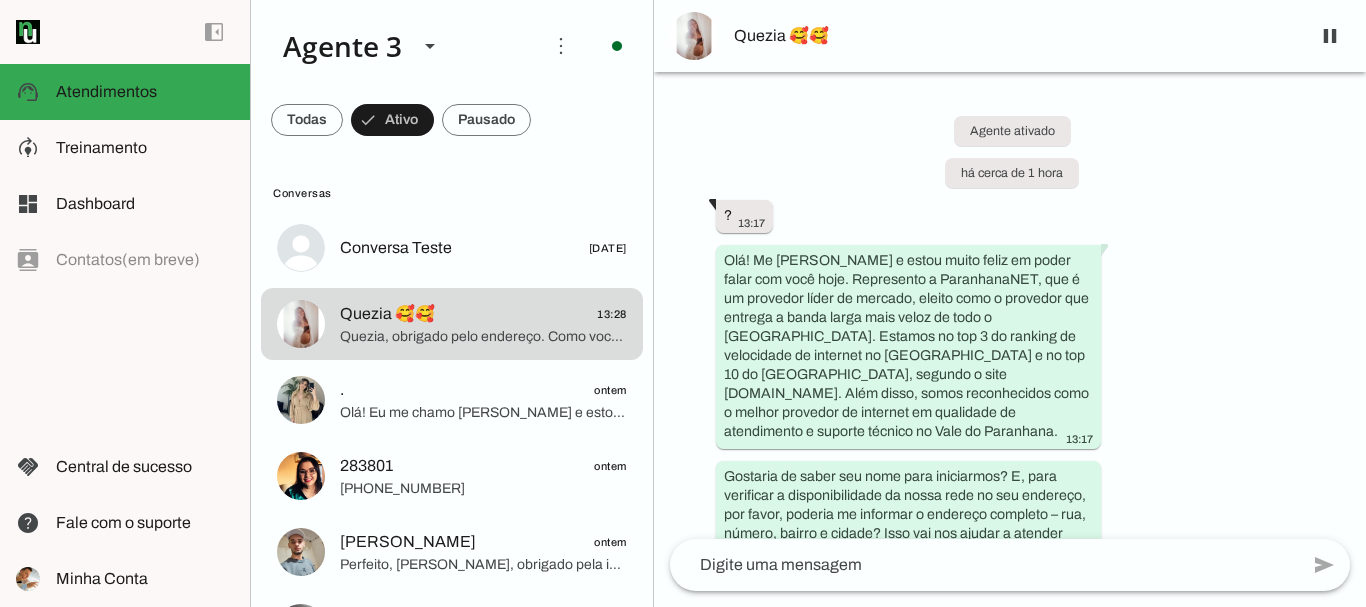 click on "Quezia 🥰🥰" at bounding box center (1014, 36) 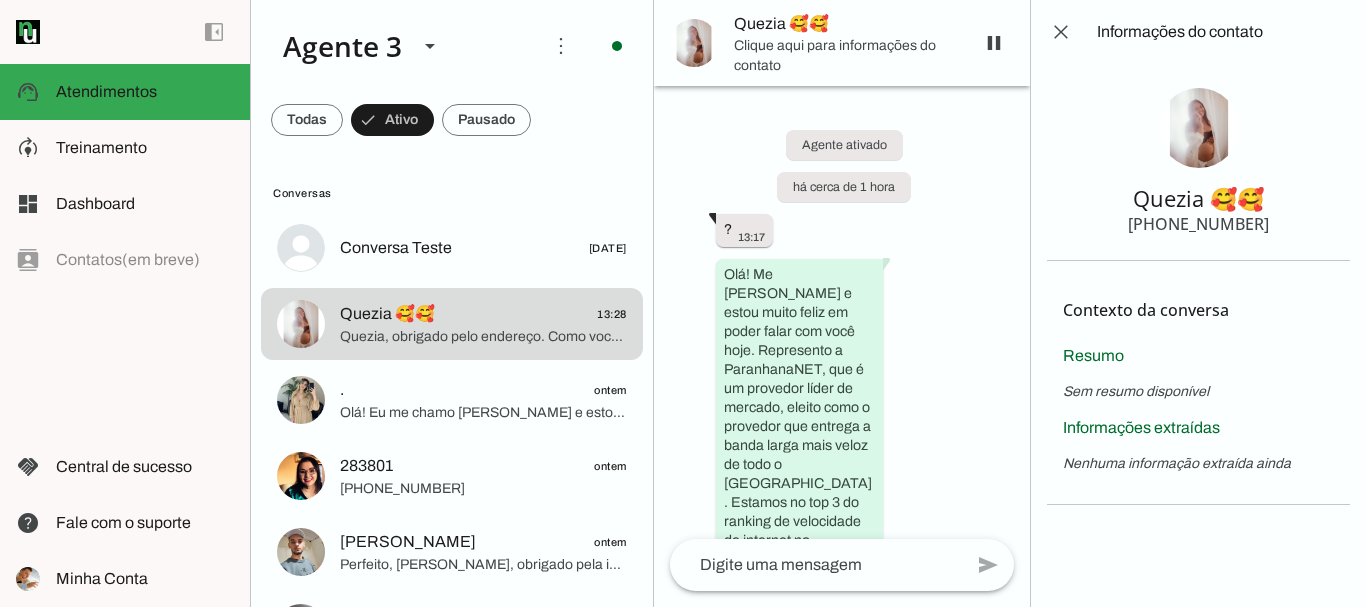 click at bounding box center (1199, 128) 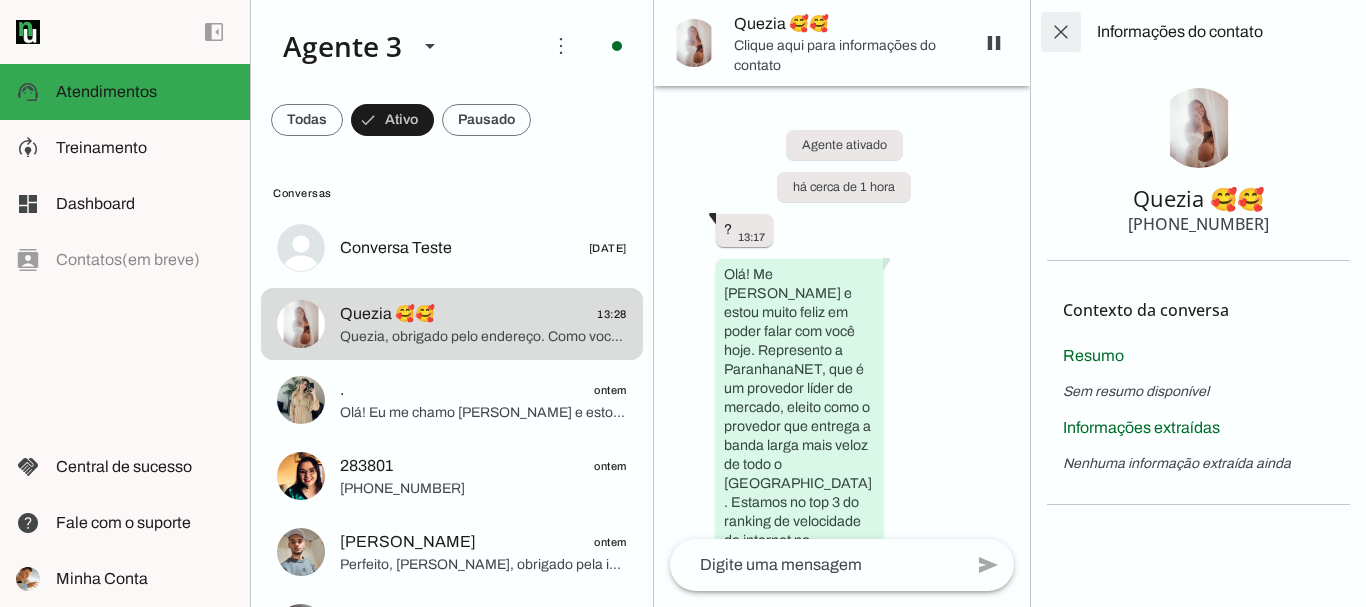 click at bounding box center (1061, 32) 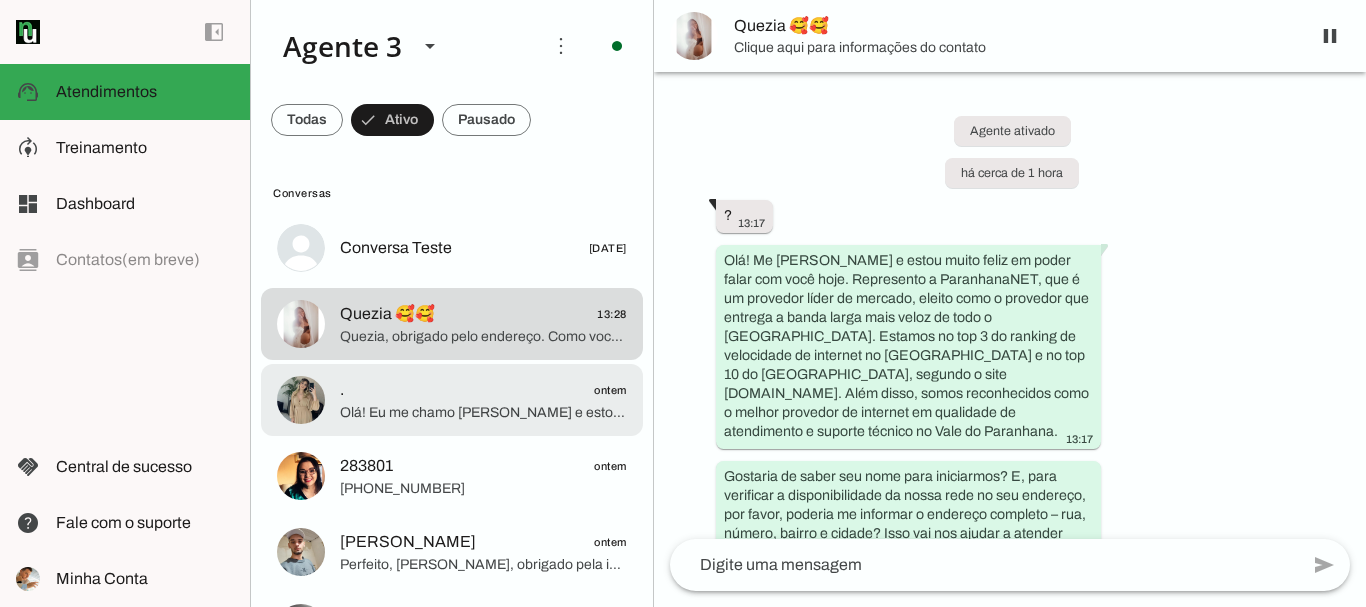 click on "Olá! Eu me chamo [PERSON_NAME] e estou muito feliz em ter a oportunidade de falar com você. Sou da ParanhanaNET, um provedor líder de mercado, eleito o que entrega a banda larga mais veloz de todo o [GEOGRAPHIC_DATA], além de estar entre os top 3 em velocidade no [GEOGRAPHIC_DATA] e no Top 10 do Brasil, segundo o site [DOMAIN_NAME]. Também somos reconhecidos como o melhor provedor em qualidade de atendimento e suporte técnico na região.
Para melhor atendê-lo, qual é o seu nome? E poderia me informar o endereço completo onde deseja a instalação da internet, incluindo rua, número, bairro e cidade? Assim verifico a cobertura da nossa rede na sua região para garantir o melhor serviço para você." 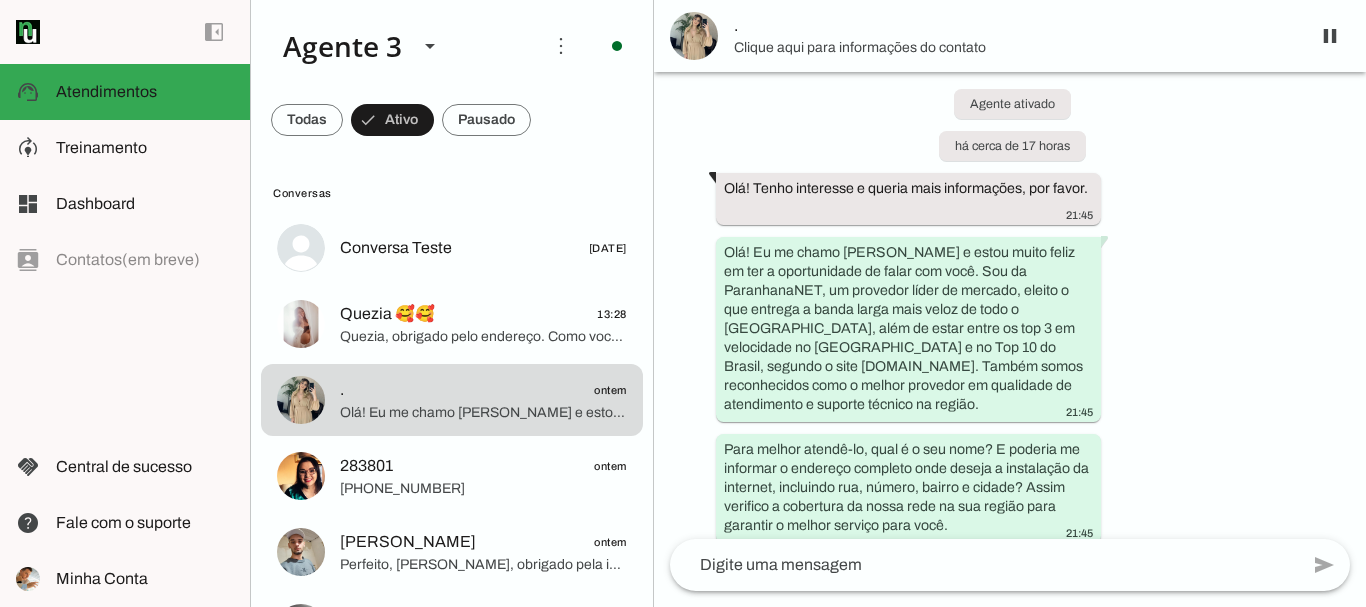 scroll, scrollTop: 0, scrollLeft: 0, axis: both 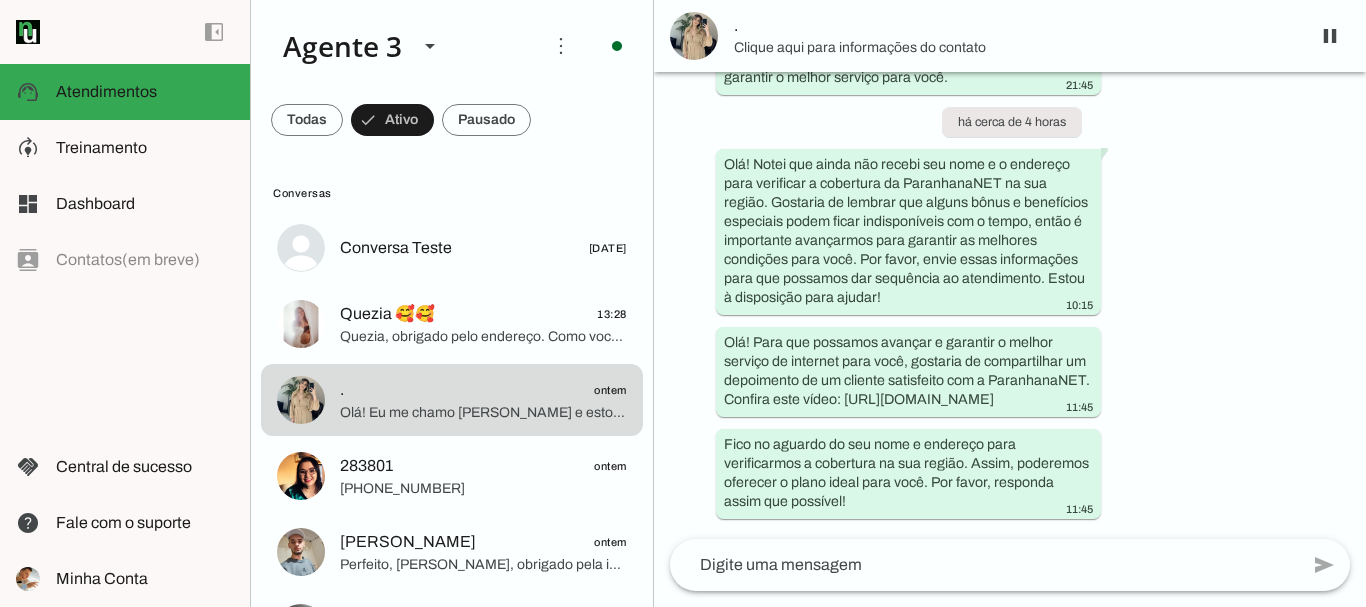 click on "." at bounding box center [1014, 26] 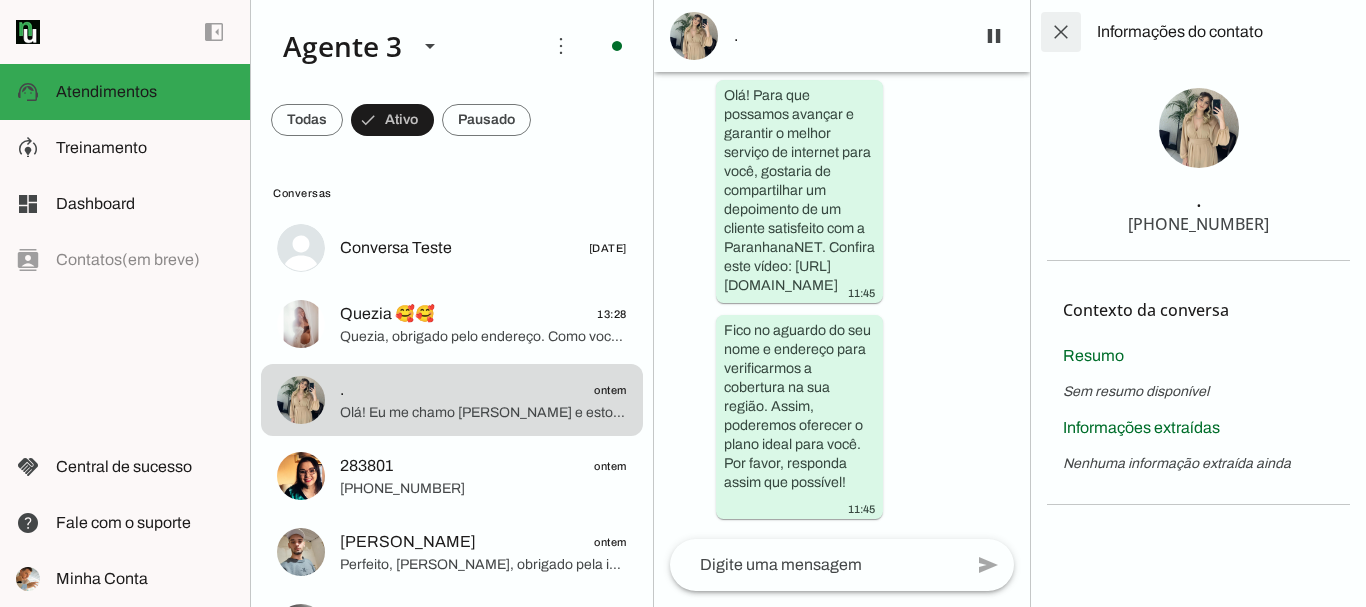 click at bounding box center [1061, 32] 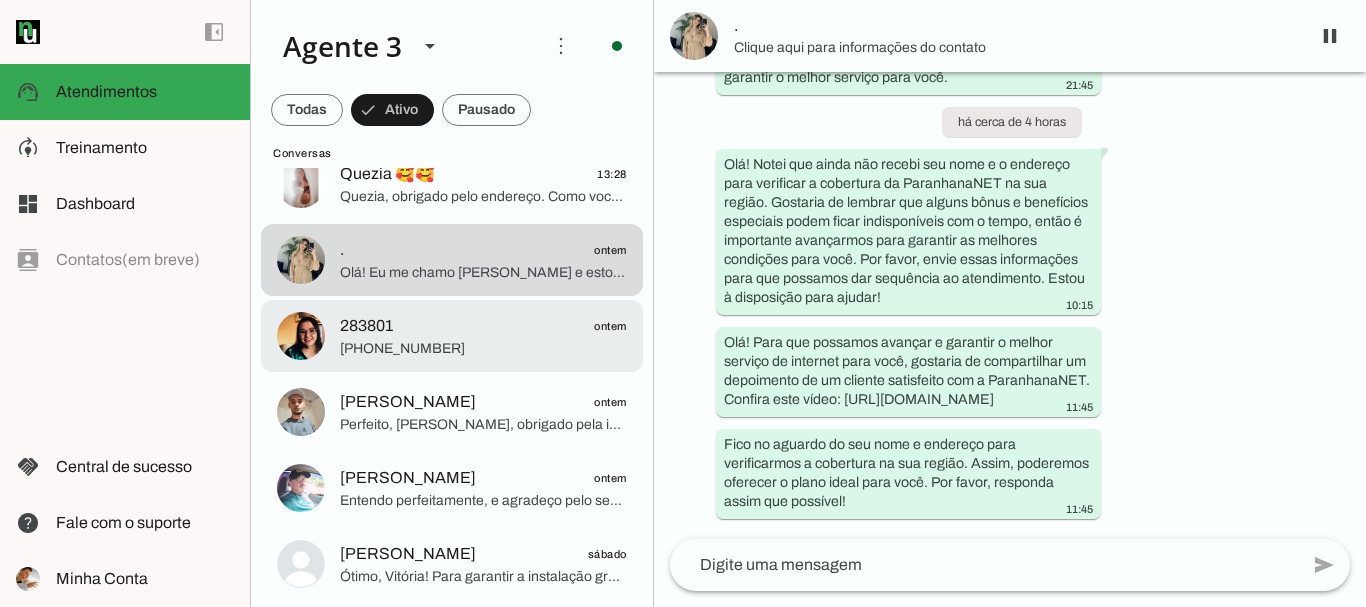 scroll, scrollTop: 200, scrollLeft: 0, axis: vertical 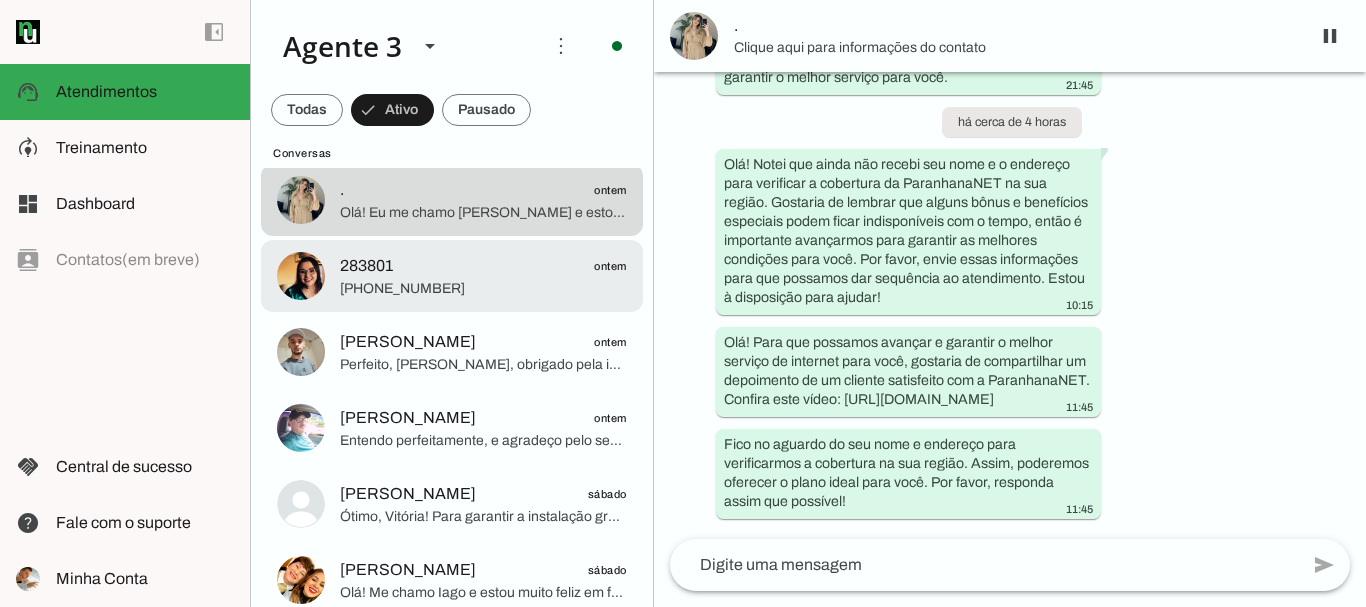 click on "283801
ontem" 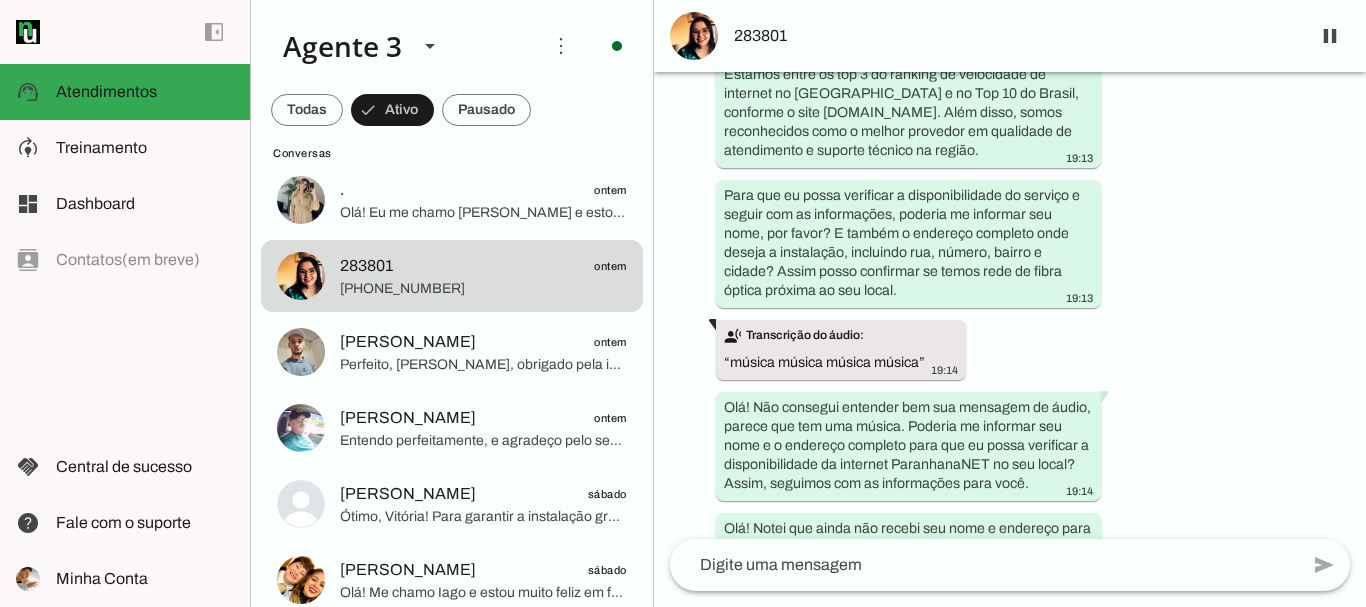 scroll, scrollTop: 800, scrollLeft: 0, axis: vertical 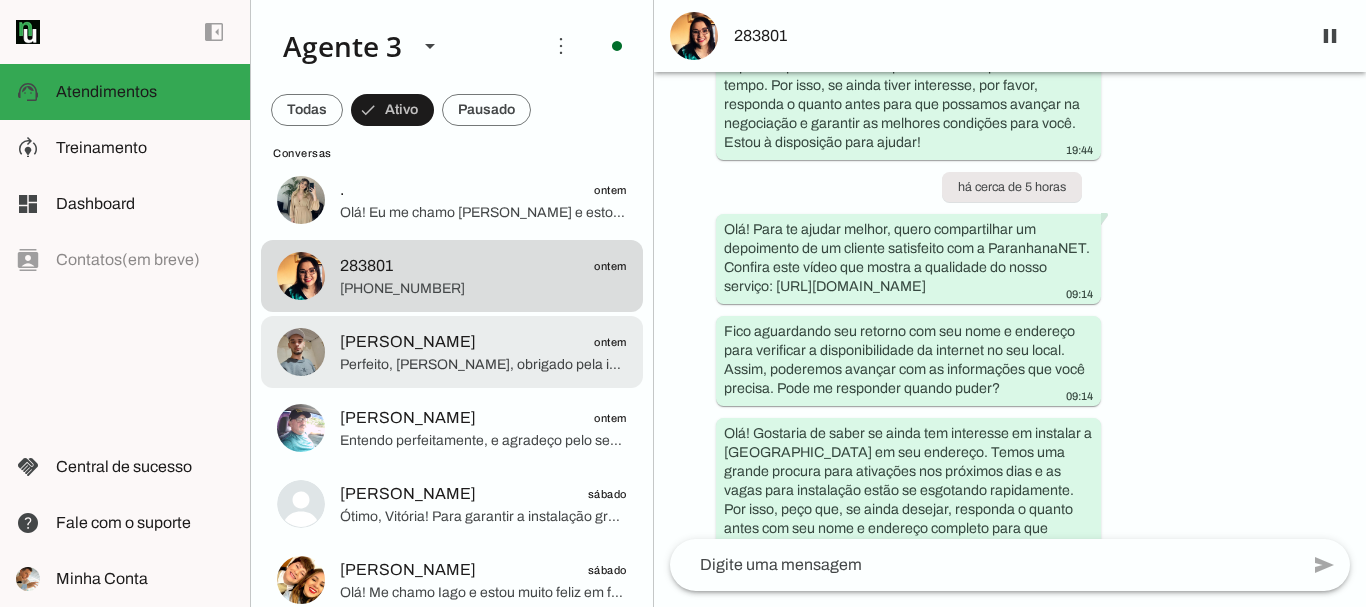 click on "Perfeito, [PERSON_NAME], obrigado pela informação. Agora que temos todos os dados, o próximo passo é registrar seu pedido com seu nome completo e CPF para garantir a isenção da taxa de instalação de R$ 700, válida para até 150 metros de cabo de fibra óptica no endereço informado.
Para isso, preciso que você envie cópias legíveis dos seus documentos: CPF, RG e comprovante de endereço (pode ser conta de energia elétrica). Também, por favor, envie uma foto sua segurando um documento com foto, para validar seu cadastro.
Você poderia me informar dois dias e horários em que tenha alguém maior de idade para receber a equipe no endereço da instalação? Lembre que a instalação não pode ser feita se houver apenas menor de idade no local.
Assim, podemos encaminhar o pedido para aprovação financeira e agendar a instalação o quanto antes, aproveitando que ainda temos disponibilidade para sua região." 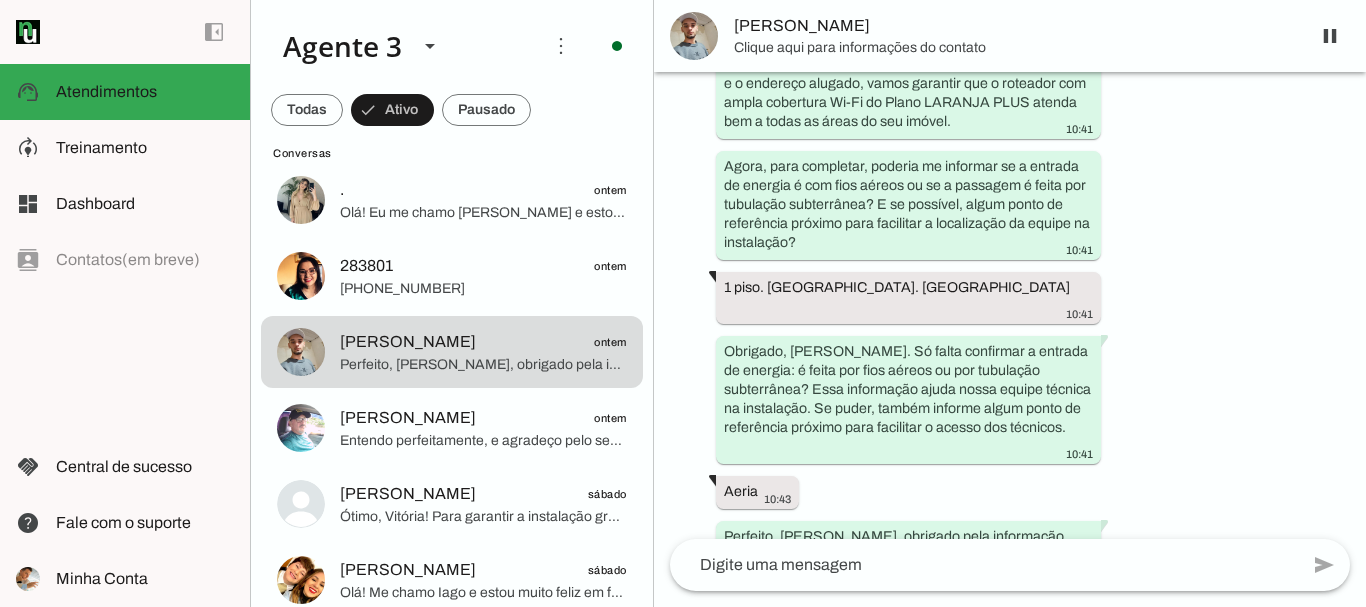 scroll, scrollTop: 3598, scrollLeft: 0, axis: vertical 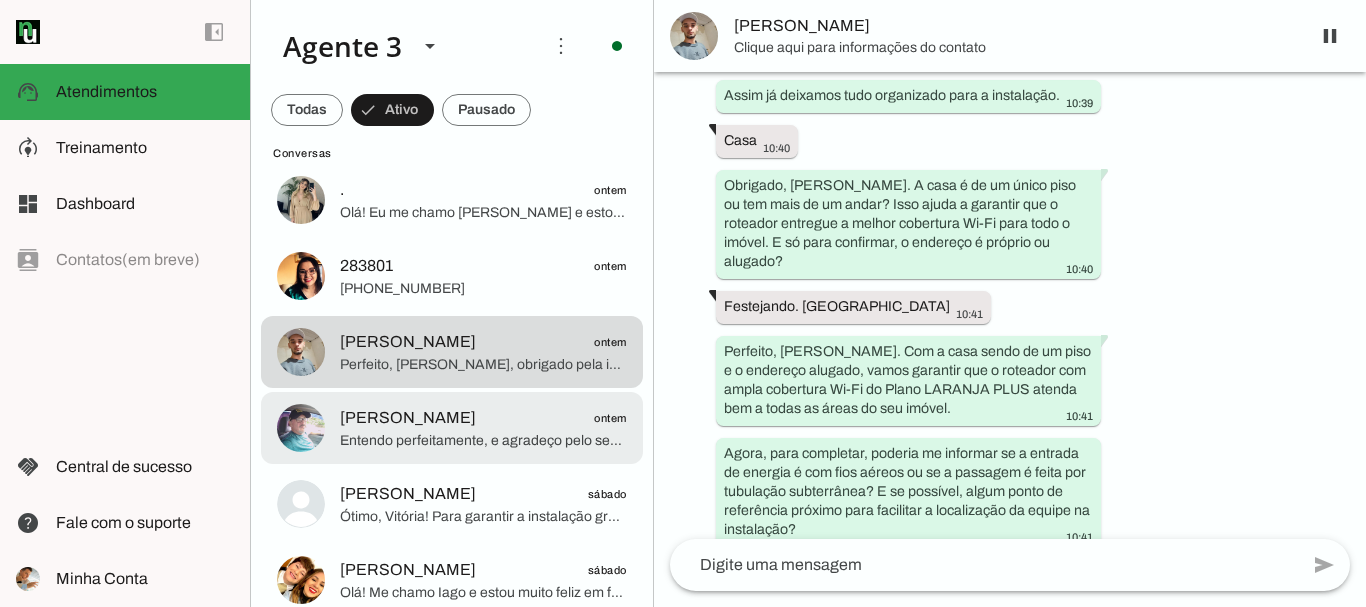 click on "[PERSON_NAME]" 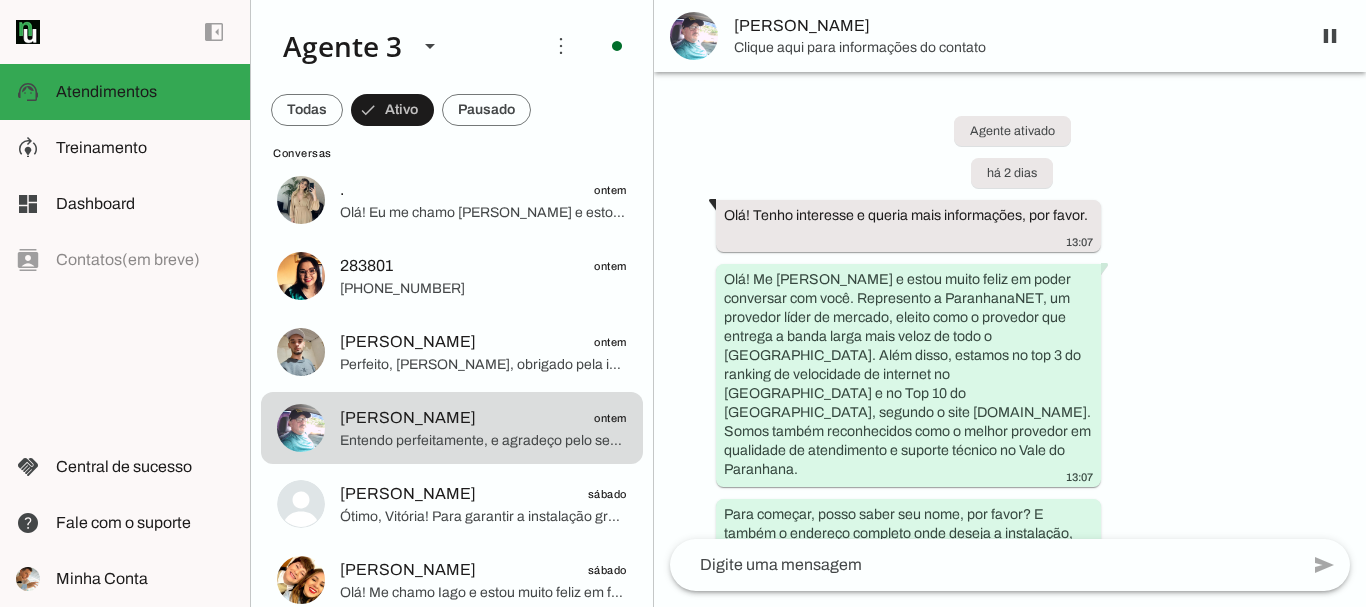 scroll, scrollTop: 2584, scrollLeft: 0, axis: vertical 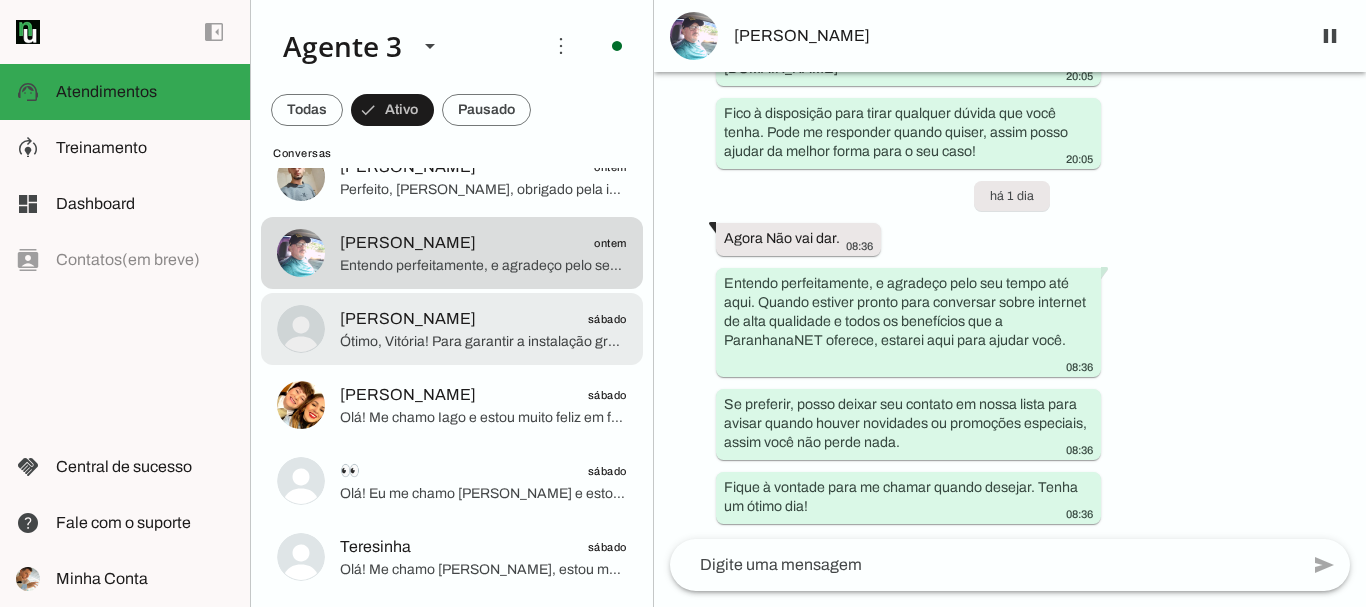 click on "Ótimo, Vitória! Para garantir a instalação grátis e reservar sua vaga, preciso confirmar alguns dados finais:
1. Confirme, por favor, se o endereço é uma casa ou apartamento?
2. Se for casa, é de um único piso ou mais?
3. Você tem alguma sugestão de dias e horários em que terá algum responsável maior de idade para receber a equipe no local da instalação?
Além disso, para dar continuidade, preciso do seu nome completo e CPF, e posteriormente você enviará também CPF, RG, comprovante de endereço e uma foto sua segurando um documento com foto, legível.
Assim que recebermos esses dados, encaminharemos para aprovação financeira e agendamento da instalação, que normalmente ocorre em até 7 dias, podendo ser antecipada para até 72 horas sem custo adicional, se fechar o pedido agora.
Por favor, me informe as informações solicitadas para prosseguirmos!" 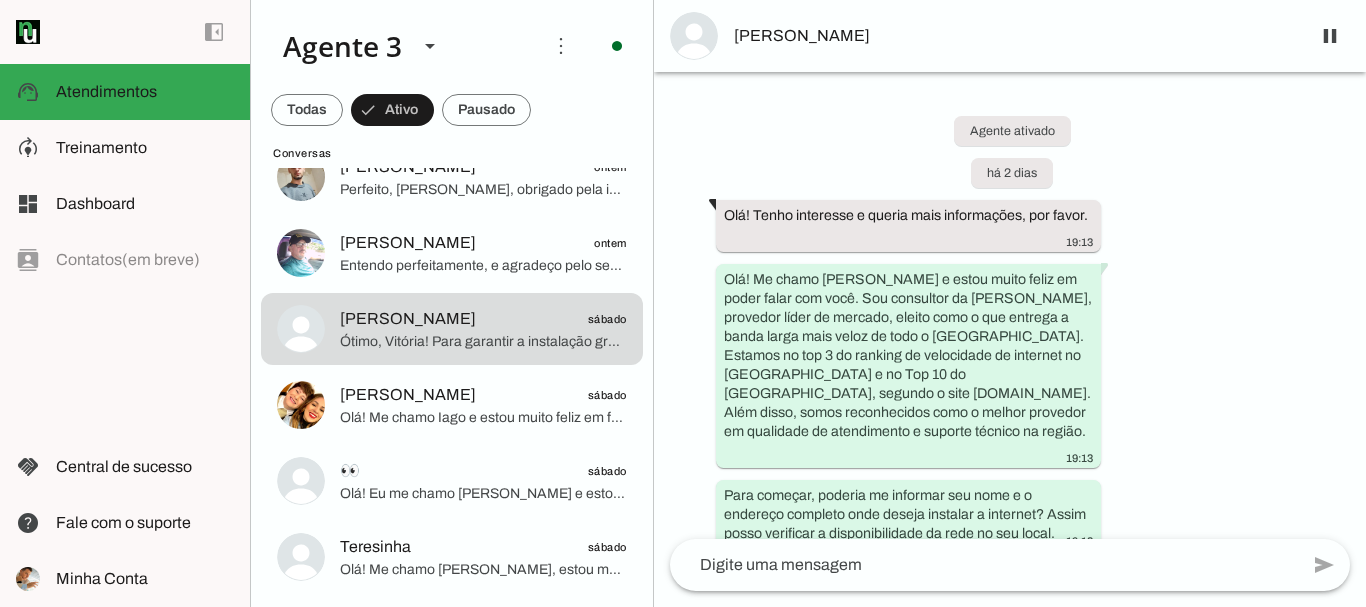 scroll, scrollTop: 0, scrollLeft: 0, axis: both 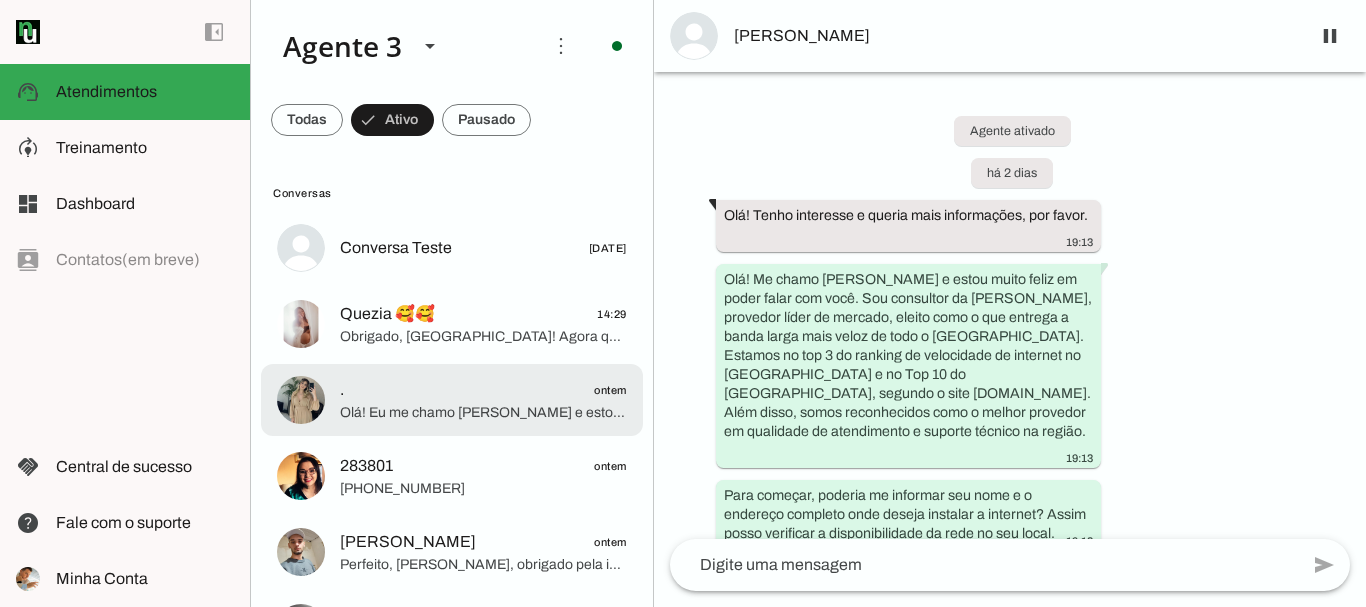 click on "Quezia 🥰🥰
14:29
Obrigado, Quezia! Agora que sei que é uma casa alugada e já tenho seu CPF, vamos avançar.
Gostaria de entender um pouco mais sobre sua necessidade: quantas pessoas utilizarão a internet aí na casa? A casa tem muitos cômodos ou é um espaço aberto? Tem mais de um piso? E quantos dispositivos normalmente ficam conectados ao mesmo tempo?
Com essas informações poderei indicar o plano ideal para garantir uma internet rápida e estável para você e sua família." at bounding box center [452, 248] 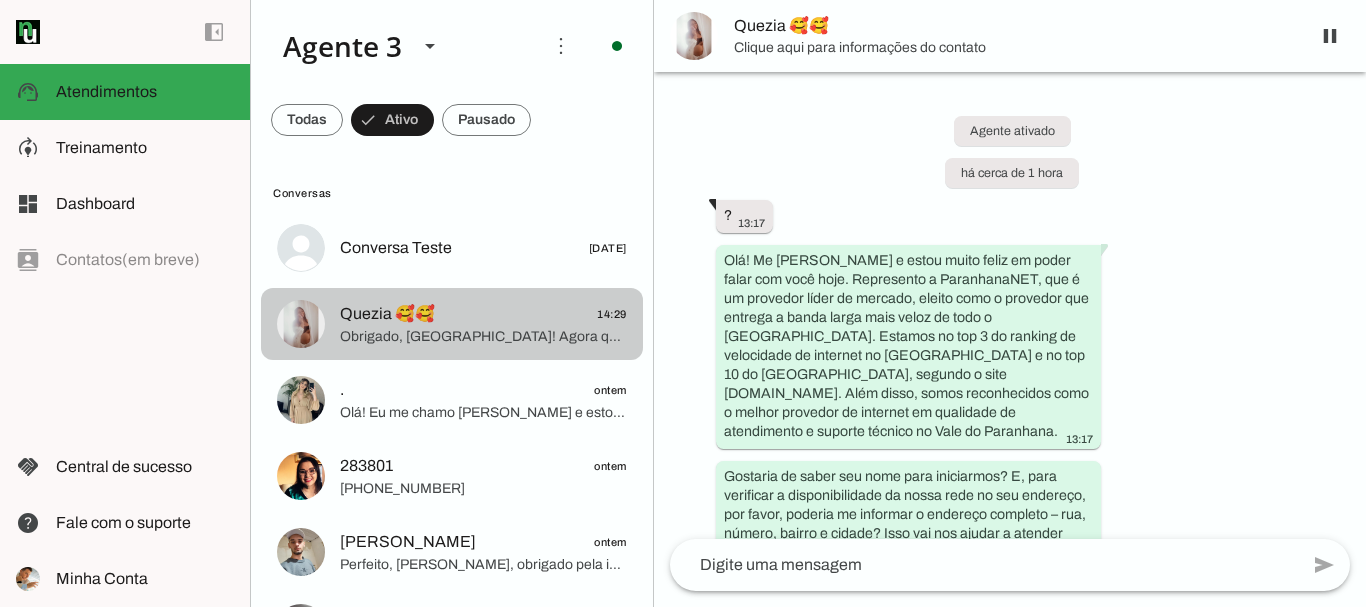 scroll, scrollTop: 1199, scrollLeft: 0, axis: vertical 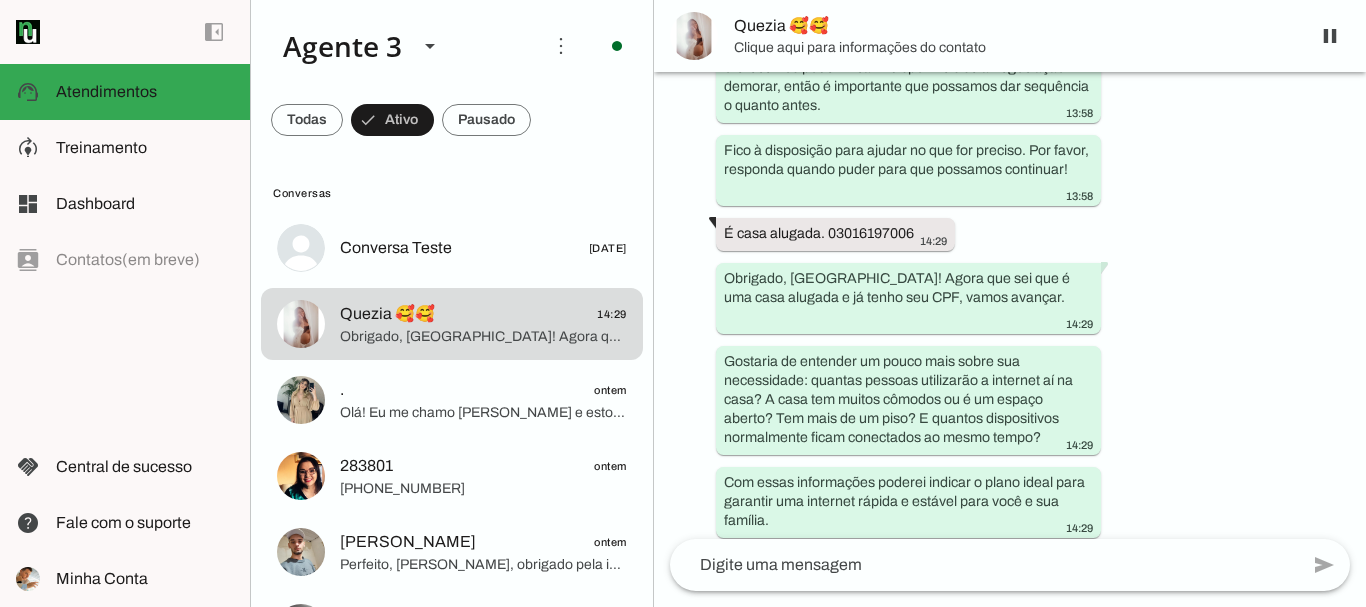 click on "Agente ativado
há cerca de 1 hora
? 13:17
Olá! Me chamo Iago e estou muito feliz em poder falar com você hoje. Represento a ParanhanaNET, que é um provedor líder de mercado, eleito como o provedor que entrega a banda larga mais veloz de todo o Vale do Paranhana. Estamos no top 3 do ranking de velocidade de internet no Rio Grande do Sul e no top 10 do Brasil, segundo o site minhaconexao.com.br. Além disso, somos reconhecidos como o melhor provedor de internet em qualidade de atendimento e suporte técnico no Vale do Paranhana. 13:17 Gostaria de saber seu nome para iniciarmos? E, para verificar a disponibilidade da nossa rede no seu endereço, por favor, poderia me informar o endereço completo – rua, número, bairro e cidade? Isso vai nos ajudar a atender você da melhor forma possível. 13:17
Quezia emanuela da Silva 13:26
13:26
13:27
13:27" at bounding box center (1010, 305) 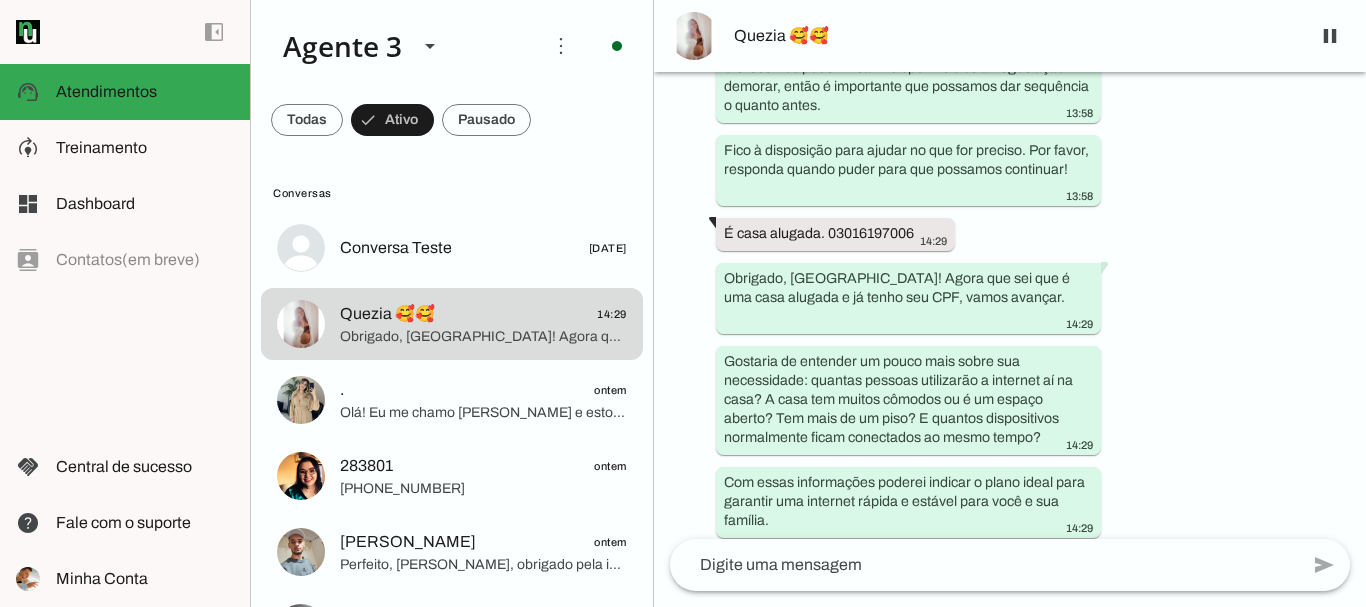 scroll, scrollTop: 0, scrollLeft: 0, axis: both 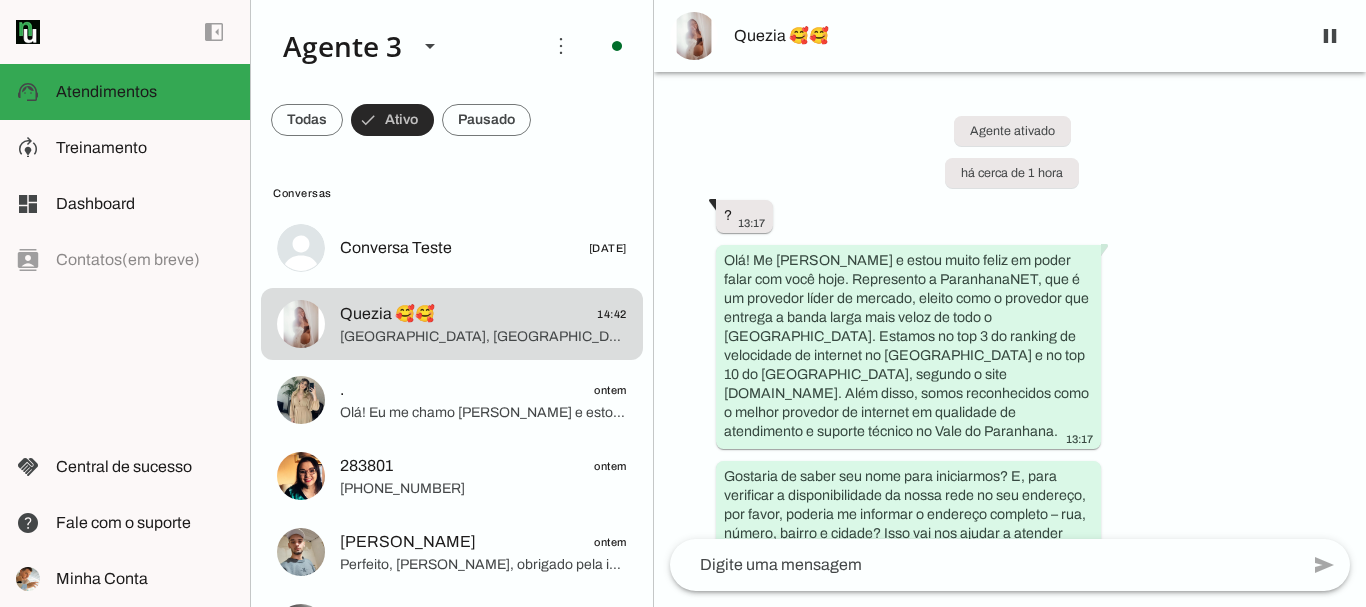 click at bounding box center [392, 120] 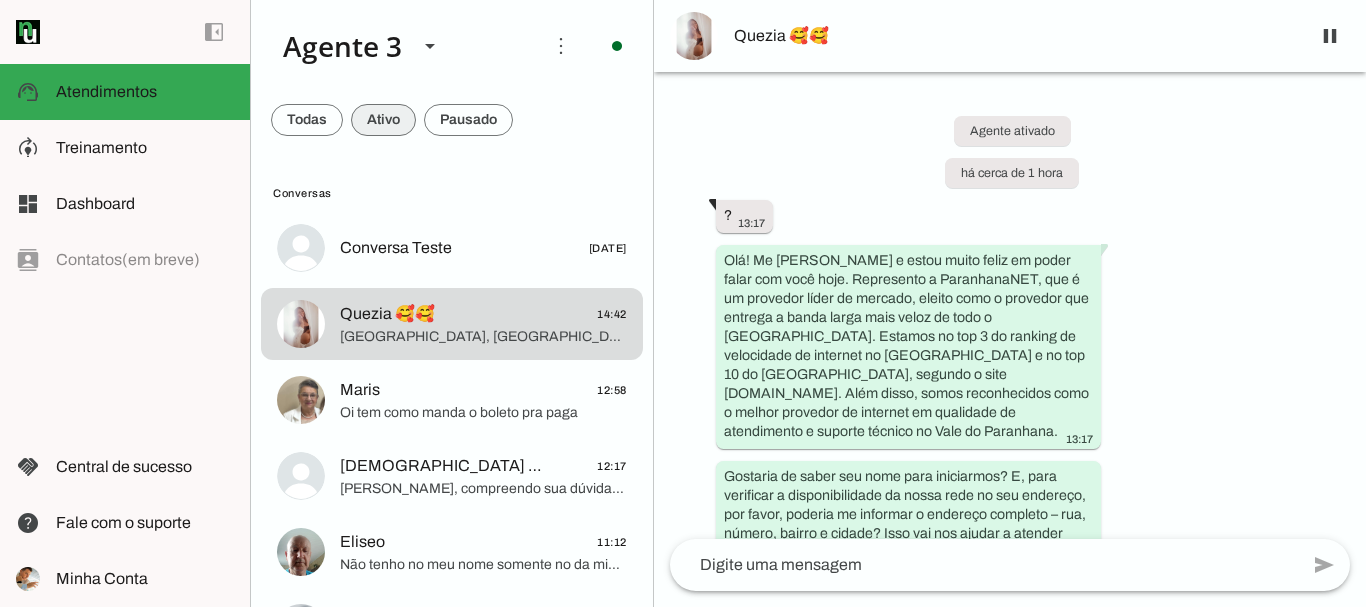 click at bounding box center [307, 120] 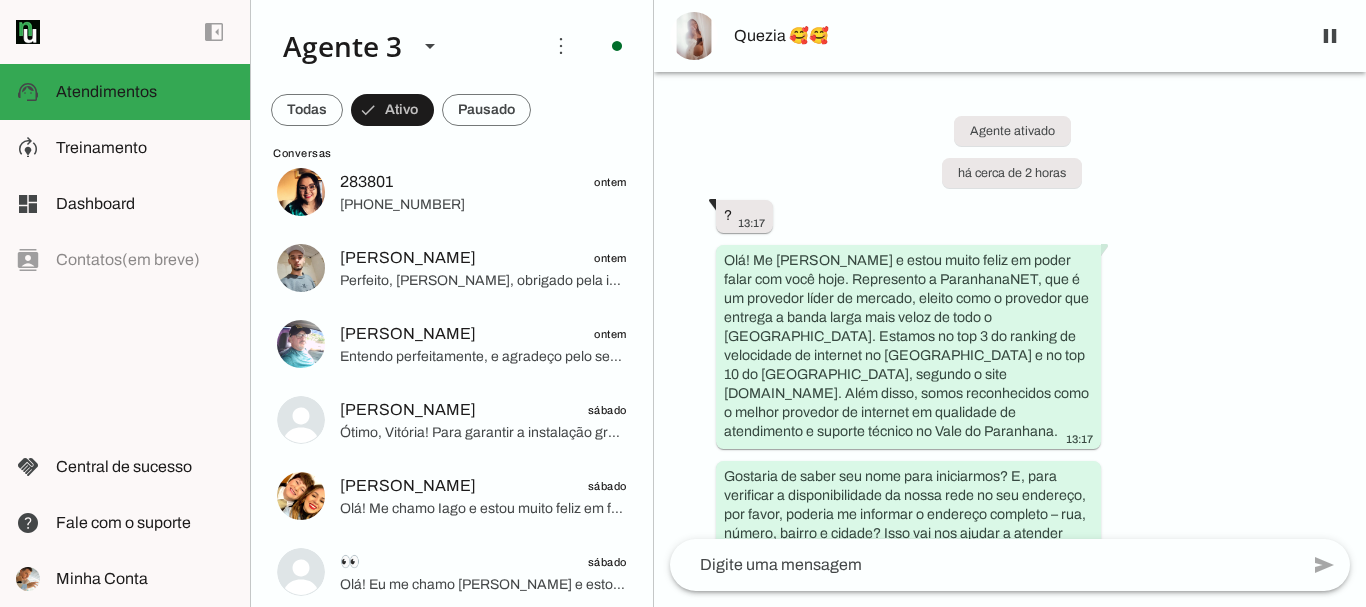scroll, scrollTop: 375, scrollLeft: 0, axis: vertical 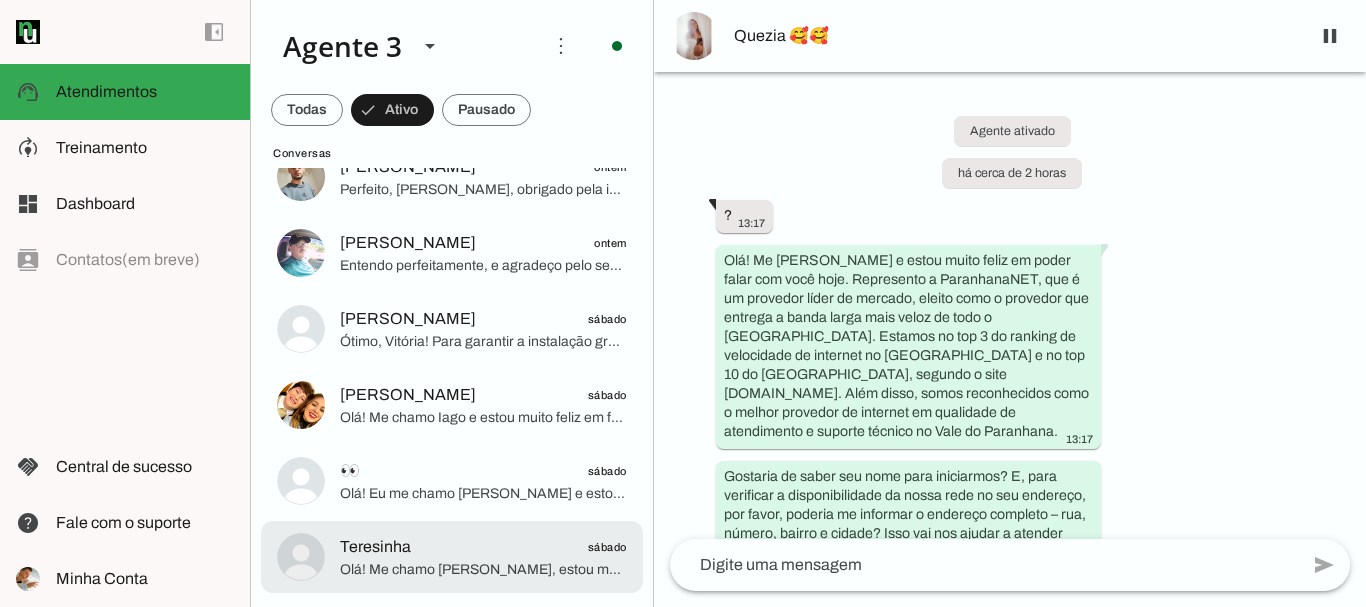 click on "Teresinha
sábado" 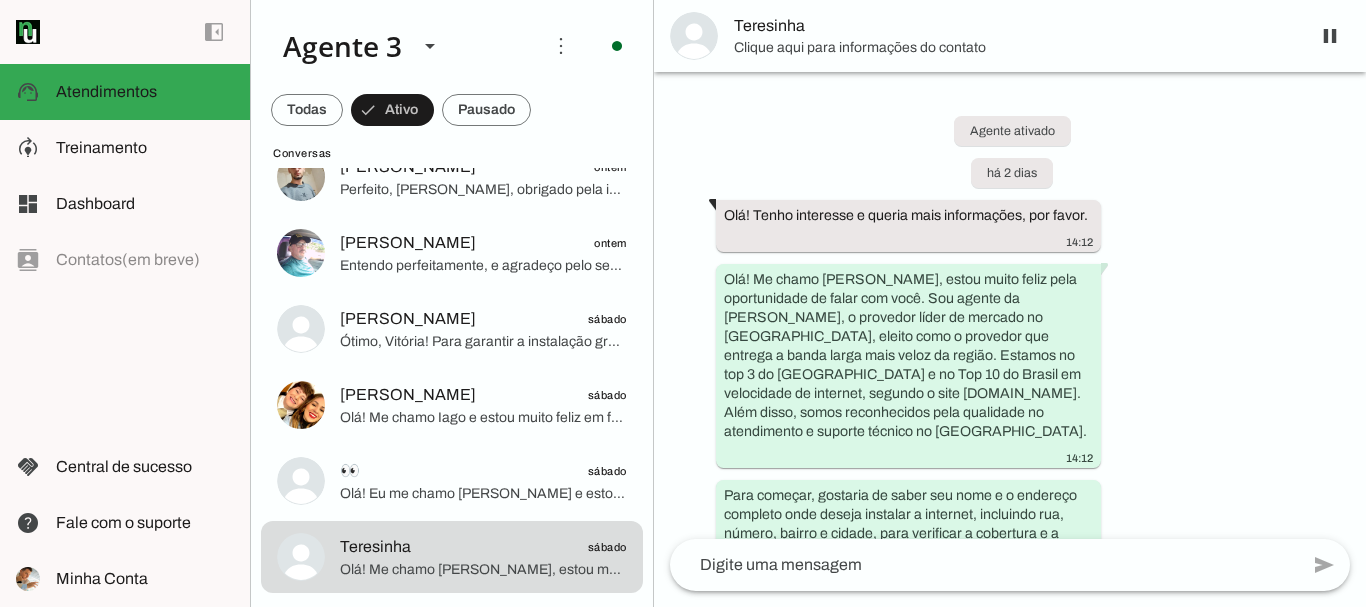 scroll, scrollTop: 831, scrollLeft: 0, axis: vertical 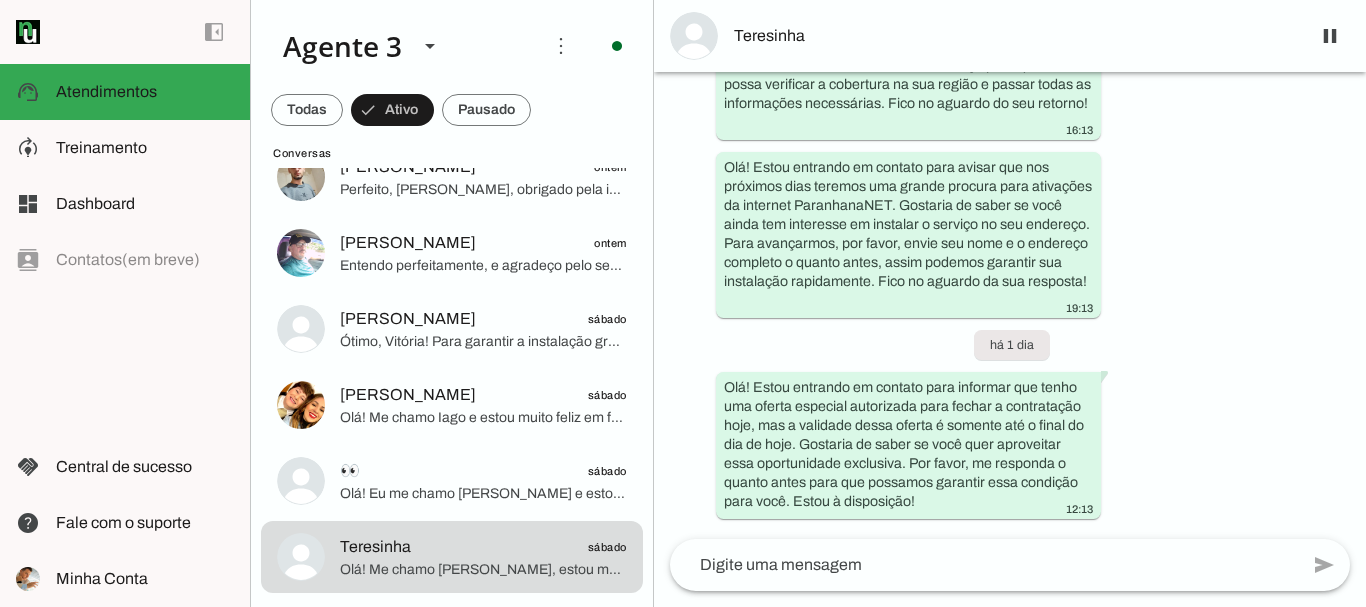 click on "Teresinha" at bounding box center (1014, 36) 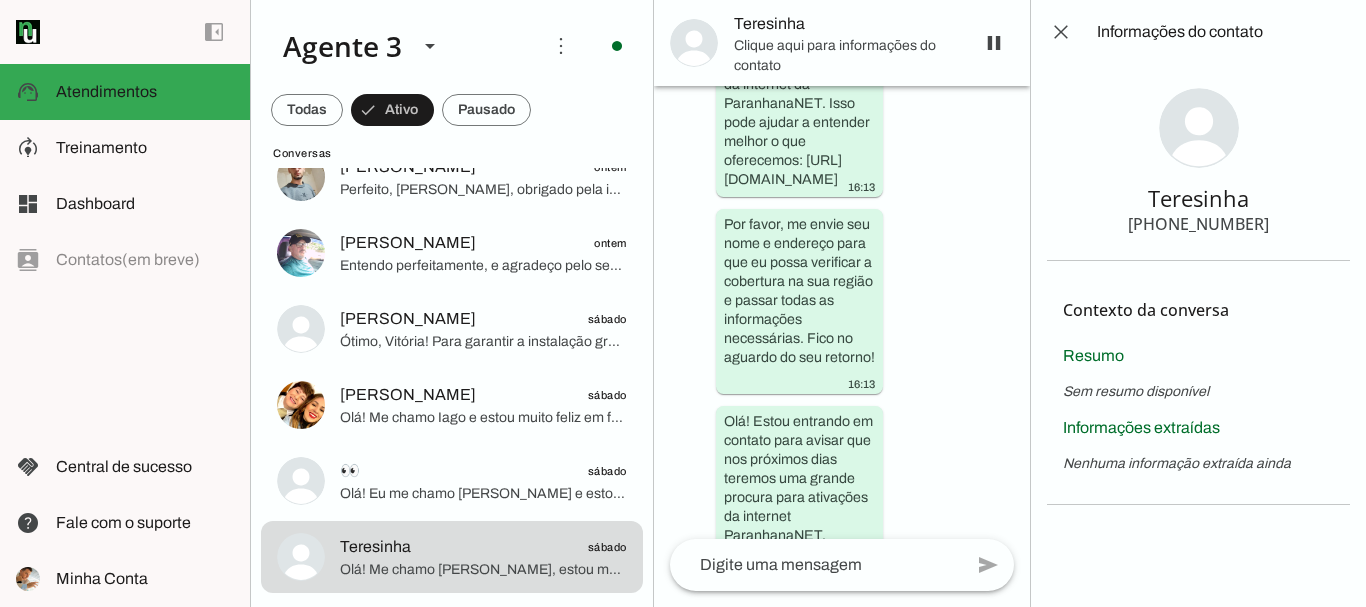 scroll, scrollTop: 1591, scrollLeft: 0, axis: vertical 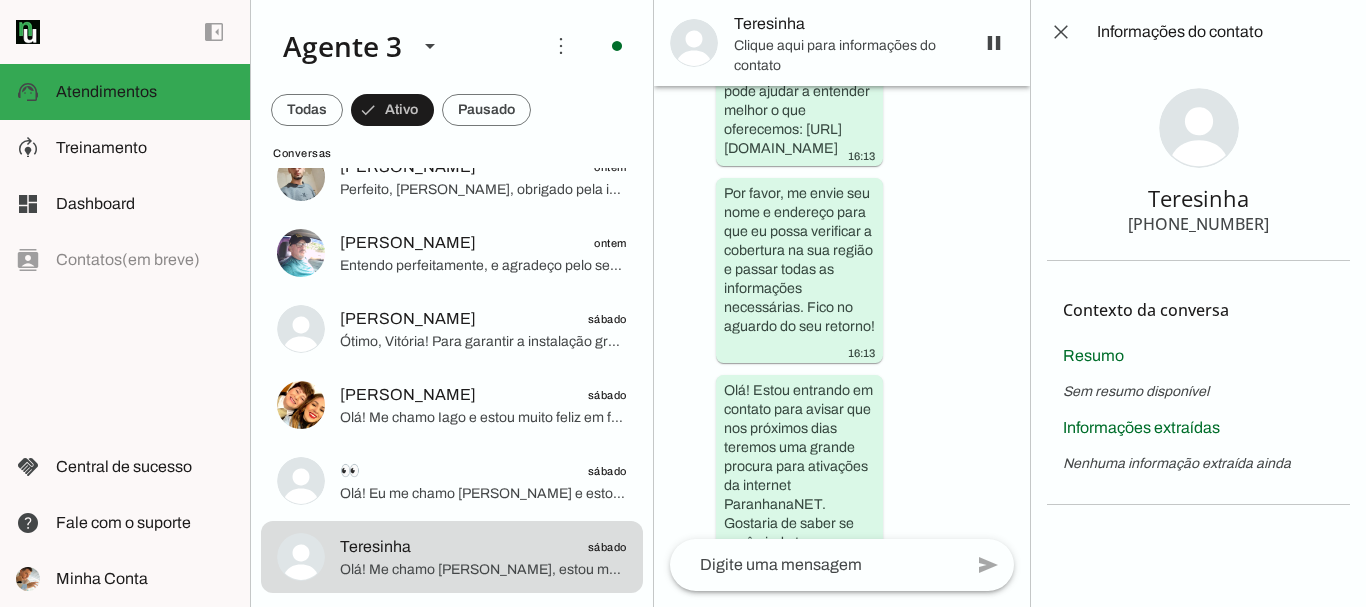 click on "+55 5197504240" at bounding box center (1198, 224) 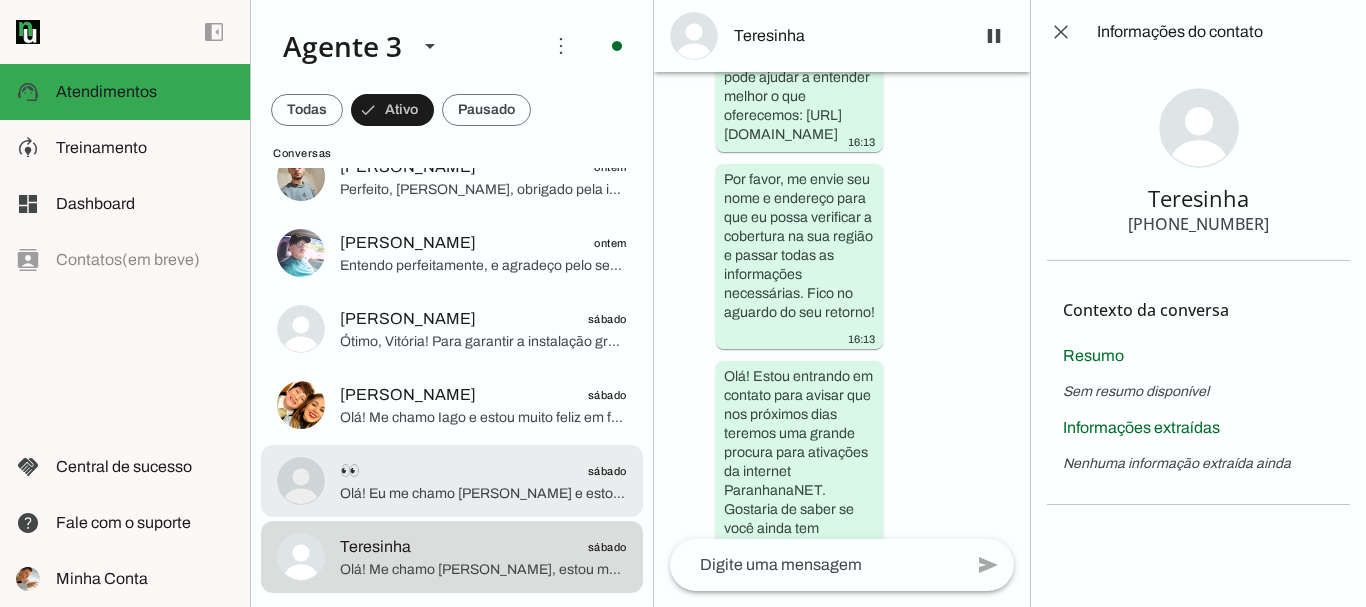 click on "👀
sábado" 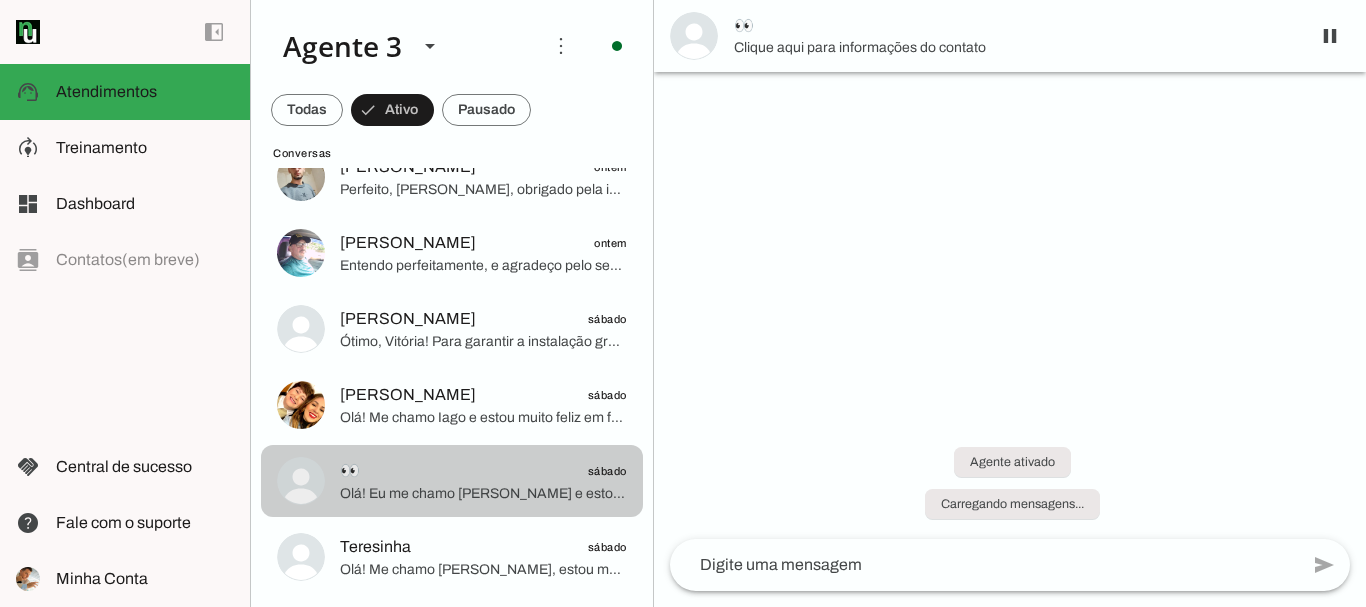 scroll, scrollTop: 0, scrollLeft: 0, axis: both 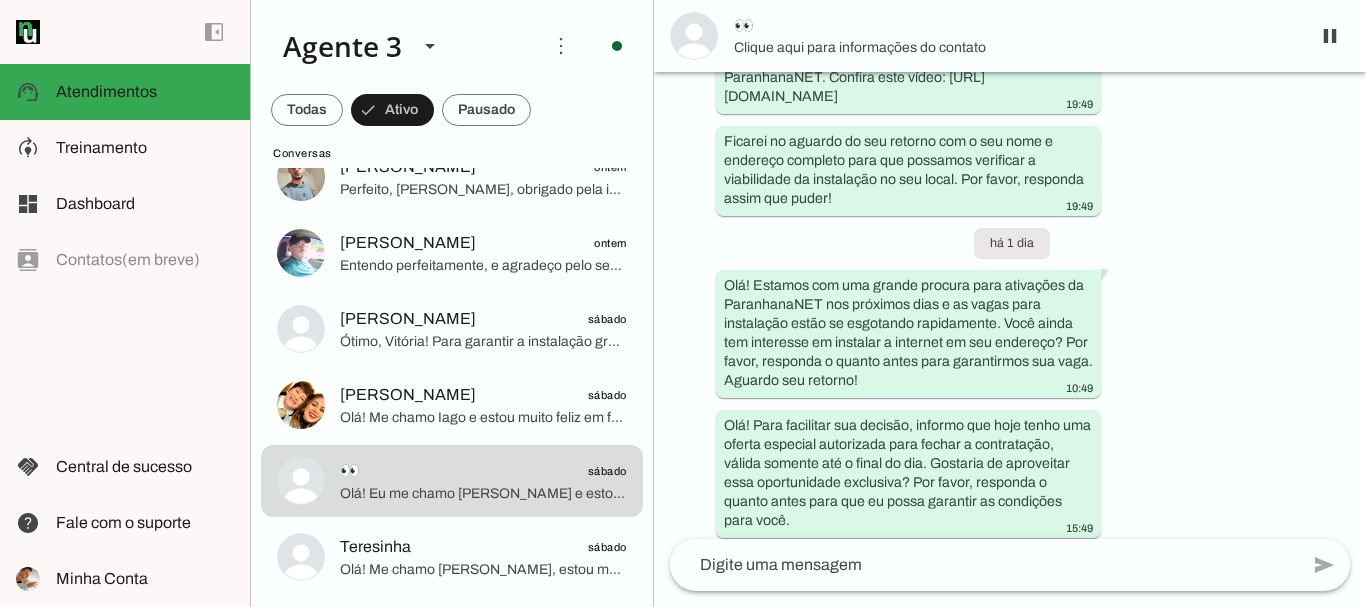 click on "Clique aqui para informações do contato" at bounding box center [1014, 48] 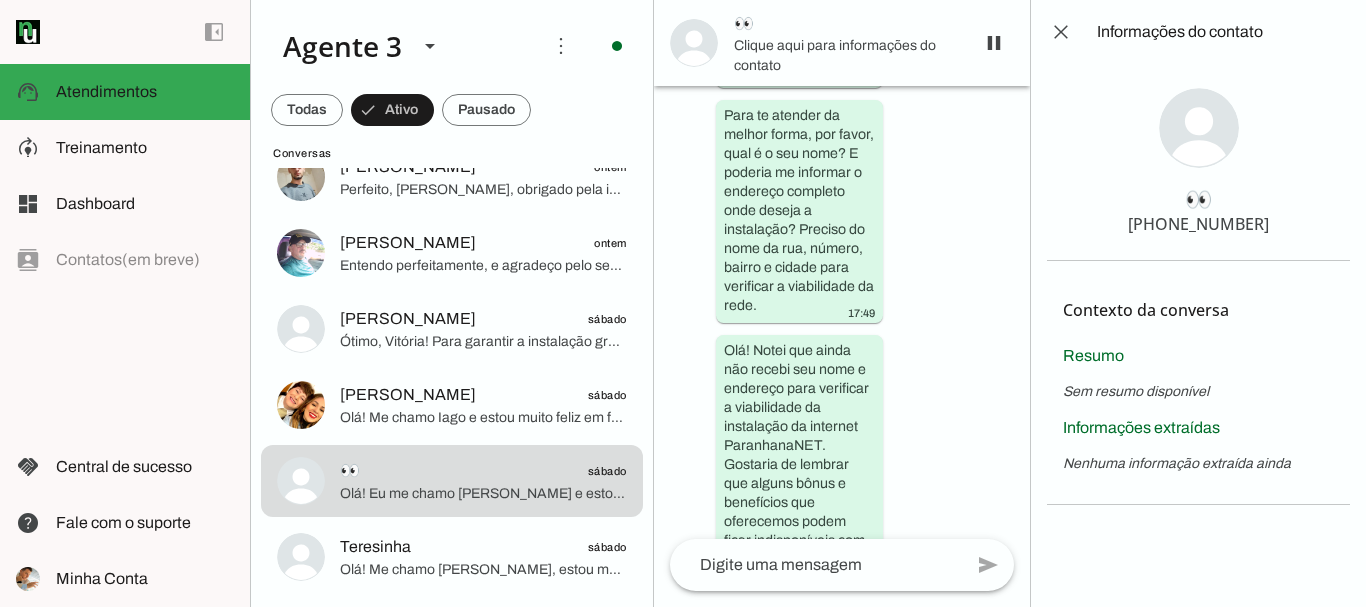 scroll, scrollTop: 2161, scrollLeft: 0, axis: vertical 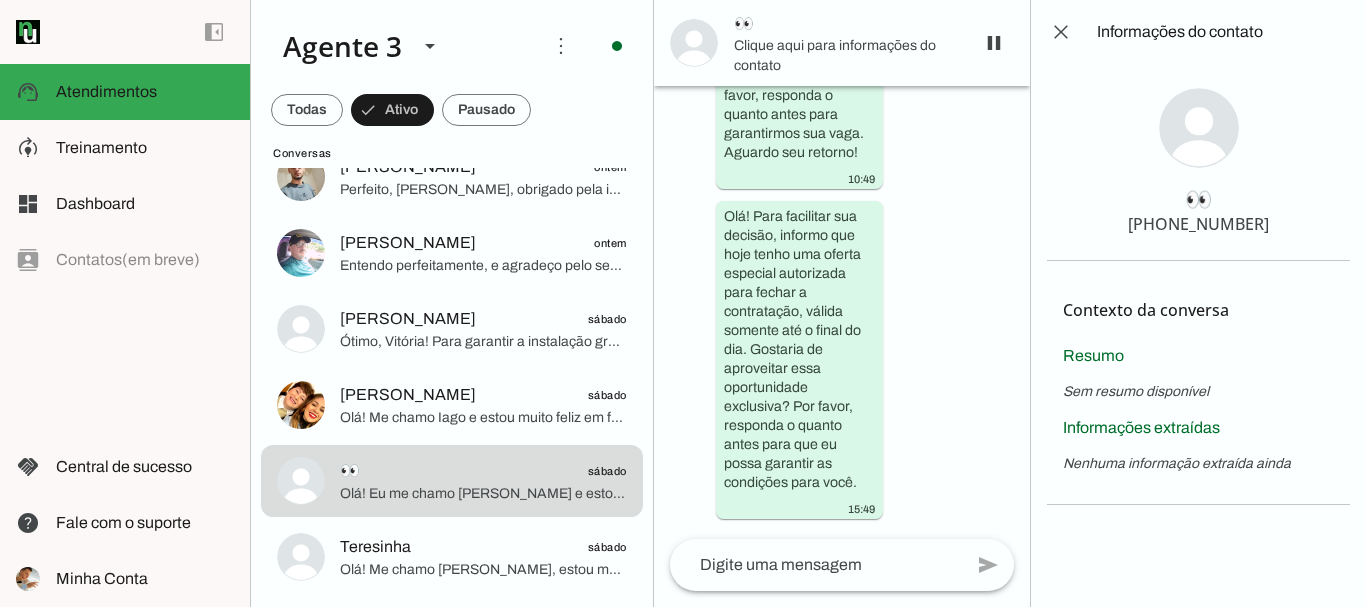 click on "[PHONE_NUMBER]" at bounding box center (1198, 224) 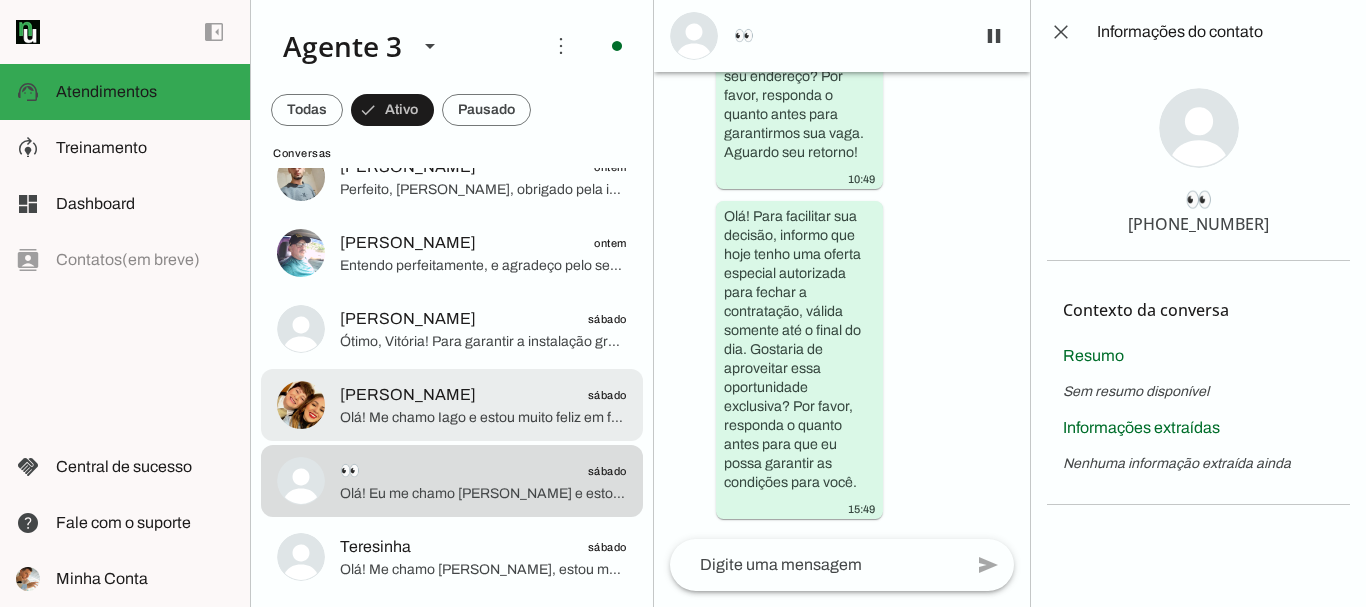 click at bounding box center (483, -127) 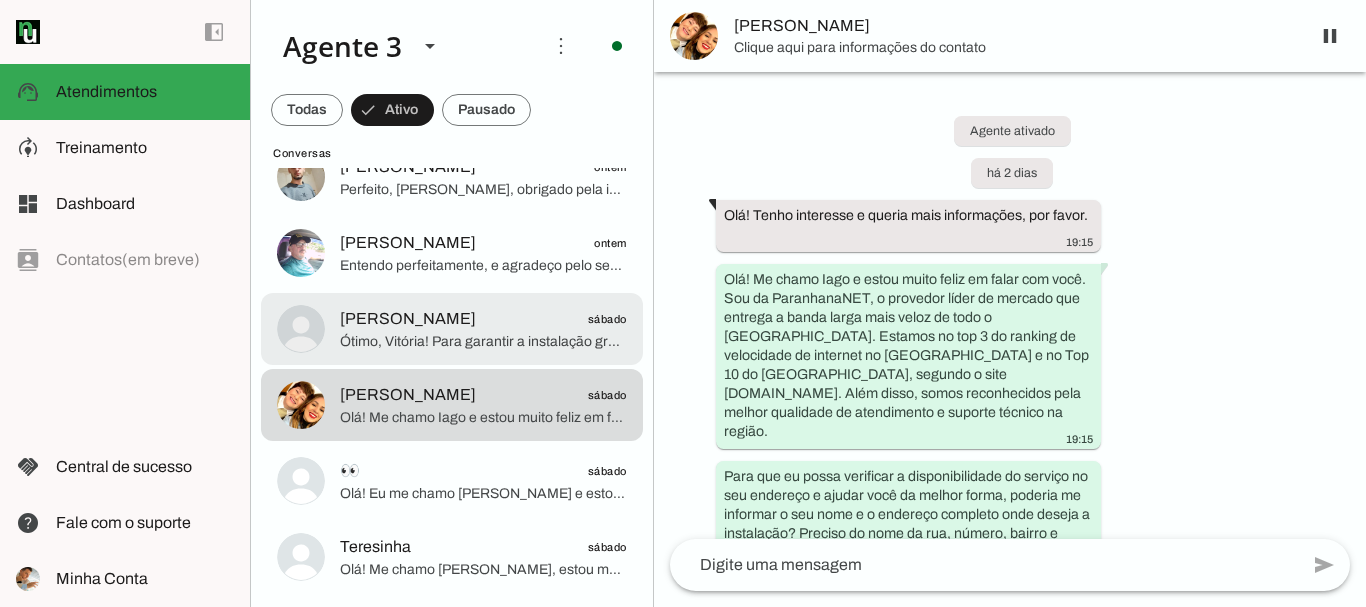 scroll, scrollTop: 774, scrollLeft: 0, axis: vertical 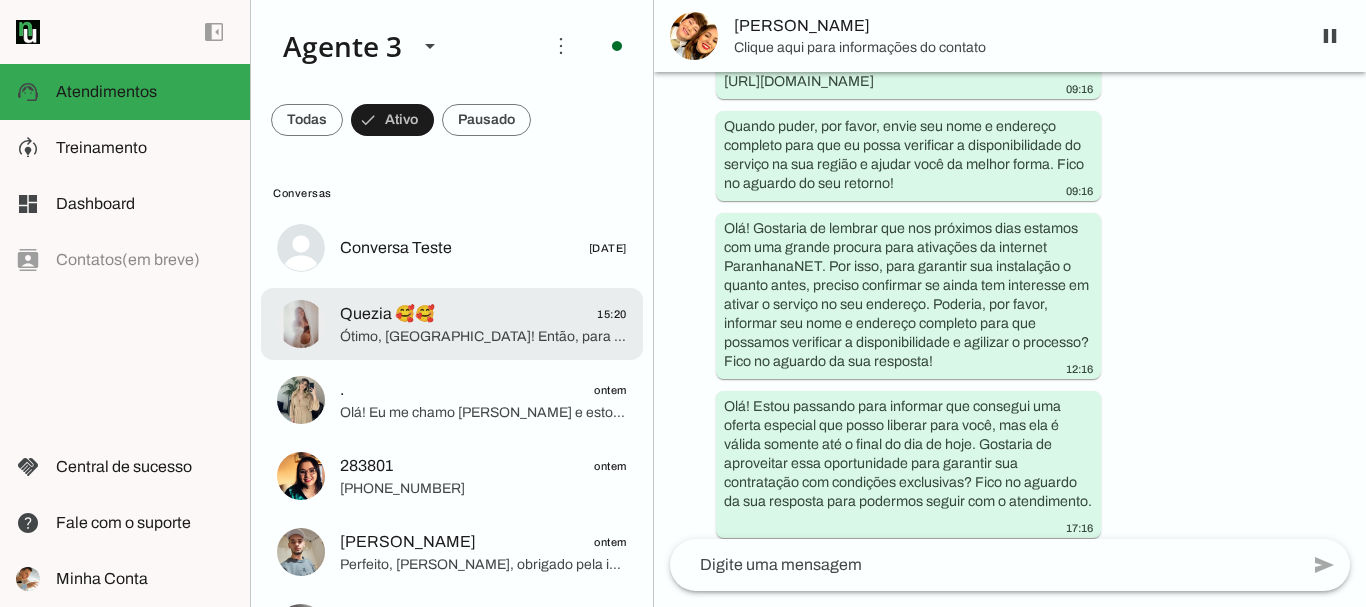 click on "Ótimo, Quezia! Então, para confirmar:
- Casa de um piso
- Entrada de energia por fios aéreos
- Agendamento para amanhã, 8 de julho, em qualquer horário
Agora só preciso que envie as cópias legíveis do CPF, RG, comprovante de endereço e uma foto sua segurando um documento com foto. Assim, finalizamos o cadastro e posso encaminhar para aprovação financeira e agendamento oficial da instalação.
Lembre que a instalação é grátis até 150 metros de cabo de fibra óptica, com fidelidade de 12 meses para garantir esse benefício.
Fico no aguardo dos seus documentos para avançarmos!" 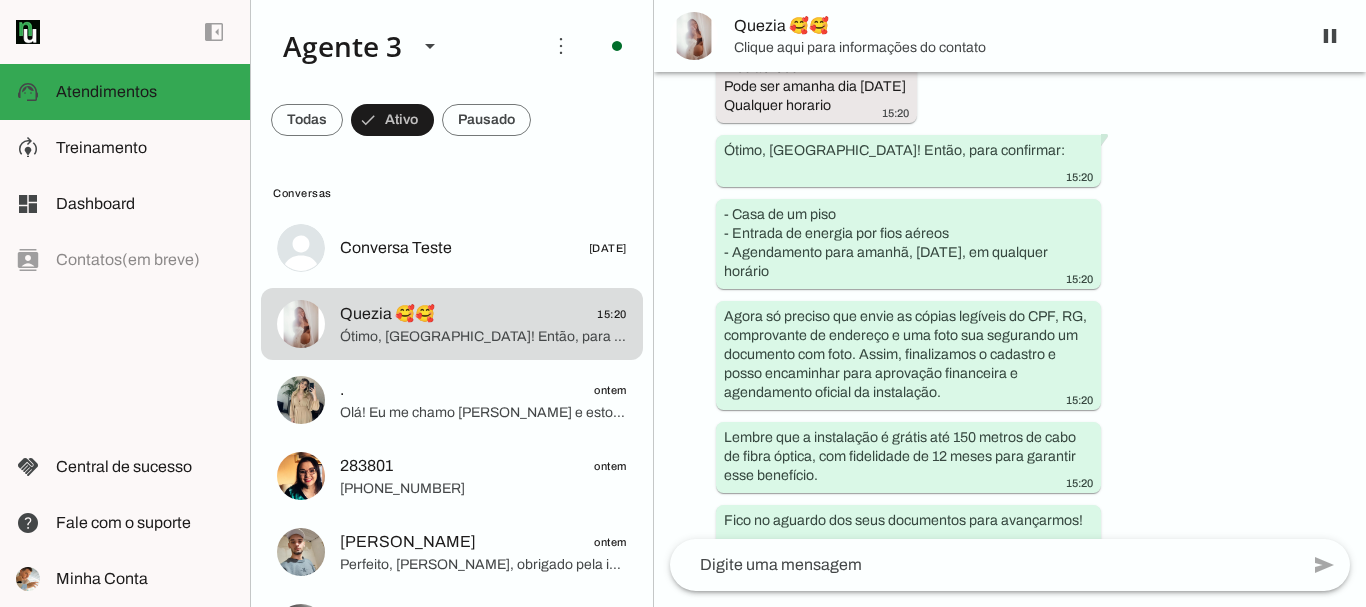 click on "Quezia 🥰🥰" at bounding box center (1014, 26) 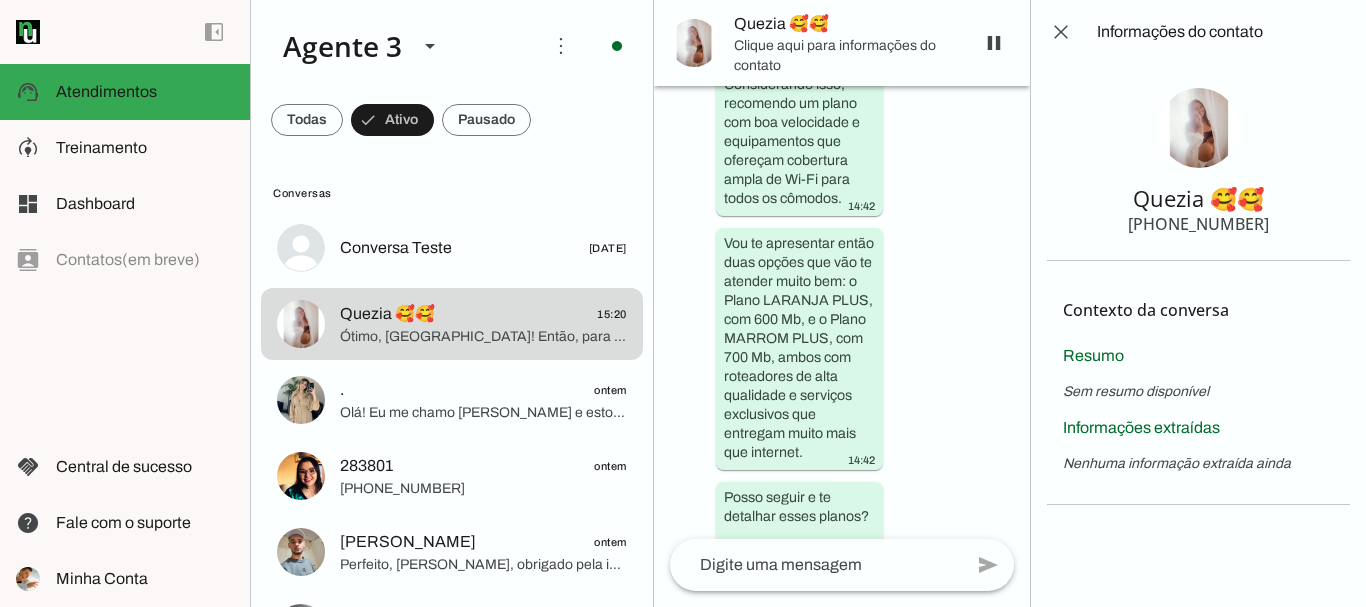 scroll, scrollTop: 11214, scrollLeft: 0, axis: vertical 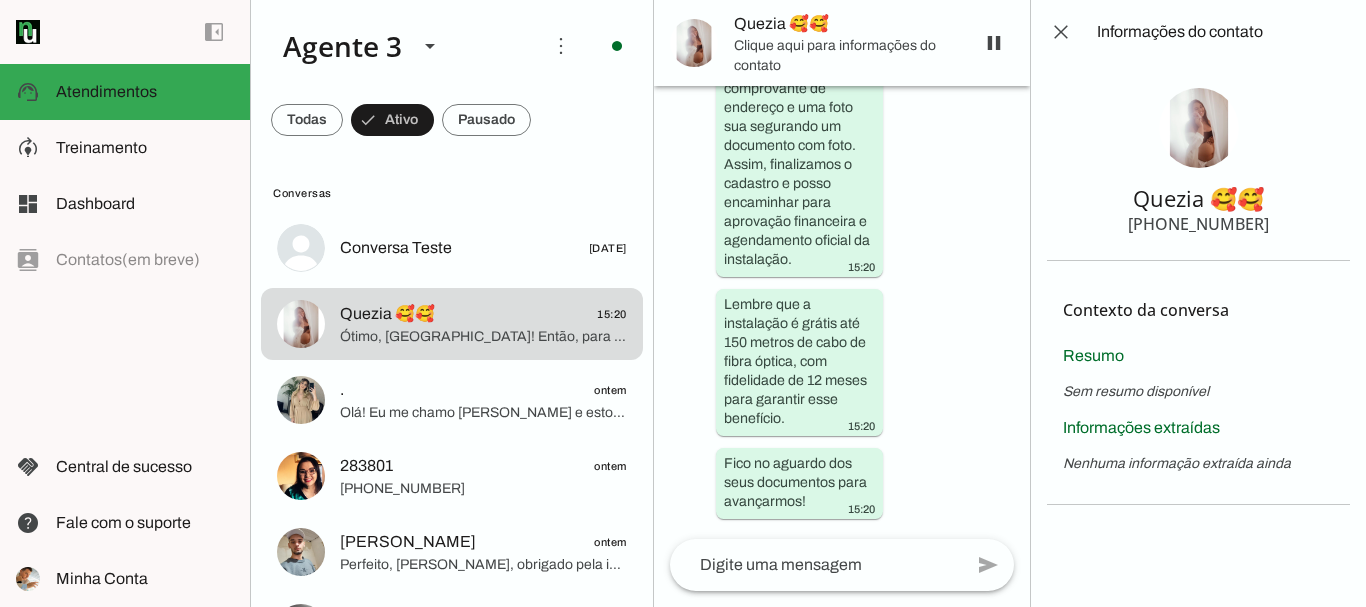 click on "+55 5196529408" at bounding box center (1198, 224) 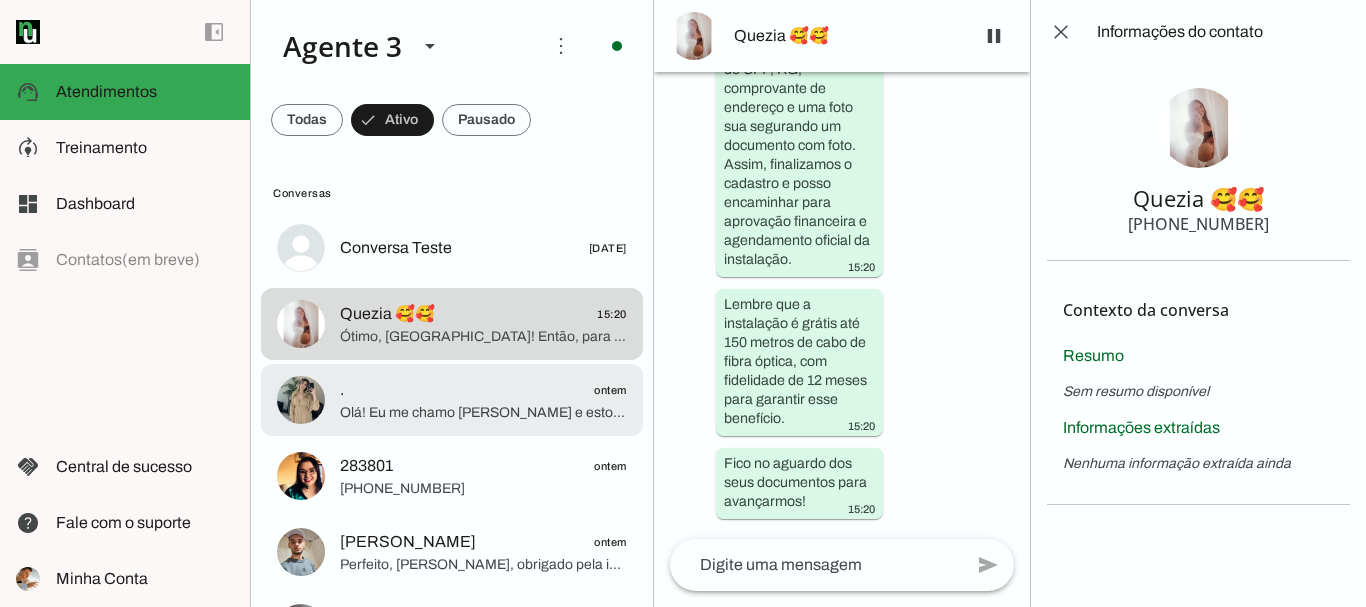 click on ".
ontem" 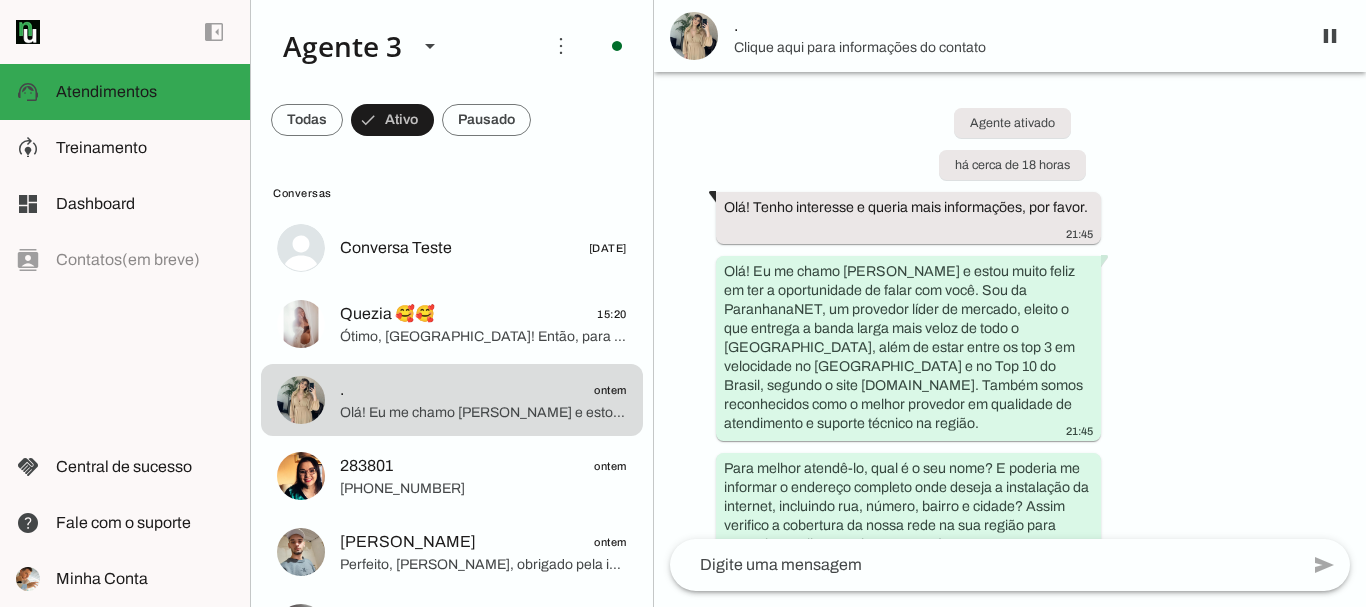 scroll, scrollTop: 0, scrollLeft: 0, axis: both 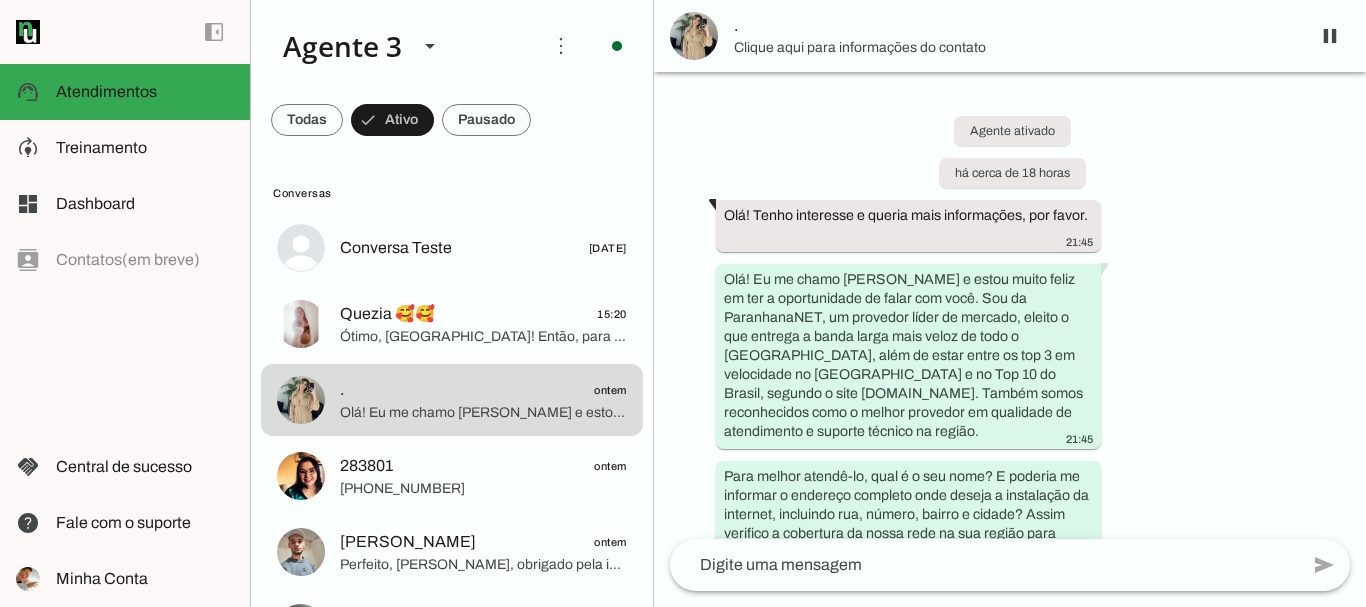 click on "." at bounding box center (1010, 36) 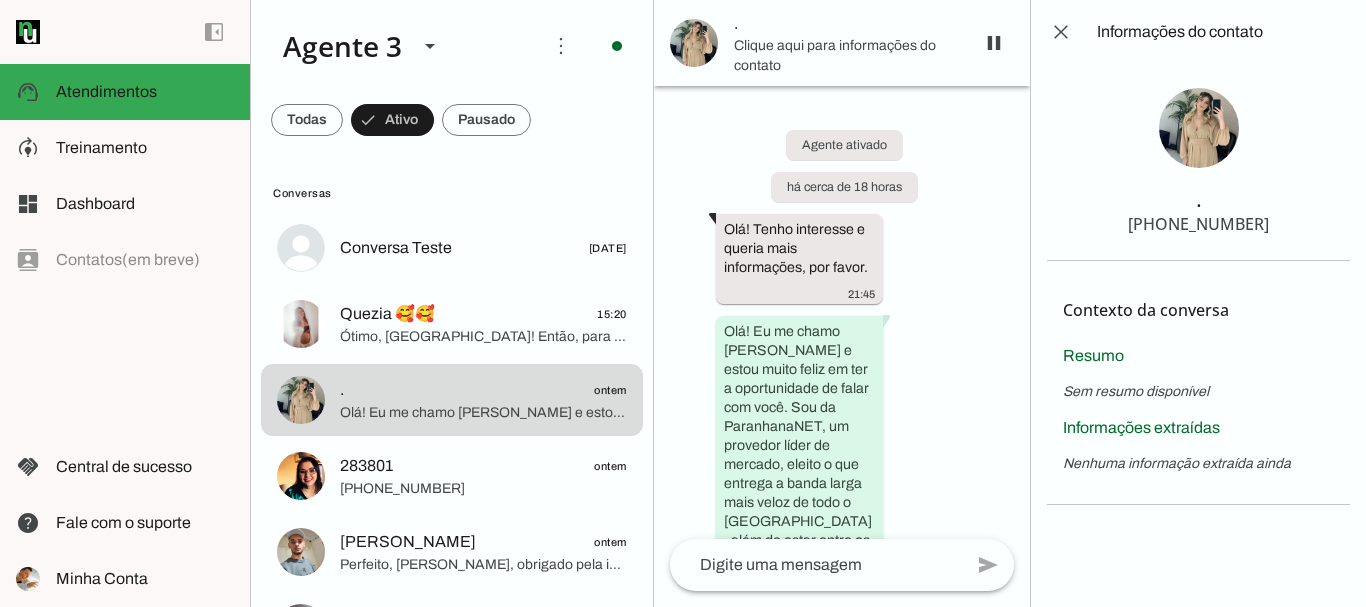 click at bounding box center [694, 43] 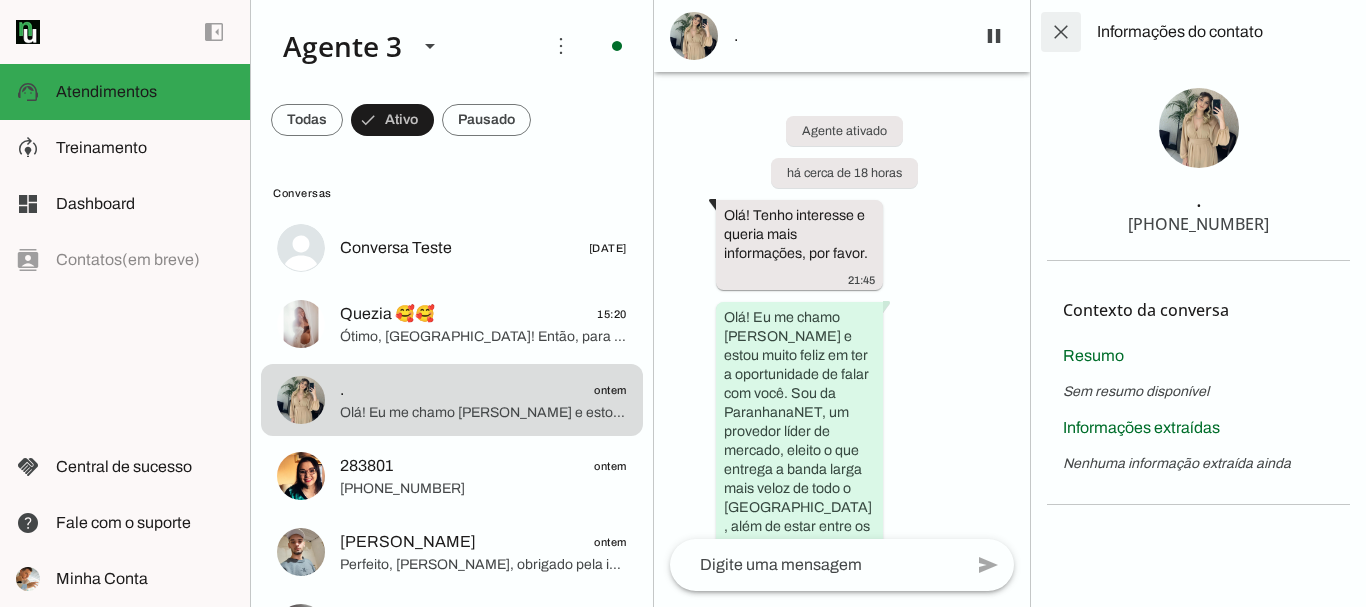 click at bounding box center [1061, 32] 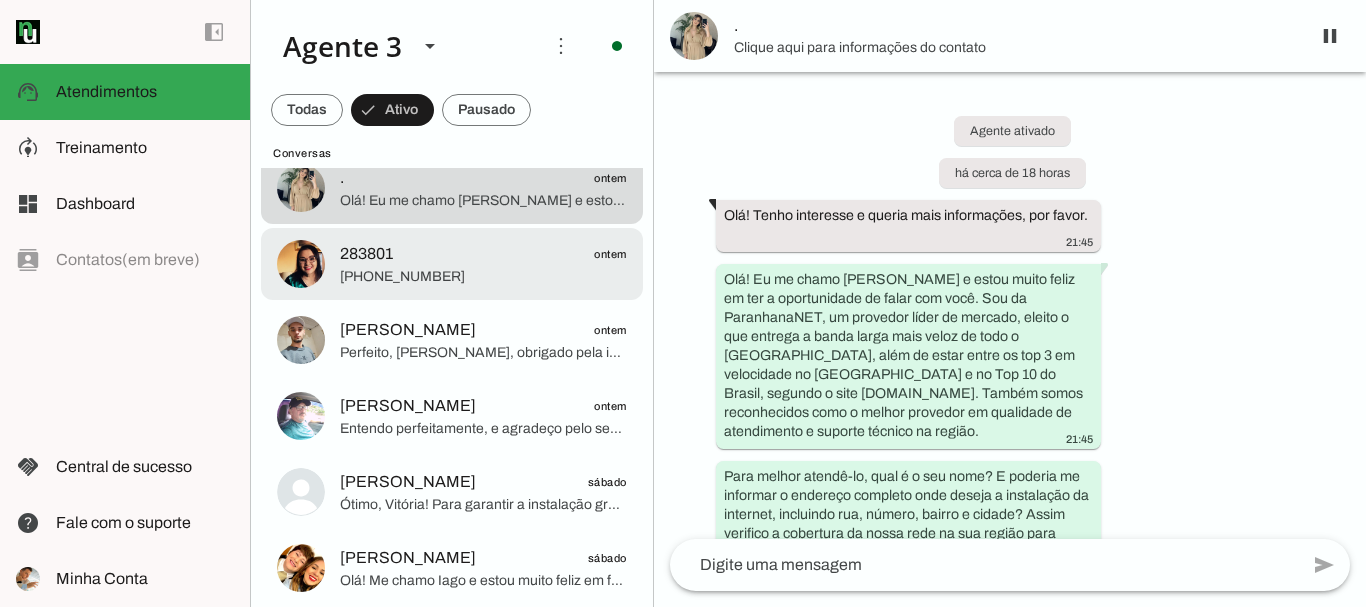 scroll, scrollTop: 200, scrollLeft: 0, axis: vertical 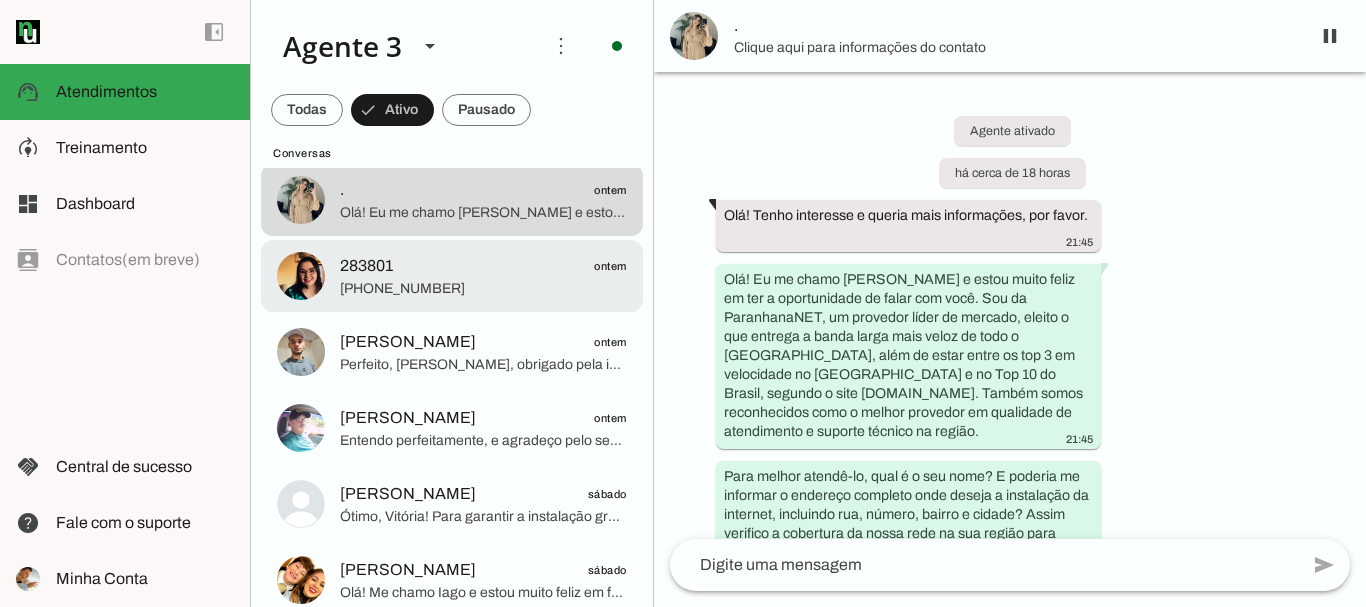 click on "[PHONE_NUMBER]" 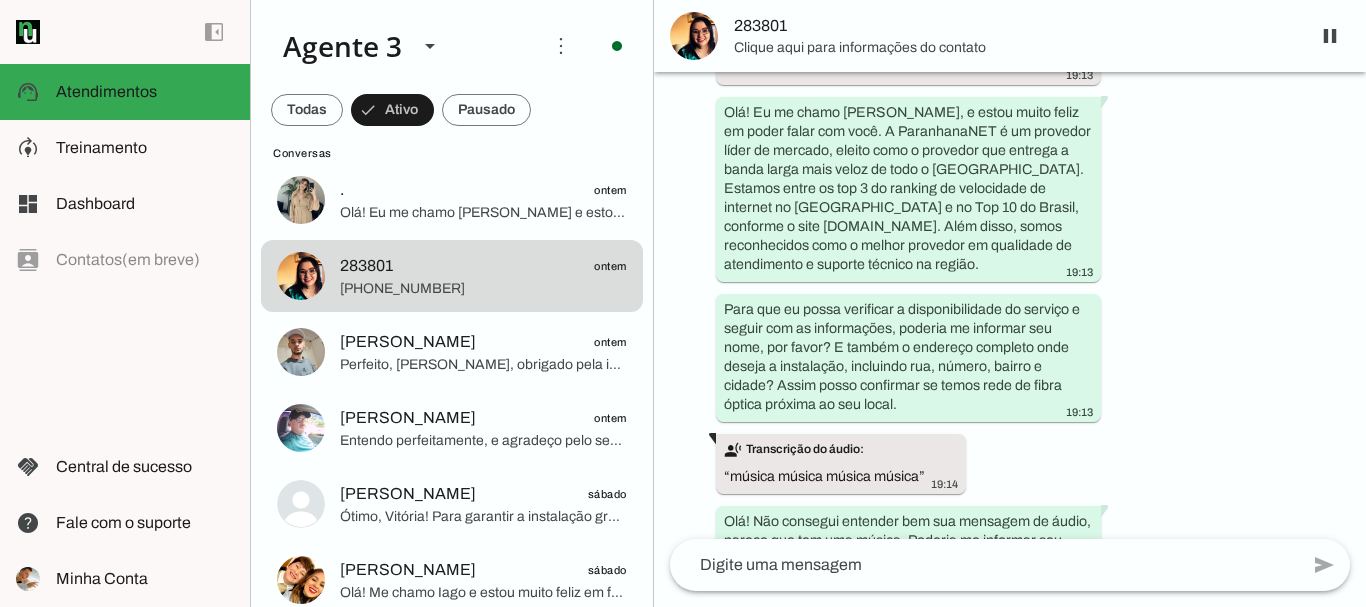 scroll, scrollTop: 238, scrollLeft: 0, axis: vertical 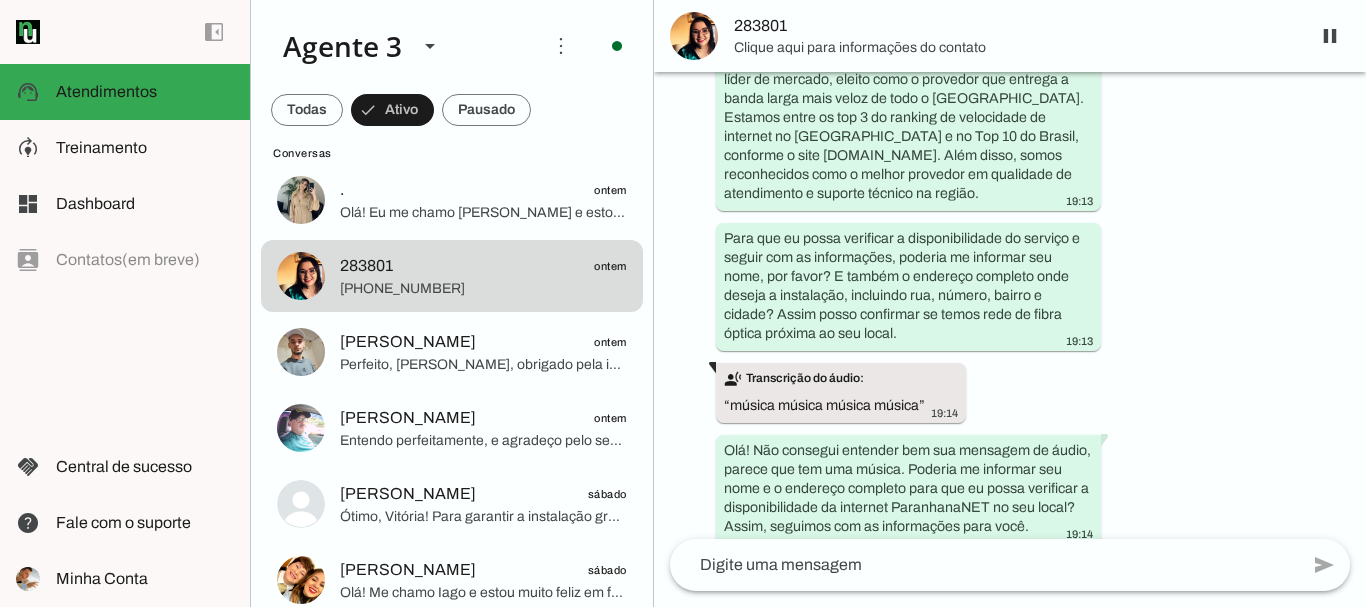 click on "Clique aqui para informações do contato" at bounding box center [1014, 48] 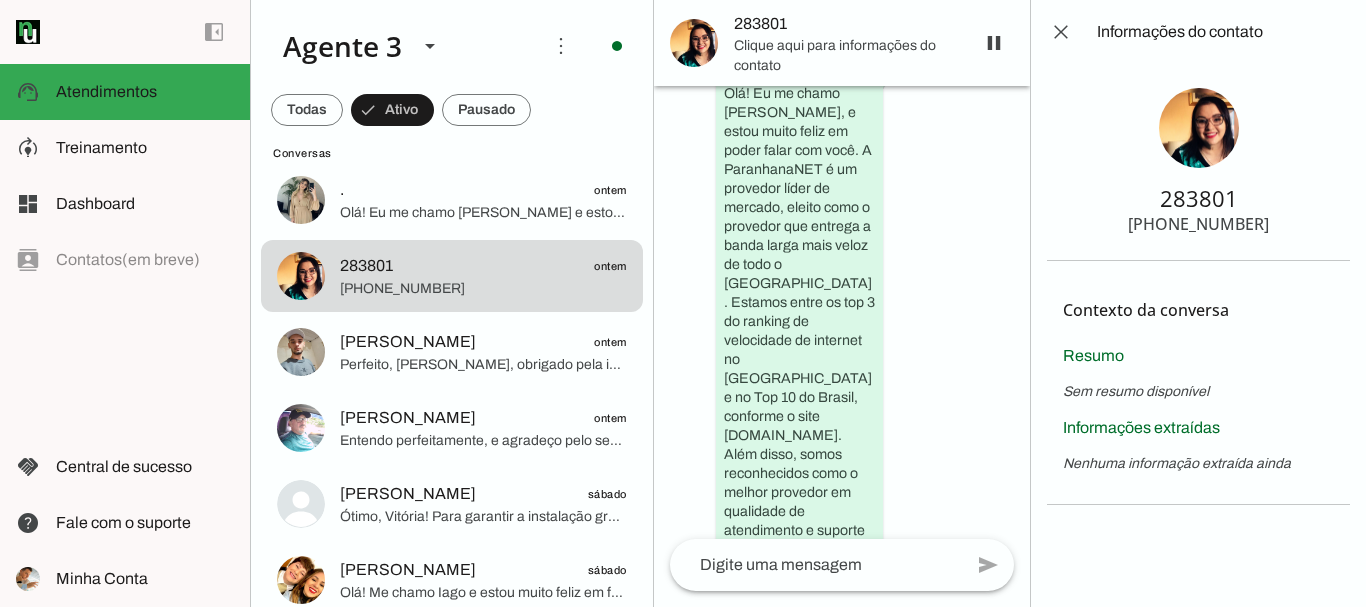 scroll, scrollTop: 295, scrollLeft: 0, axis: vertical 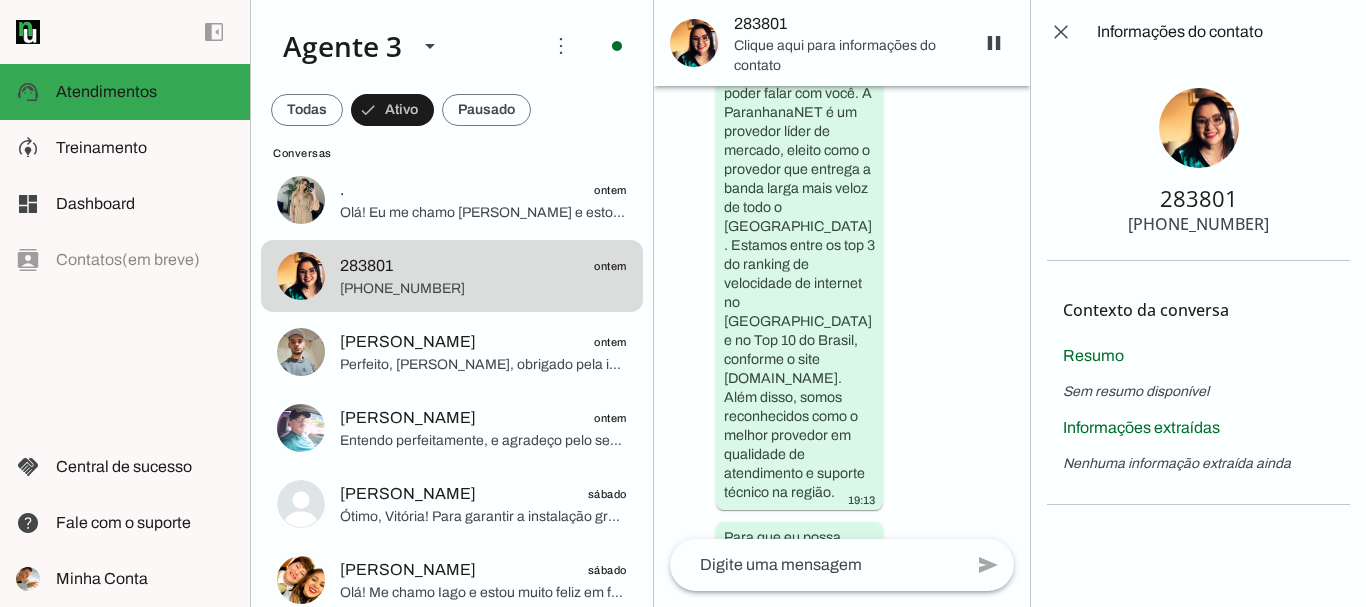 click on "[PHONE_NUMBER]" at bounding box center (1198, 224) 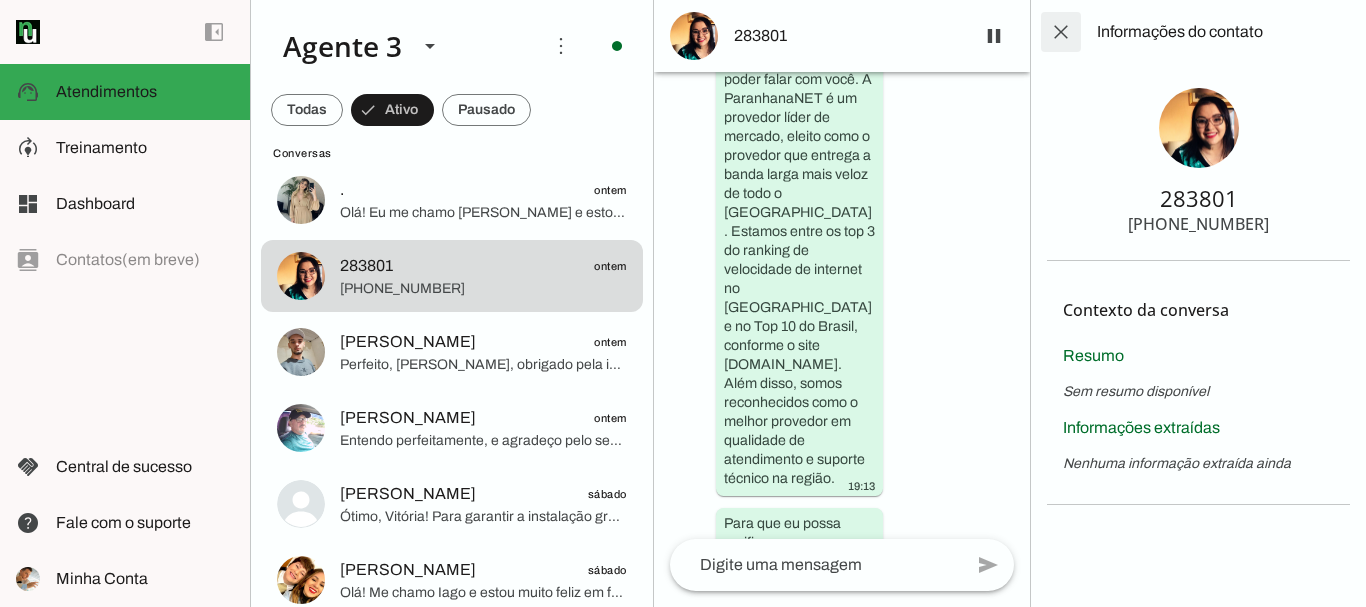 click at bounding box center [1061, 32] 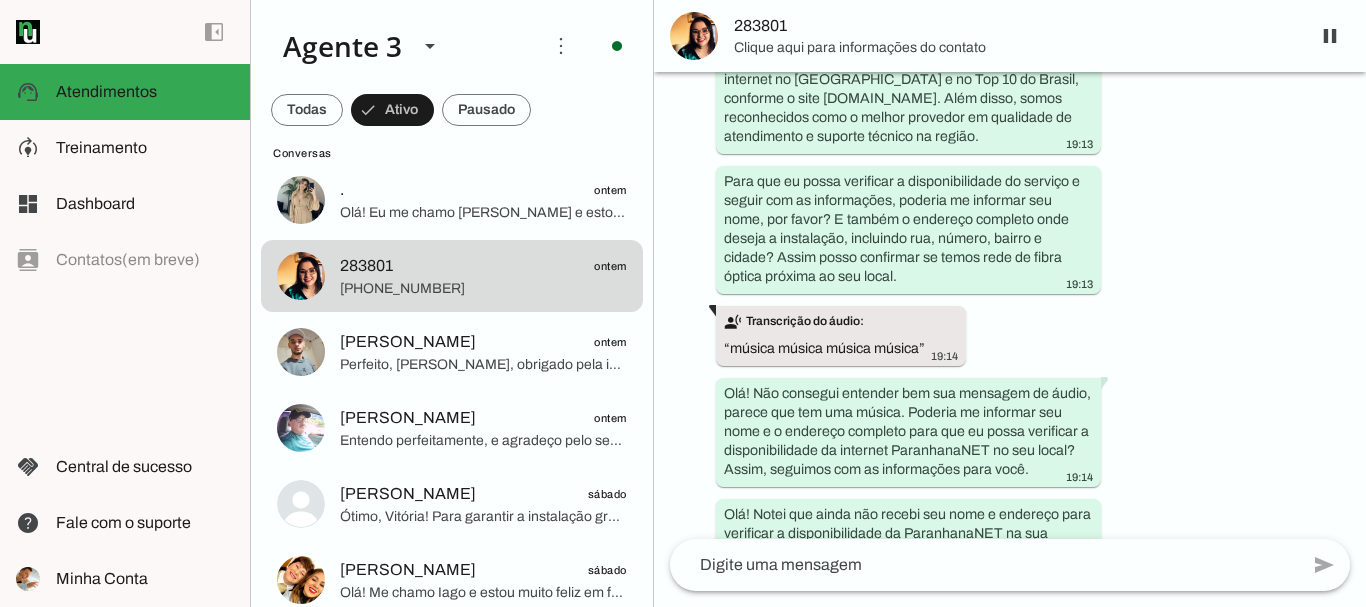 scroll, scrollTop: 0, scrollLeft: 0, axis: both 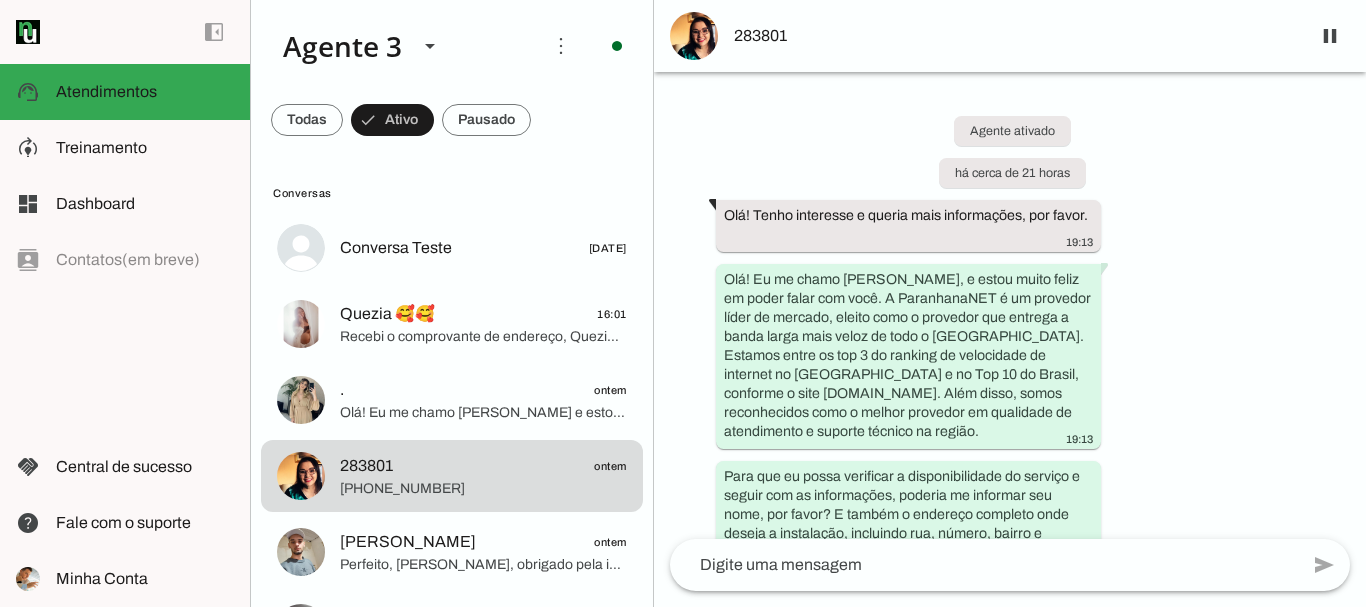 click on "Agente ativado
há cerca de 21 horas
Olá! Tenho interesse e queria mais informações, por favor. 19:13
Olá! Eu me chamo Iago, e estou muito feliz em poder falar com você. A ParanhanaNET é um provedor líder de mercado, eleito como o provedor que entrega a banda larga mais veloz de todo o Vale do Paranhana. Estamos entre os top 3 do ranking de velocidade de internet no Rio Grande do Sul e no Top 10 do Brasil, conforme o site www.minhaconexao.com.br. Além disso, somos reconhecidos como o melhor provedor em qualidade de atendimento e suporte técnico na região. 19:13 Para que eu possa verificar a disponibilidade do serviço e seguir com as informações, poderia me informar seu nome, por favor? E também o endereço completo onde deseja a instalação, incluindo rua, número, bairro e cidade? Assim posso confirmar se temos rede de fibra óptica próxima ao seu local. 19:13
transcribe “ ”" at bounding box center (1010, 305) 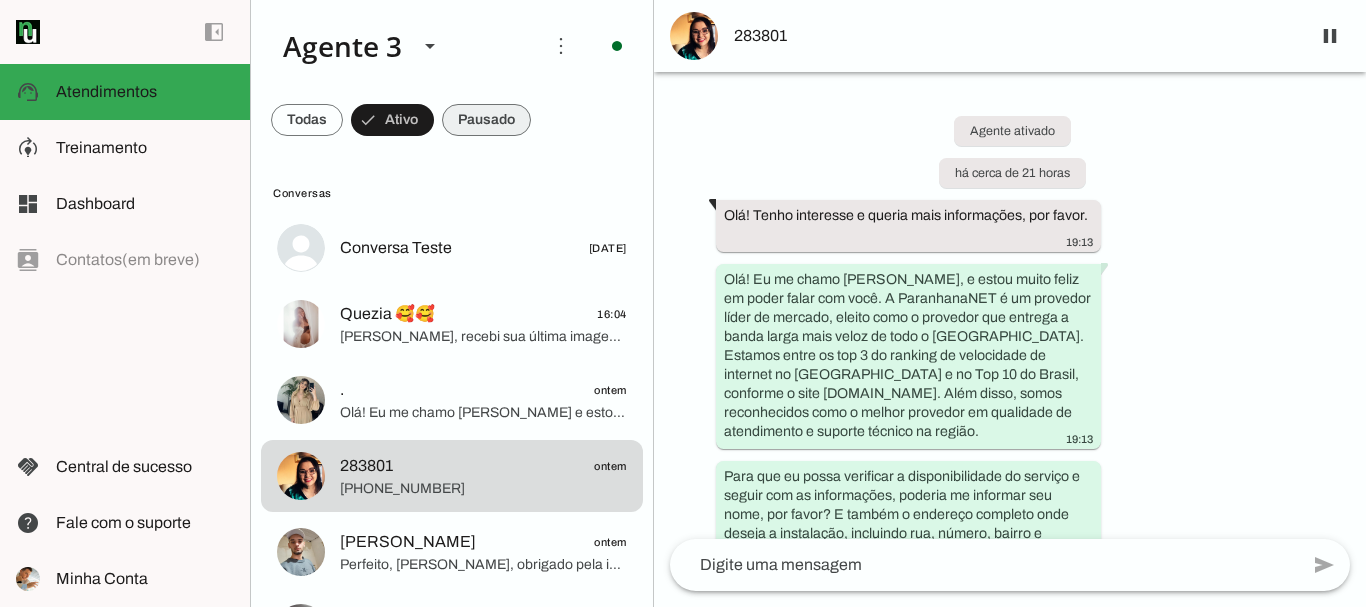 click at bounding box center [307, 120] 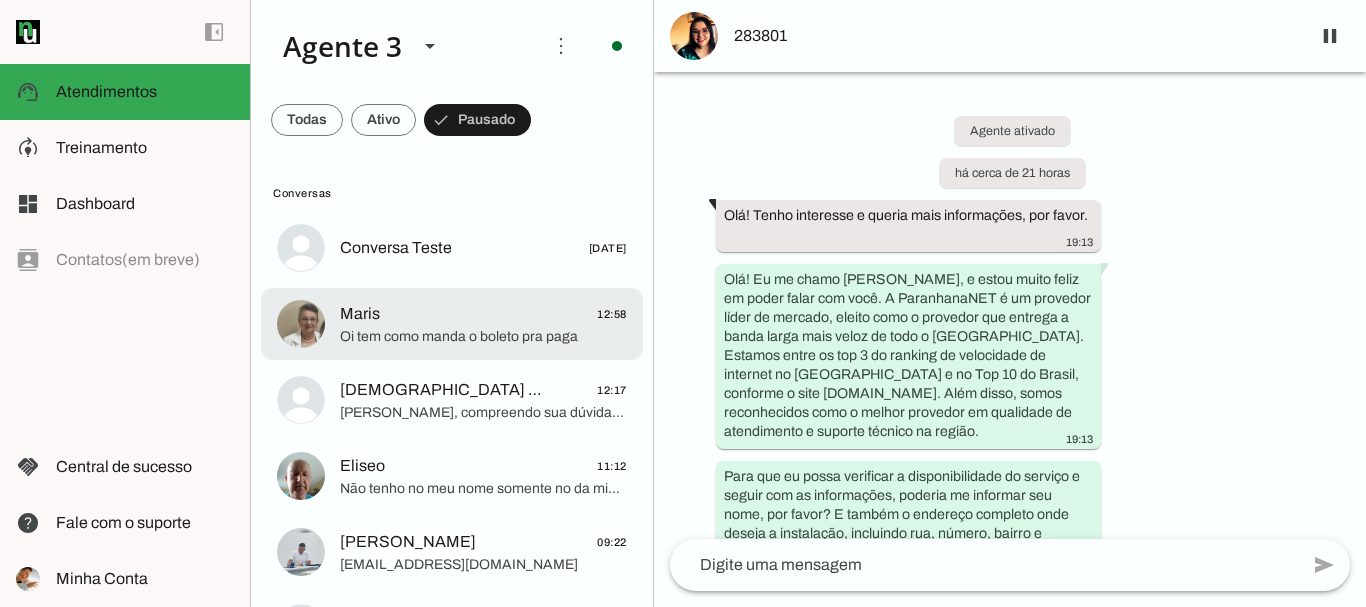 click on "Oi tem como  manda  o boleto  pra paga" 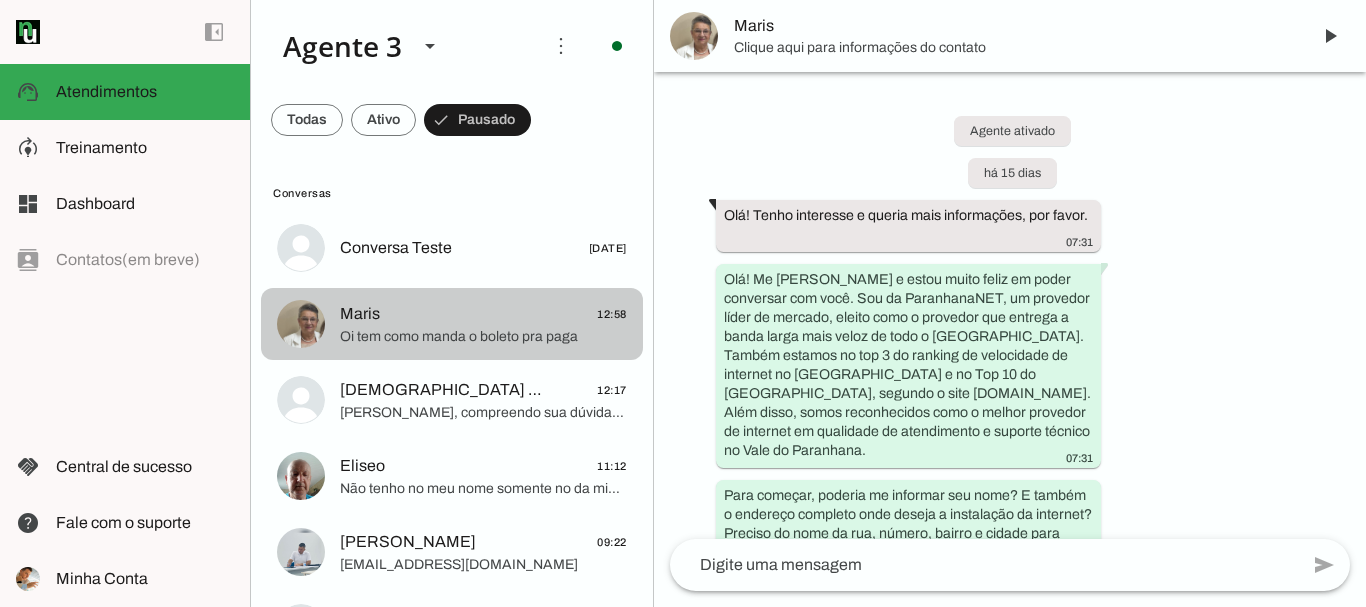 scroll, scrollTop: 1017, scrollLeft: 0, axis: vertical 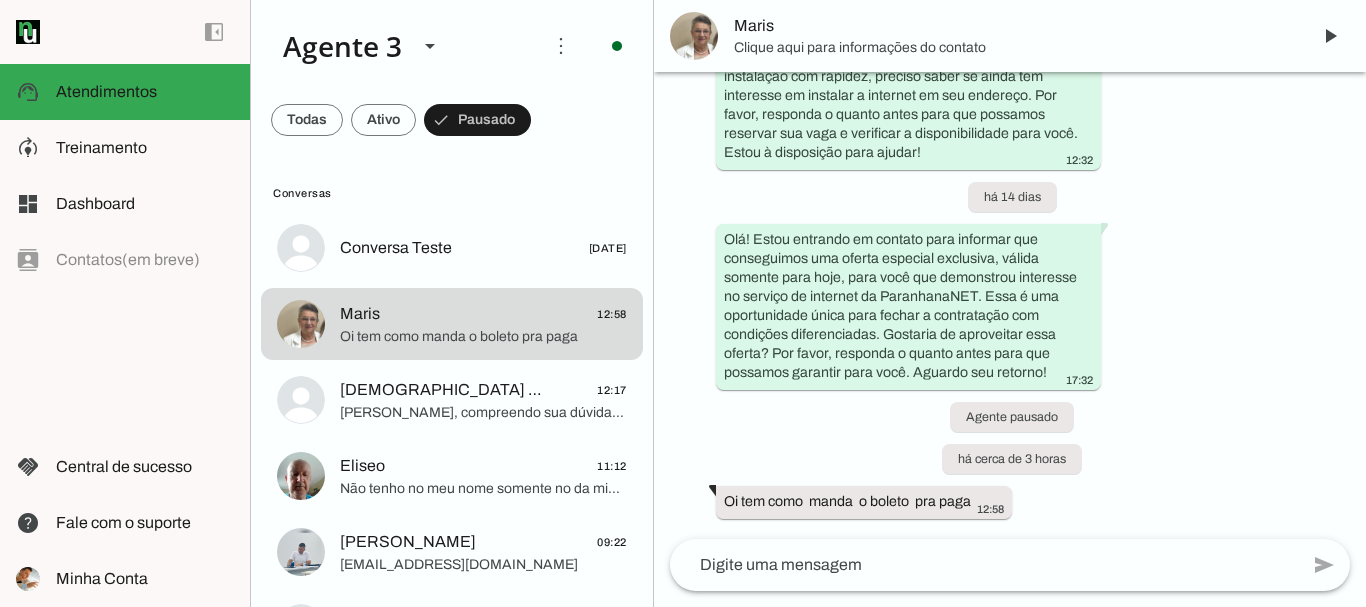 click 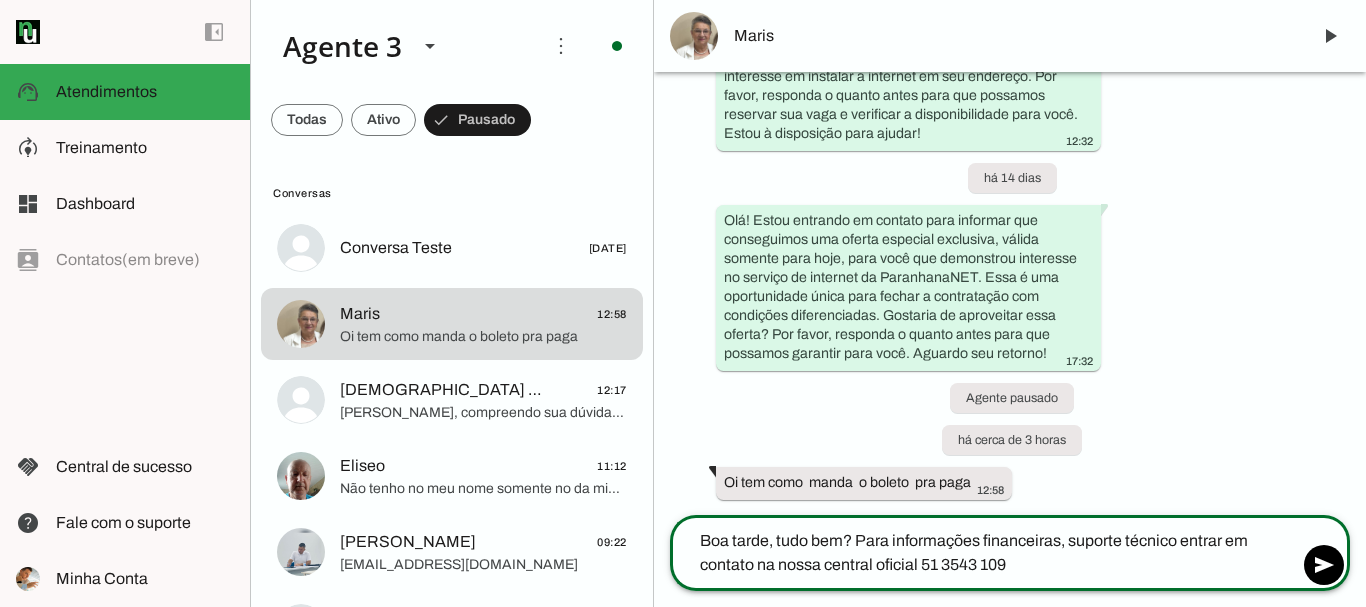 type on "Boa tarde, tudo bem? Para informações financeiras, suporte técnico entrar em contato na nossa central oficial 51 3543 1099" 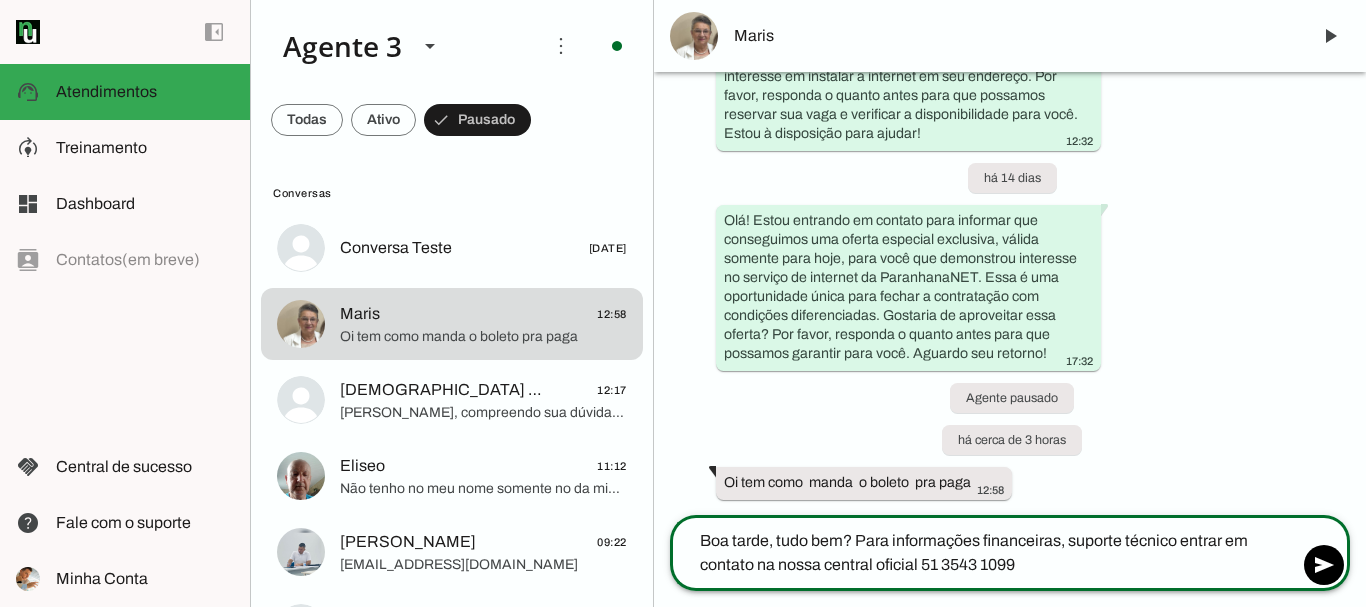 type 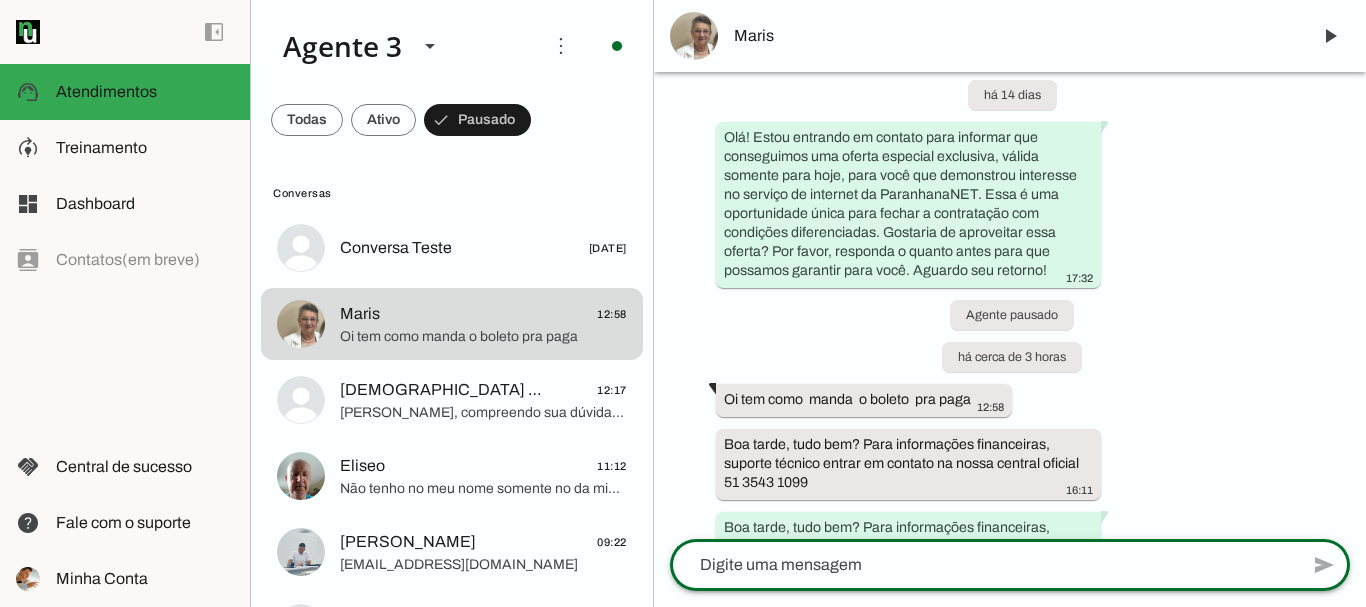 scroll, scrollTop: 1100, scrollLeft: 0, axis: vertical 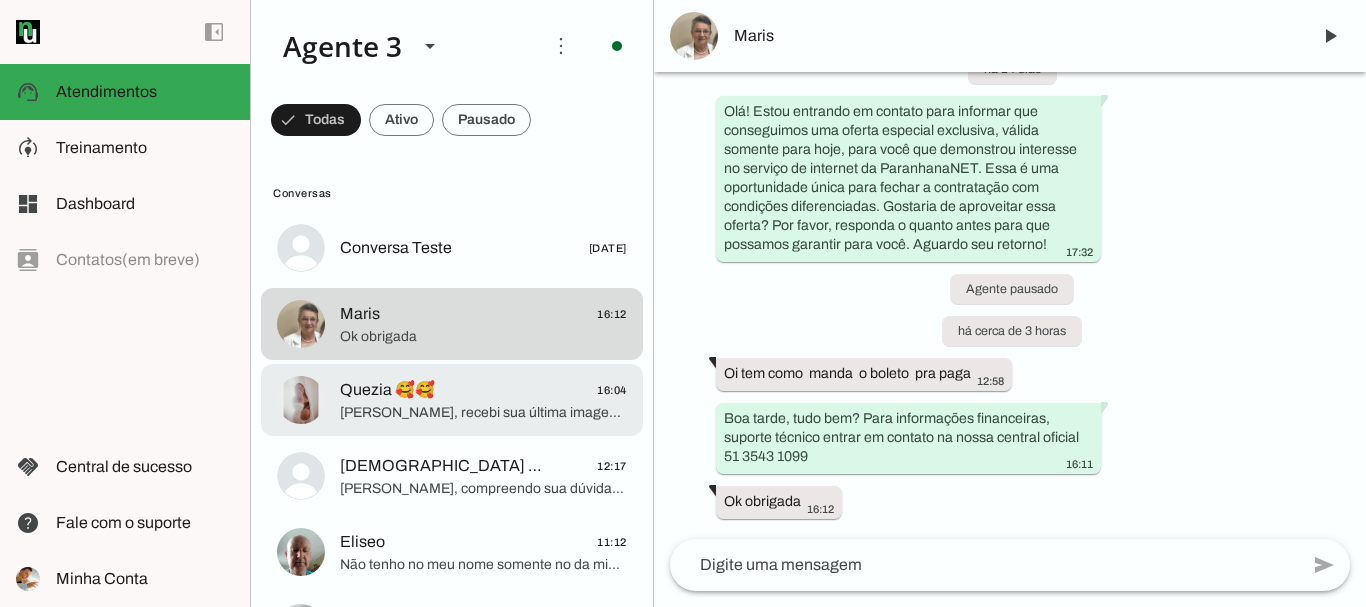 click on "Quezia 🥰🥰
16:04
Quezia, recebi sua última imagem, mas não consegui identificar qual documento é. Por favor, me informe se já enviou todos os documentos necessários: CPF, RG, comprovante de endereço e a foto segurando um documento com foto.
Assim que tudo estiver completo, posso finalizar o cadastro e seguir com a aprovação financeira para confirmar a instalação no dia 8 de julho.
Estou aqui para ajudar no que precisar!" at bounding box center (452, 248) 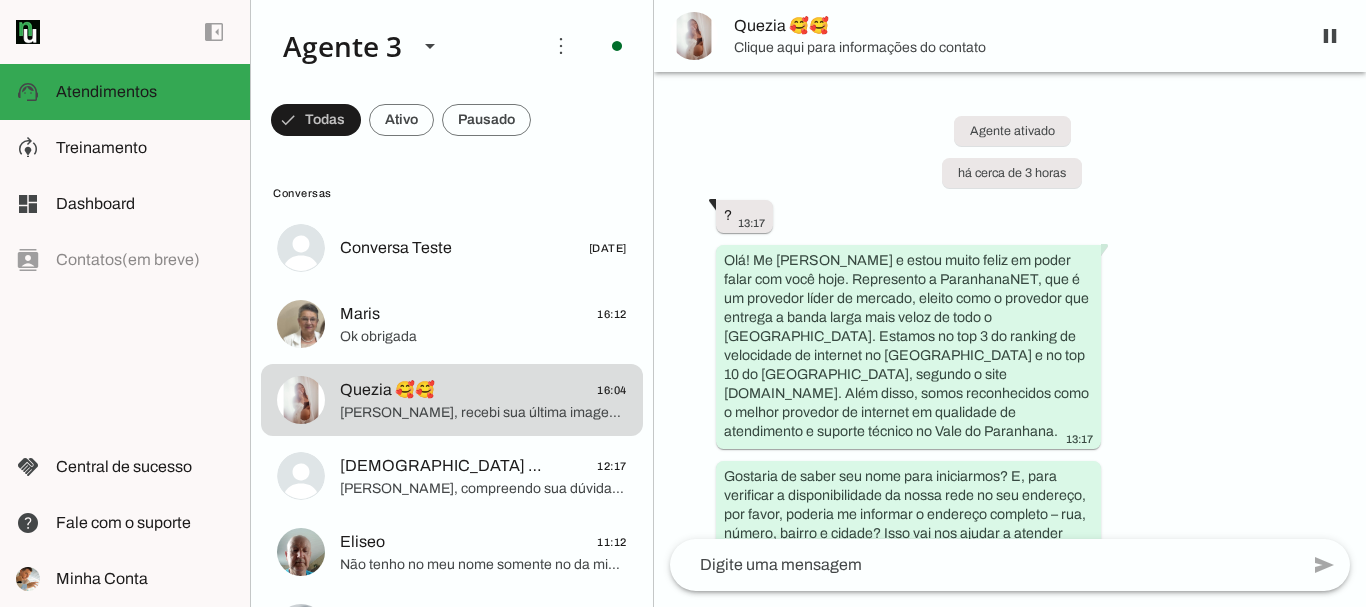 scroll, scrollTop: 7373, scrollLeft: 0, axis: vertical 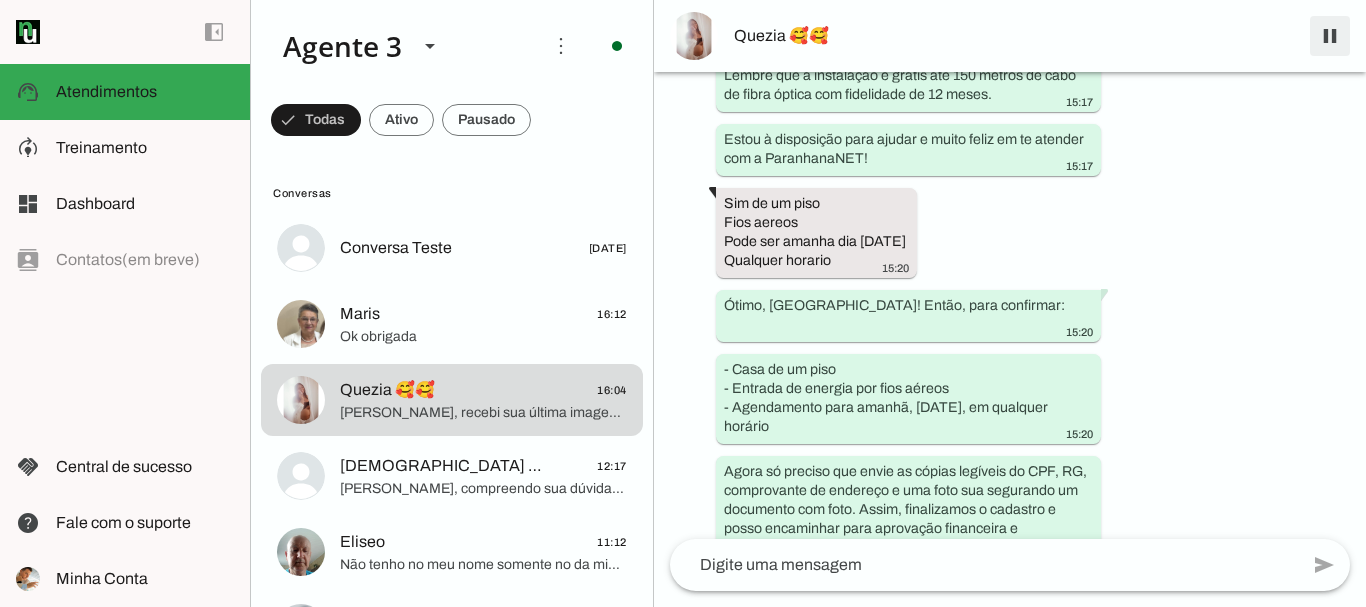 click at bounding box center [1330, 36] 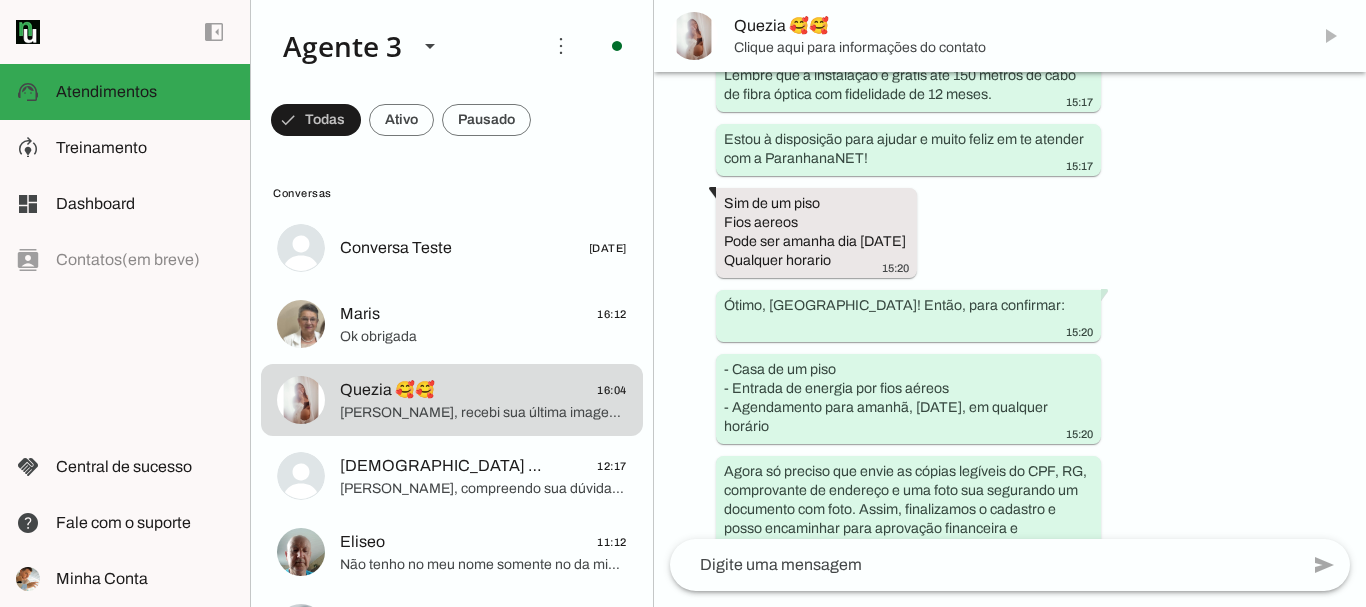 scroll, scrollTop: 0, scrollLeft: 0, axis: both 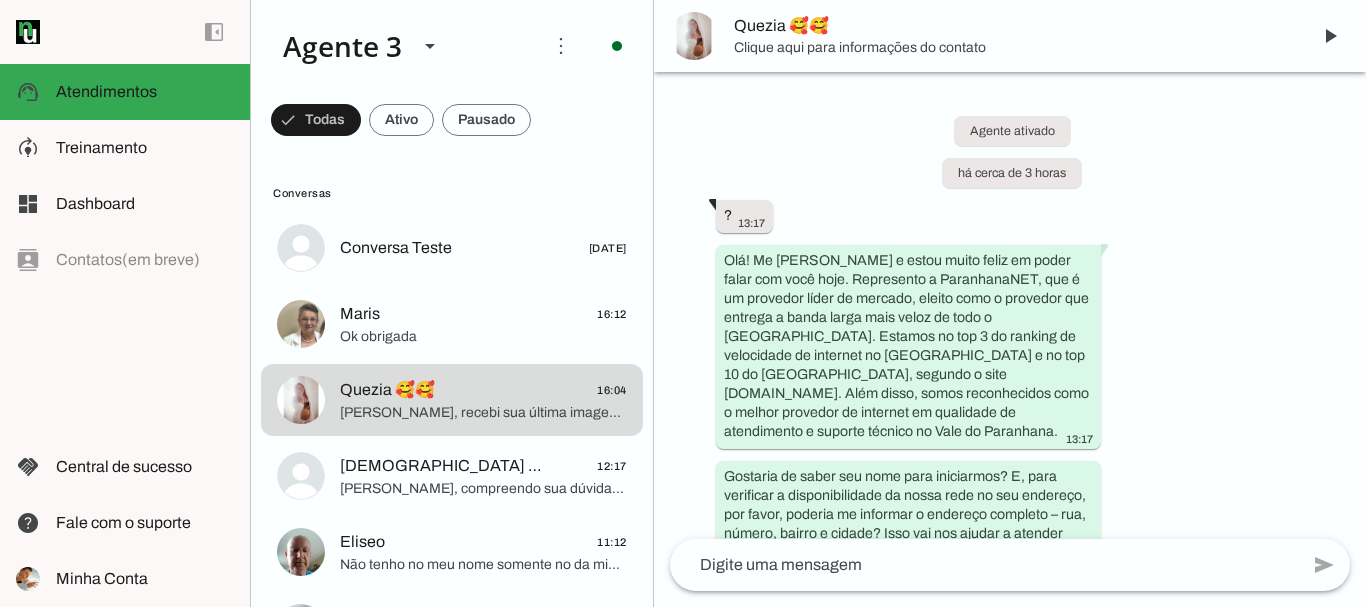 click on "Quezia 🥰🥰" at bounding box center [1014, 26] 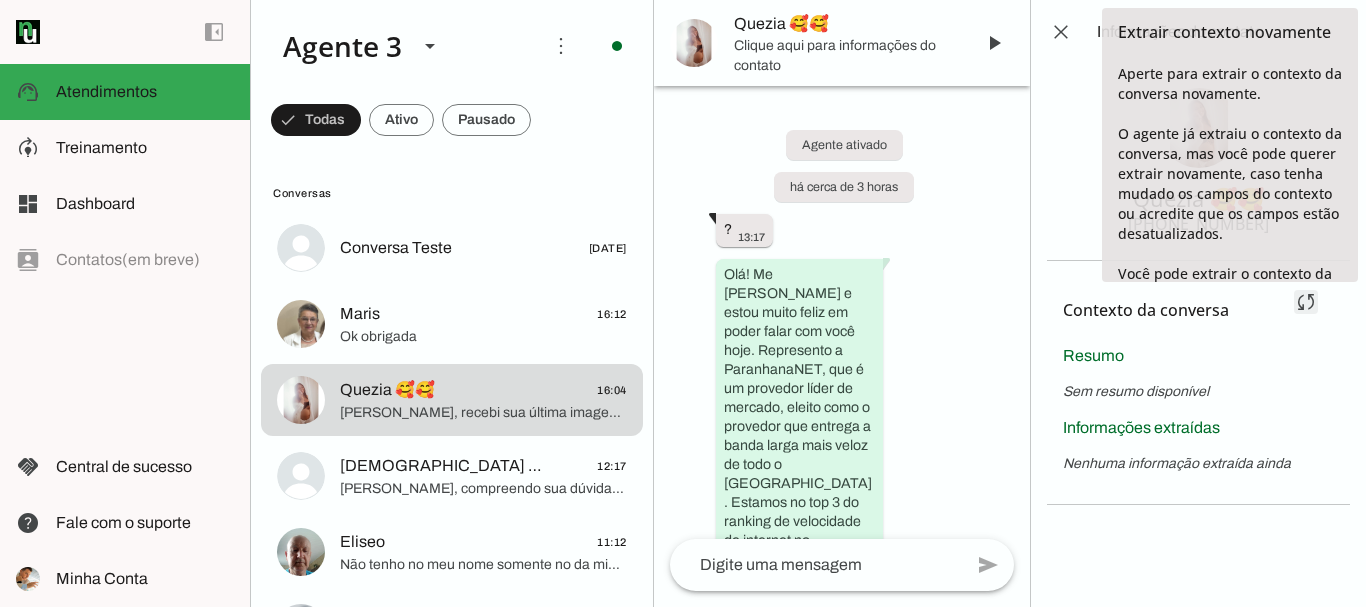 click at bounding box center [1306, 302] 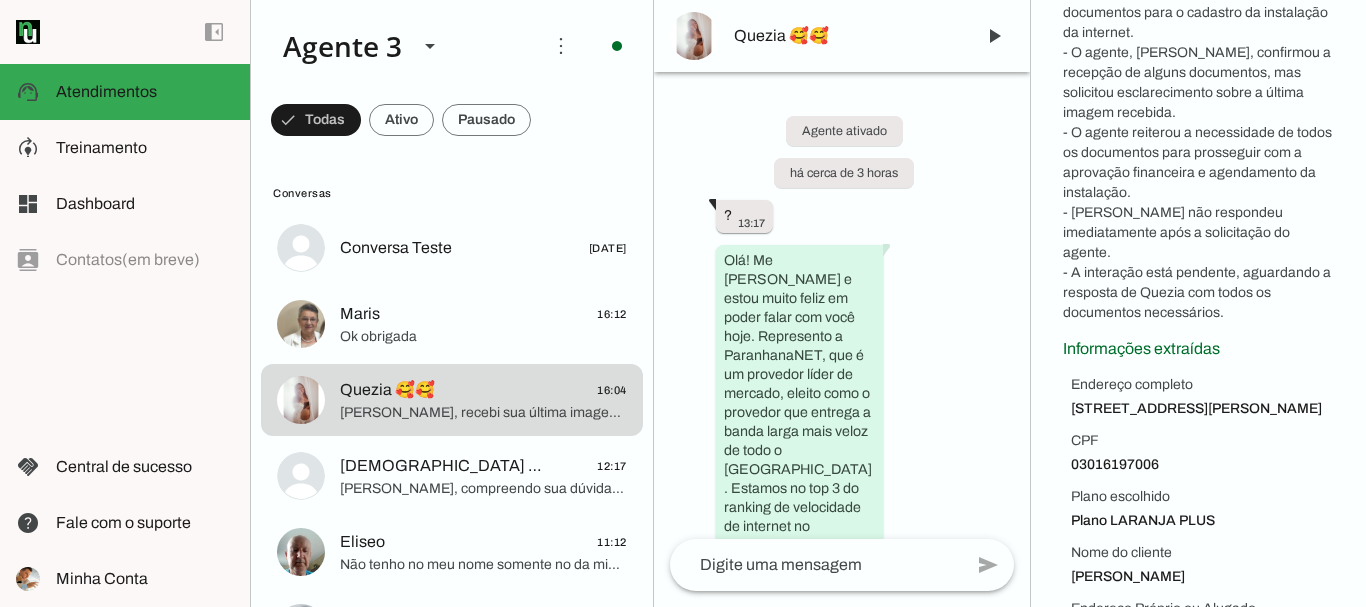 scroll, scrollTop: 446, scrollLeft: 0, axis: vertical 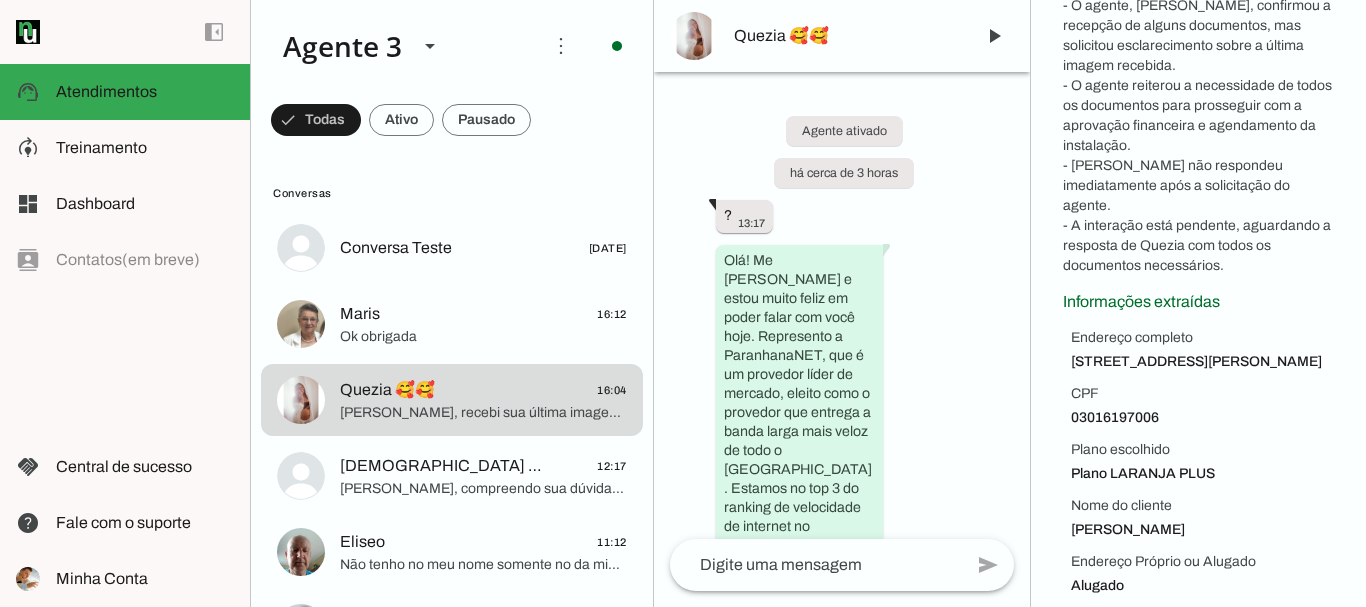 click on "03016197006" at bounding box center [1202, 418] 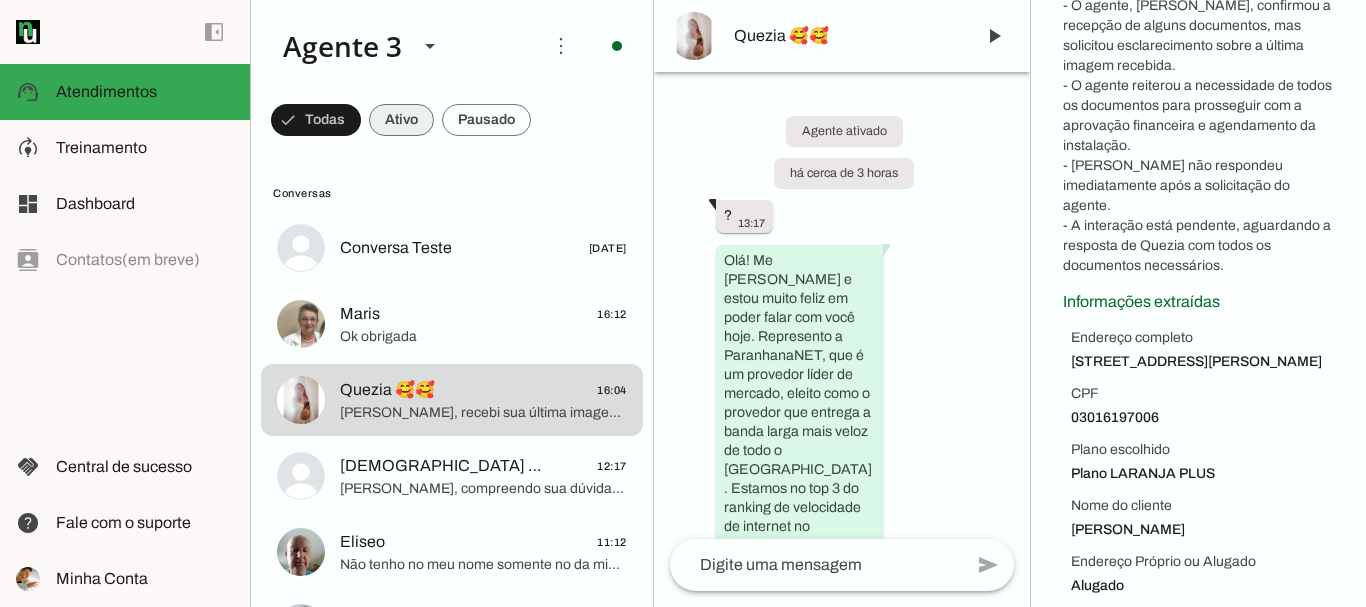 click at bounding box center [316, 120] 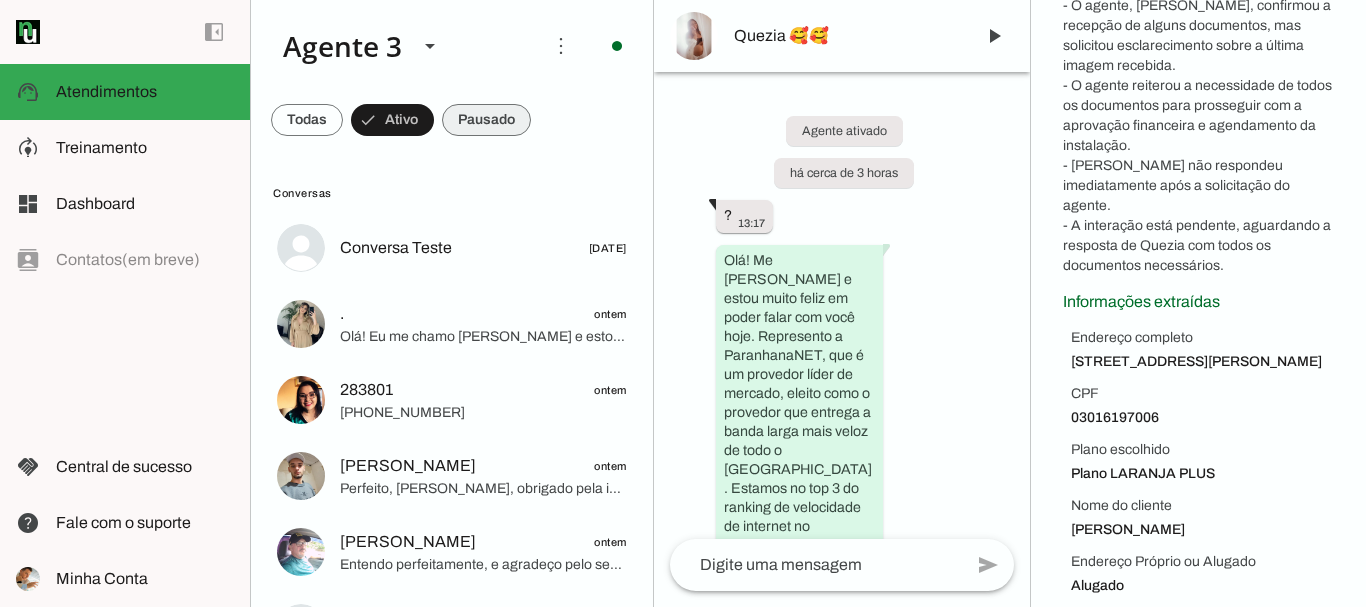 click at bounding box center [307, 120] 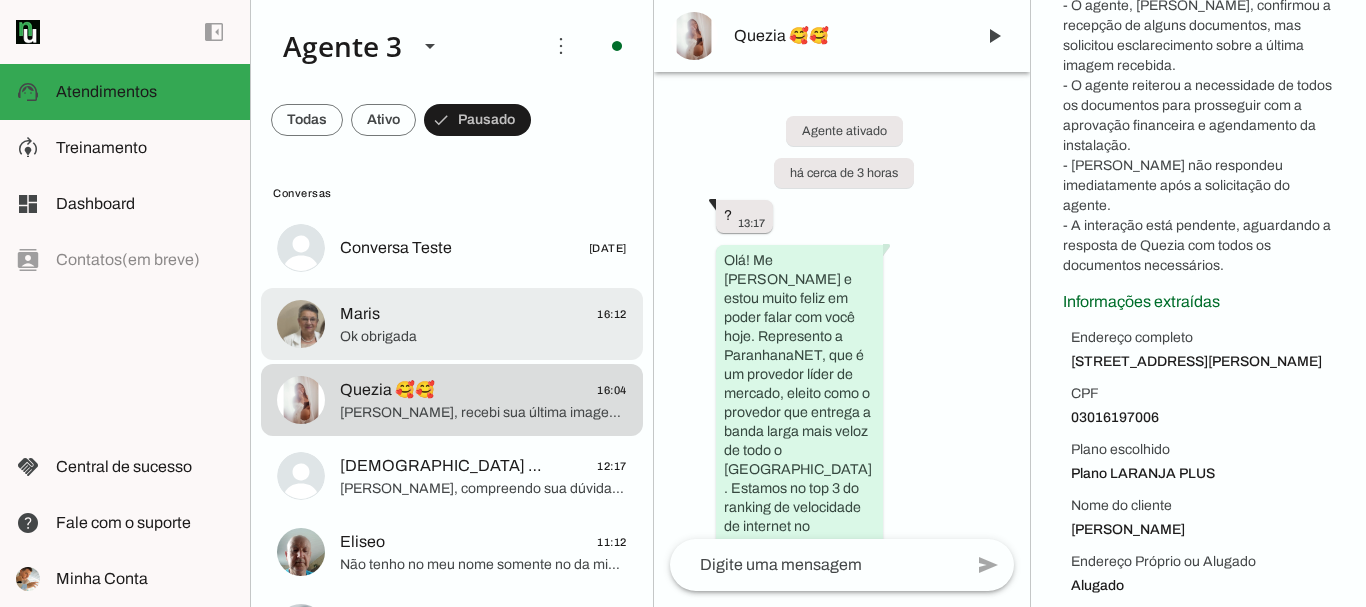 click on "Maris
16:12
Ok obrigada" at bounding box center (452, 248) 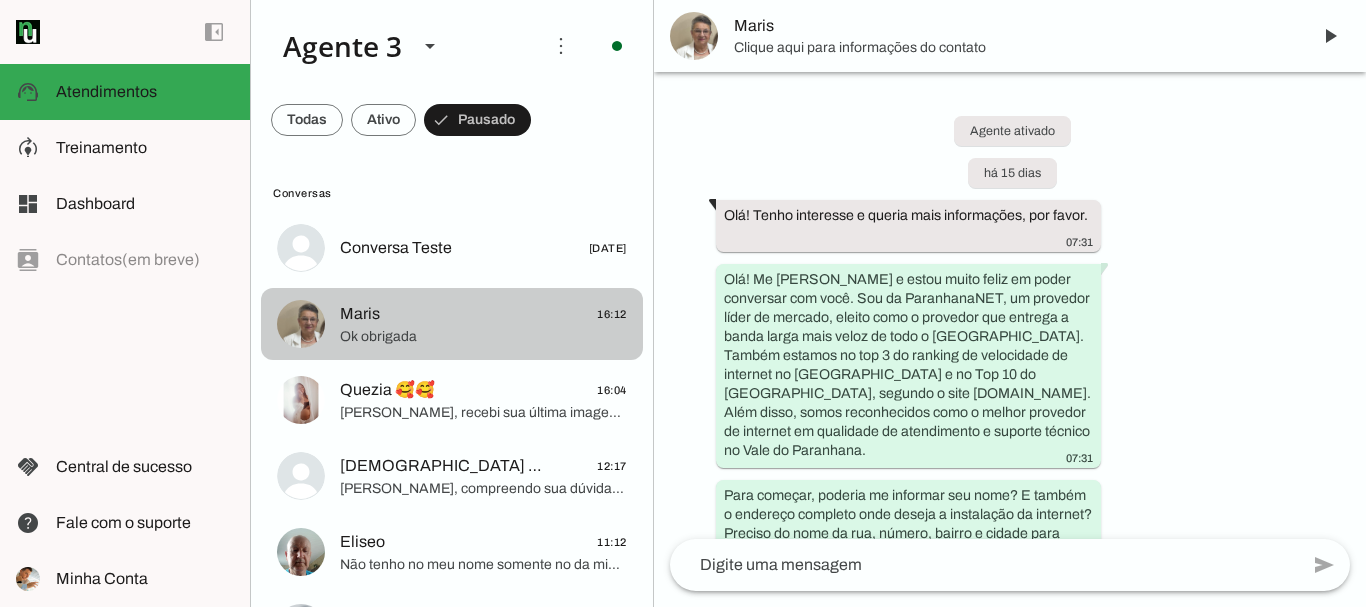 scroll, scrollTop: 1145, scrollLeft: 0, axis: vertical 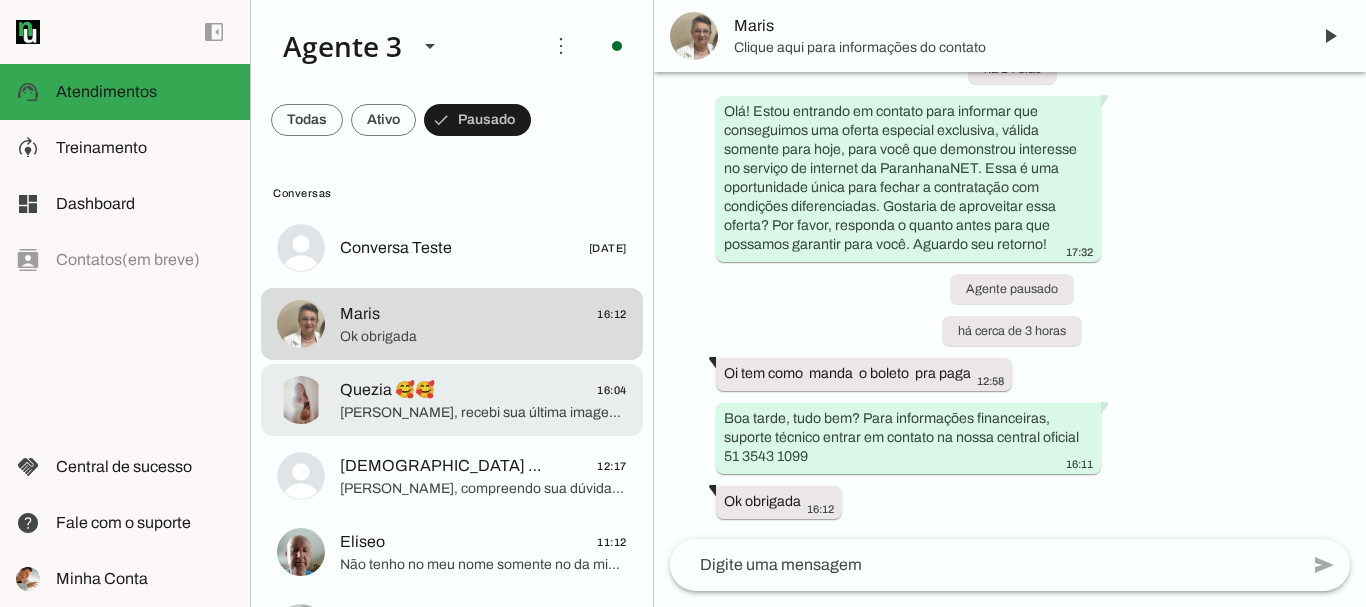 click on "Quezia, recebi sua última imagem, mas não consegui identificar qual documento é. Por favor, me informe se já enviou todos os documentos necessários: CPF, RG, comprovante de endereço e a foto segurando um documento com foto.
Assim que tudo estiver completo, posso finalizar o cadastro e seguir com a aprovação financeira para confirmar a instalação no dia 8 de julho.
Estou aqui para ajudar no que precisar!" 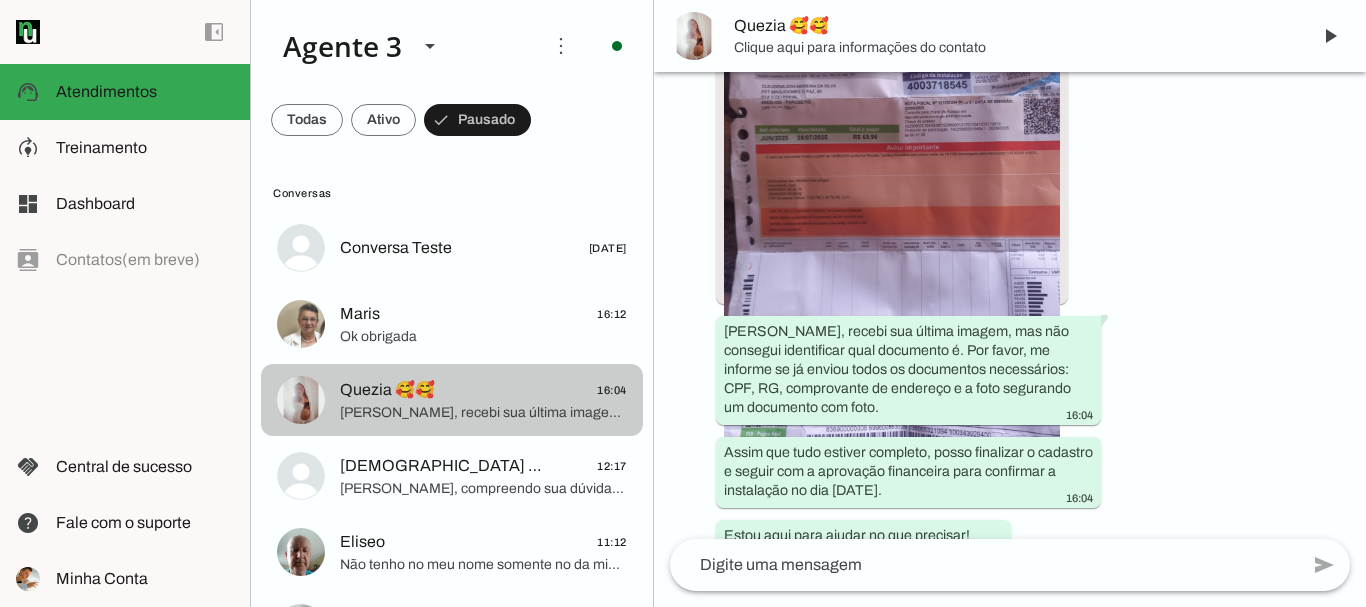 scroll, scrollTop: 8759, scrollLeft: 0, axis: vertical 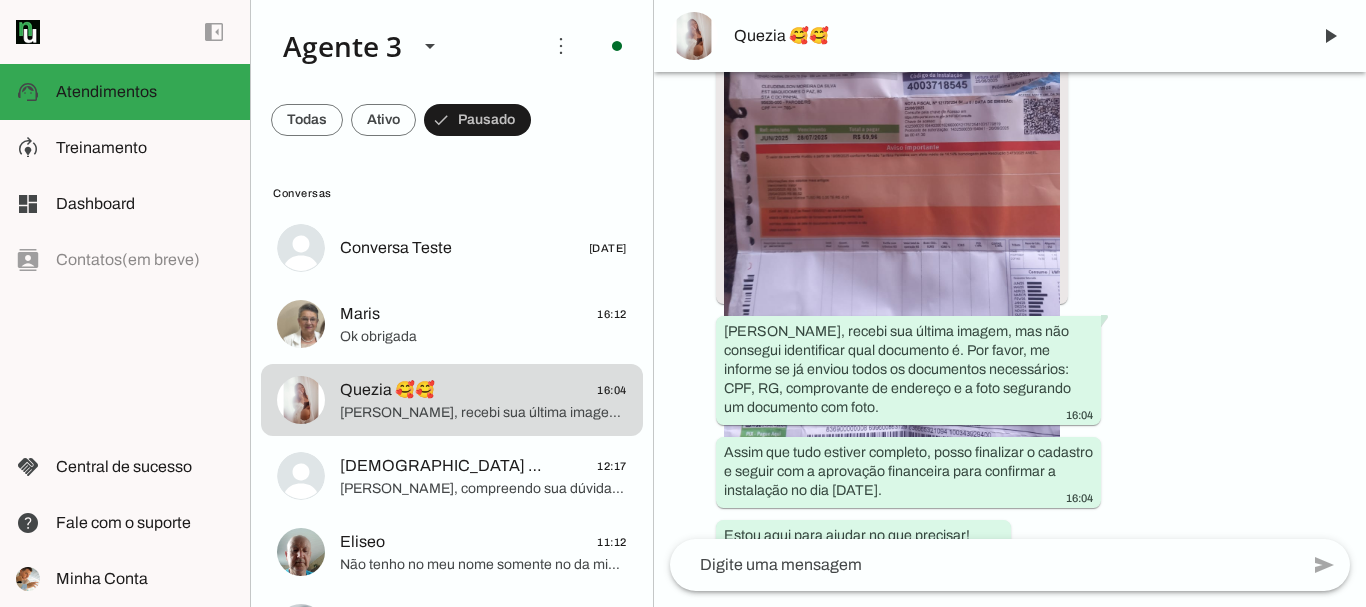 click on "Quezia 🥰🥰" at bounding box center [1014, 36] 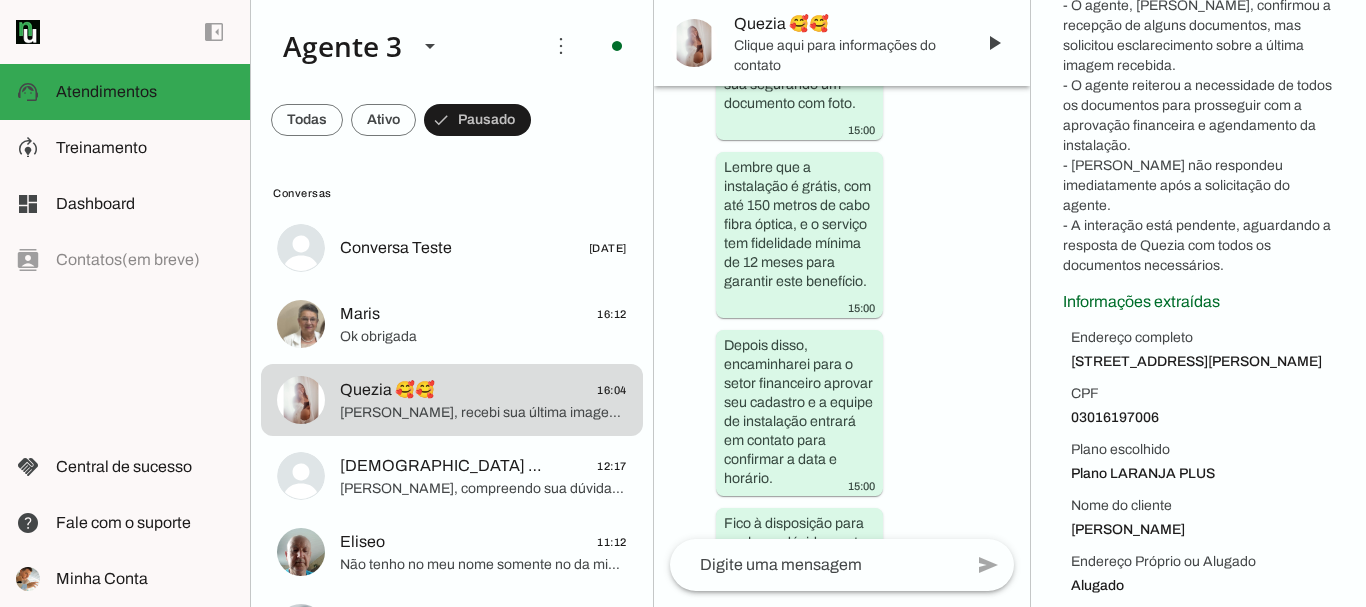 scroll, scrollTop: 16083, scrollLeft: 0, axis: vertical 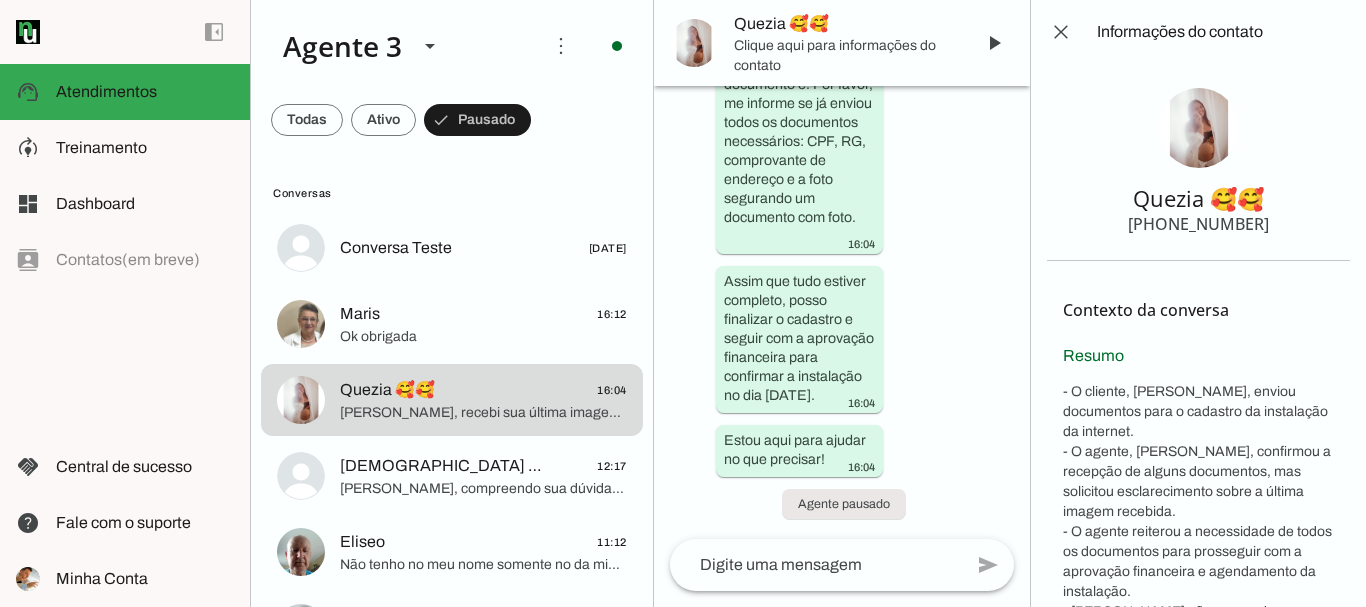 click on "+55 5196529408" at bounding box center [1198, 224] 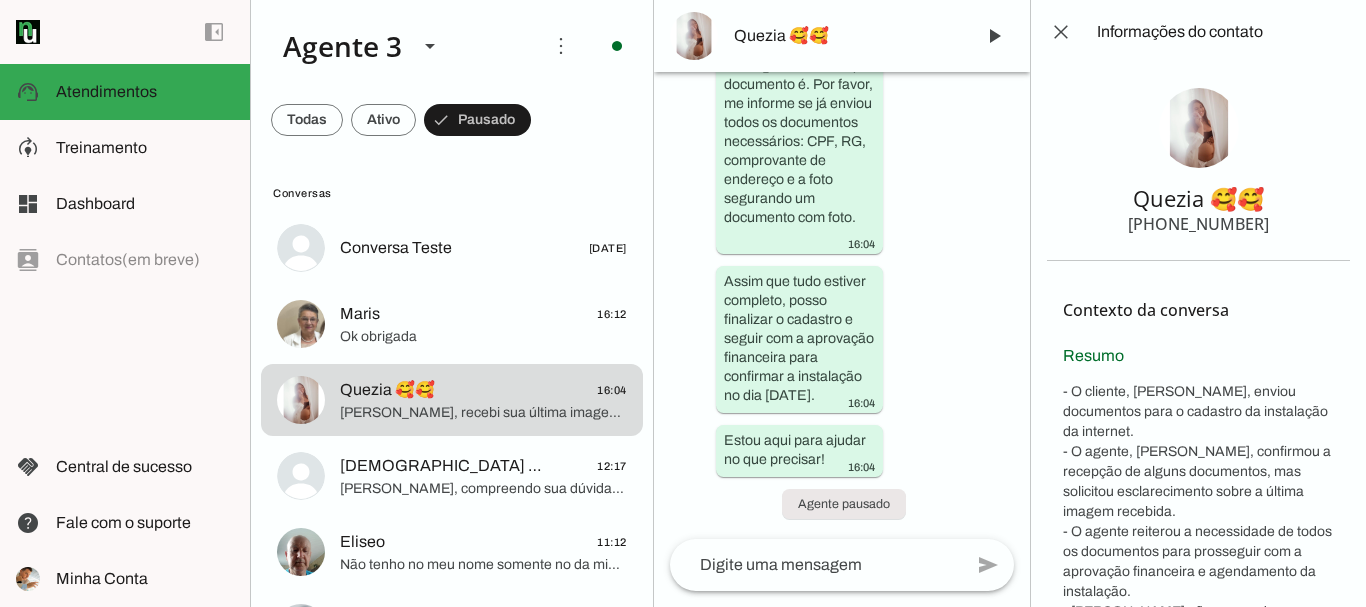 click on "Quezia 🥰🥰
+55 5196529408" at bounding box center (1198, 162) 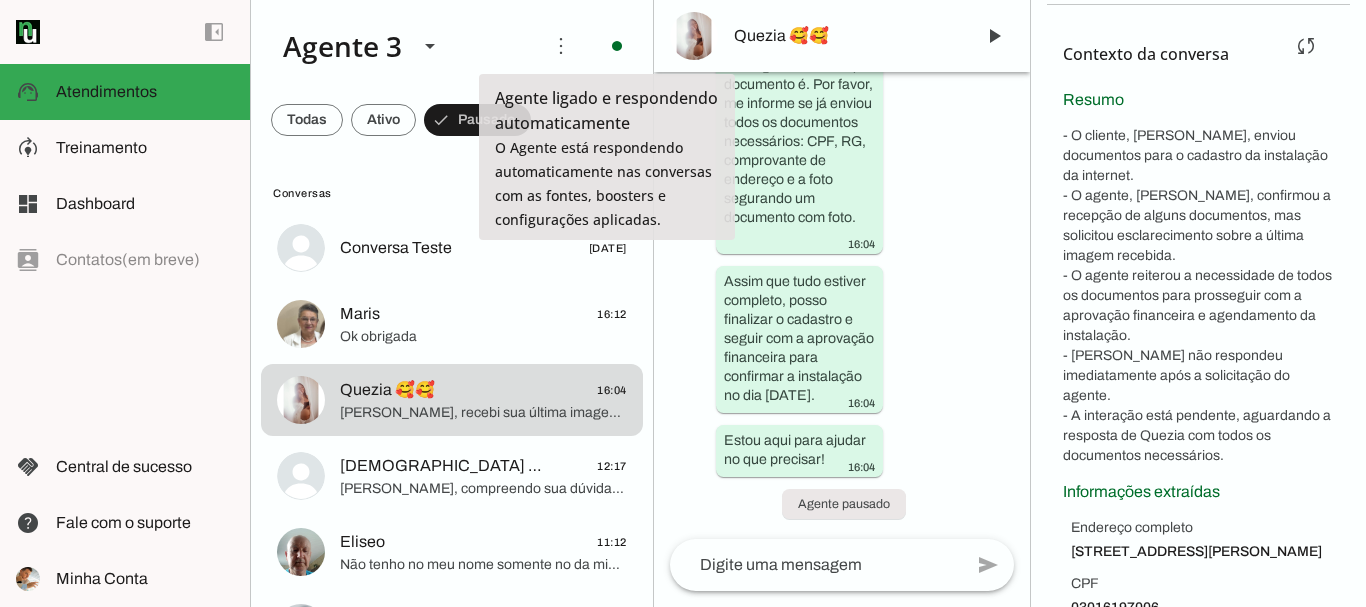 scroll, scrollTop: 446, scrollLeft: 0, axis: vertical 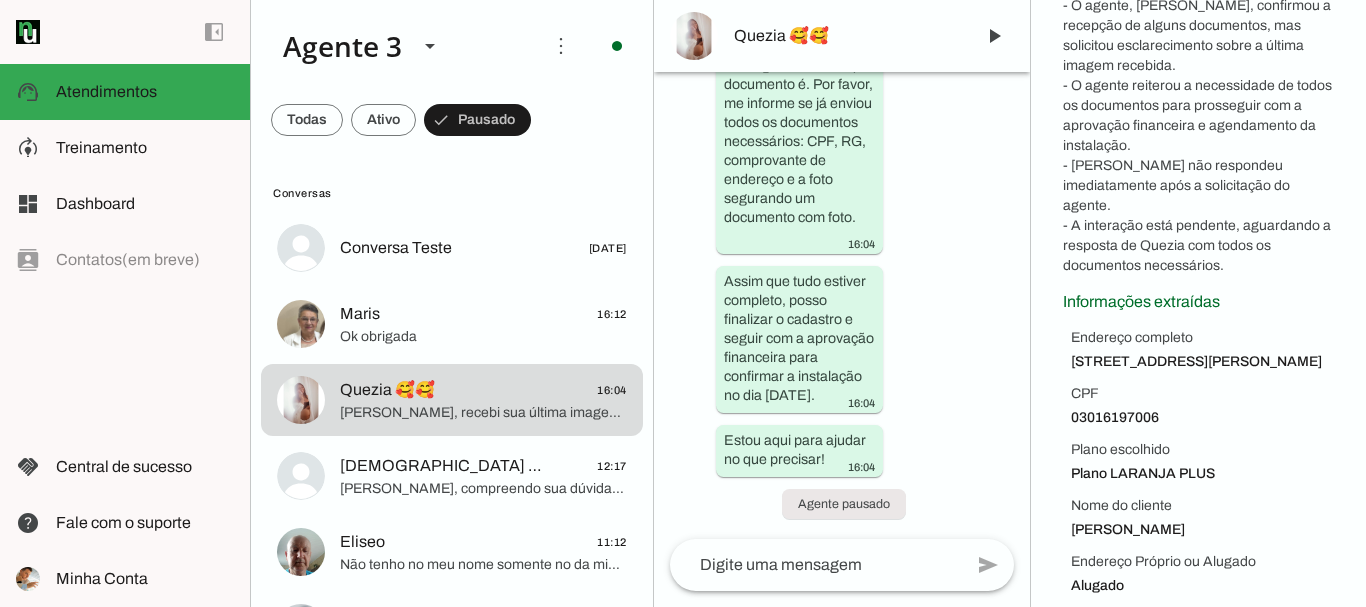 click on "CPF" at bounding box center (1202, 394) 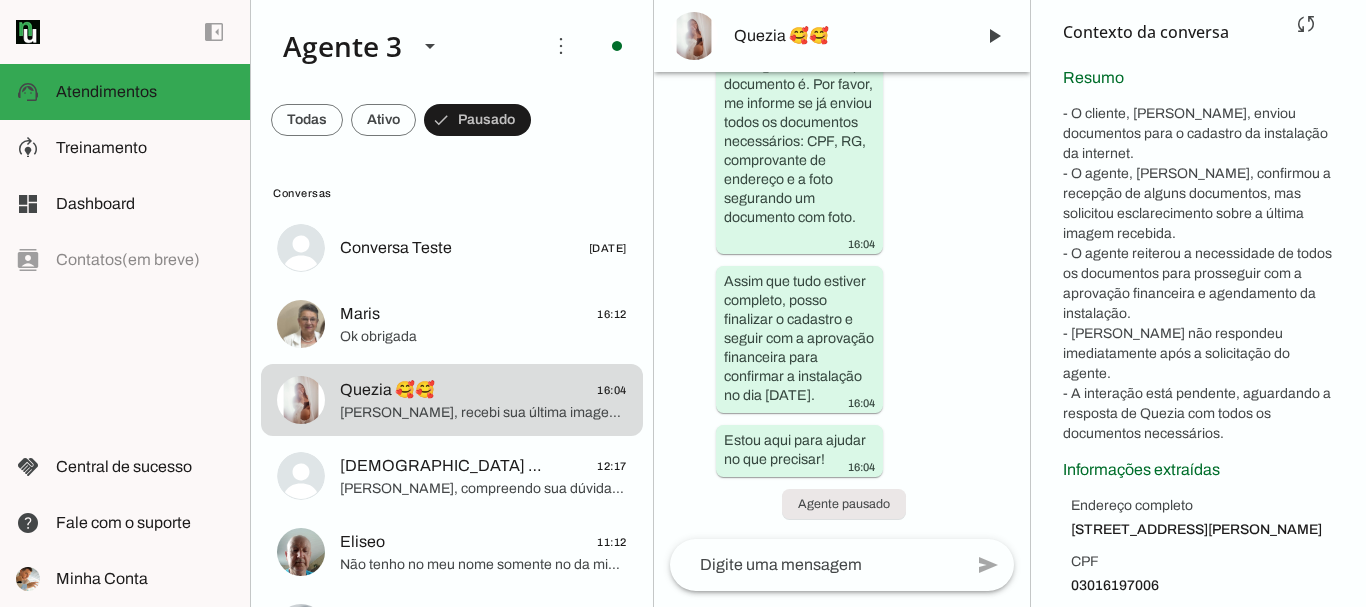 scroll, scrollTop: 246, scrollLeft: 0, axis: vertical 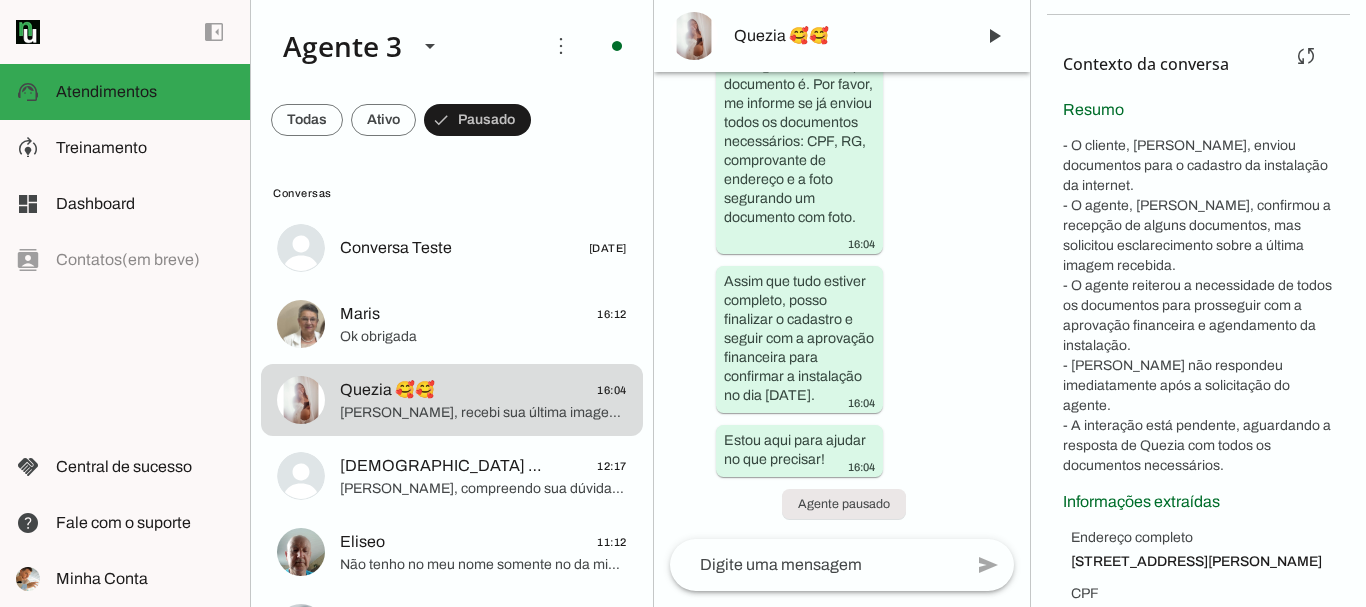drag, startPoint x: 1046, startPoint y: 132, endPoint x: 1241, endPoint y: 428, distance: 354.45874 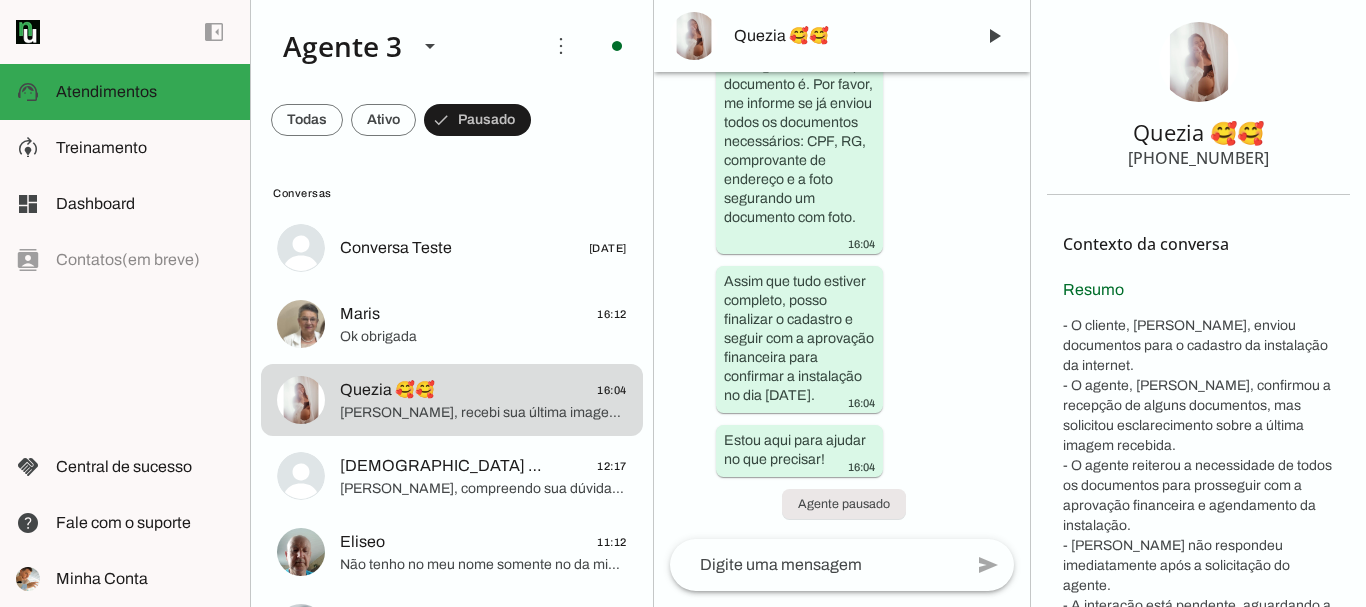 scroll, scrollTop: 0, scrollLeft: 0, axis: both 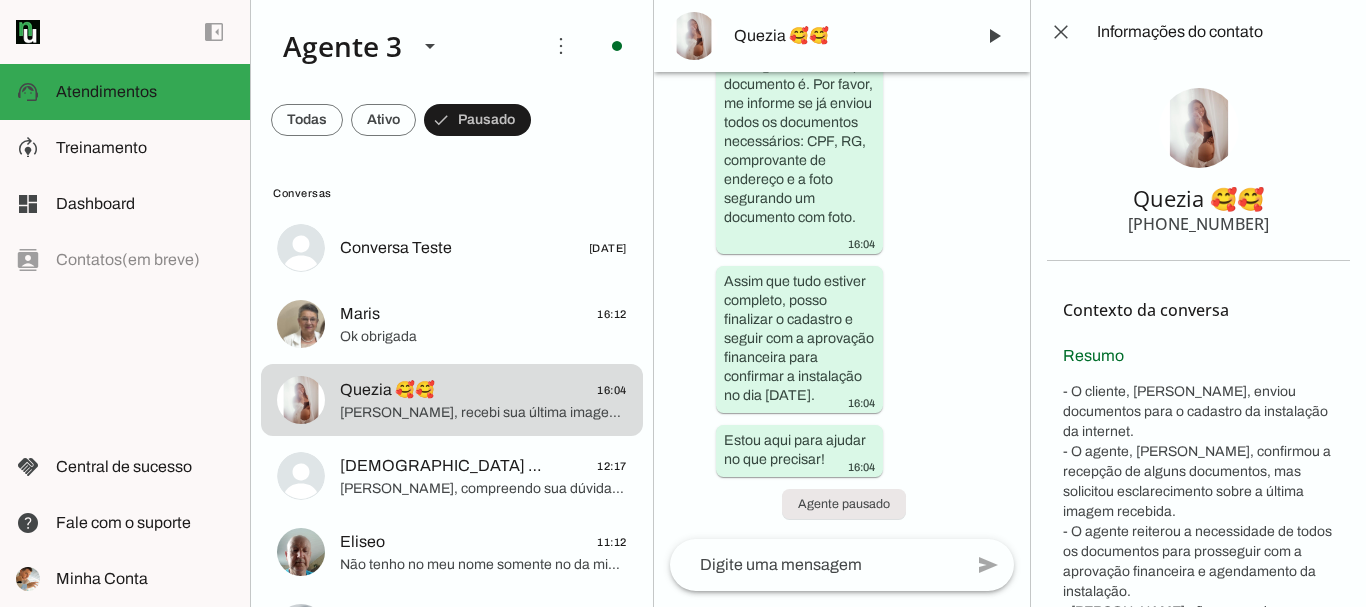 click on "Quezia 🥰🥰
+55 5196529408" at bounding box center [1198, 162] 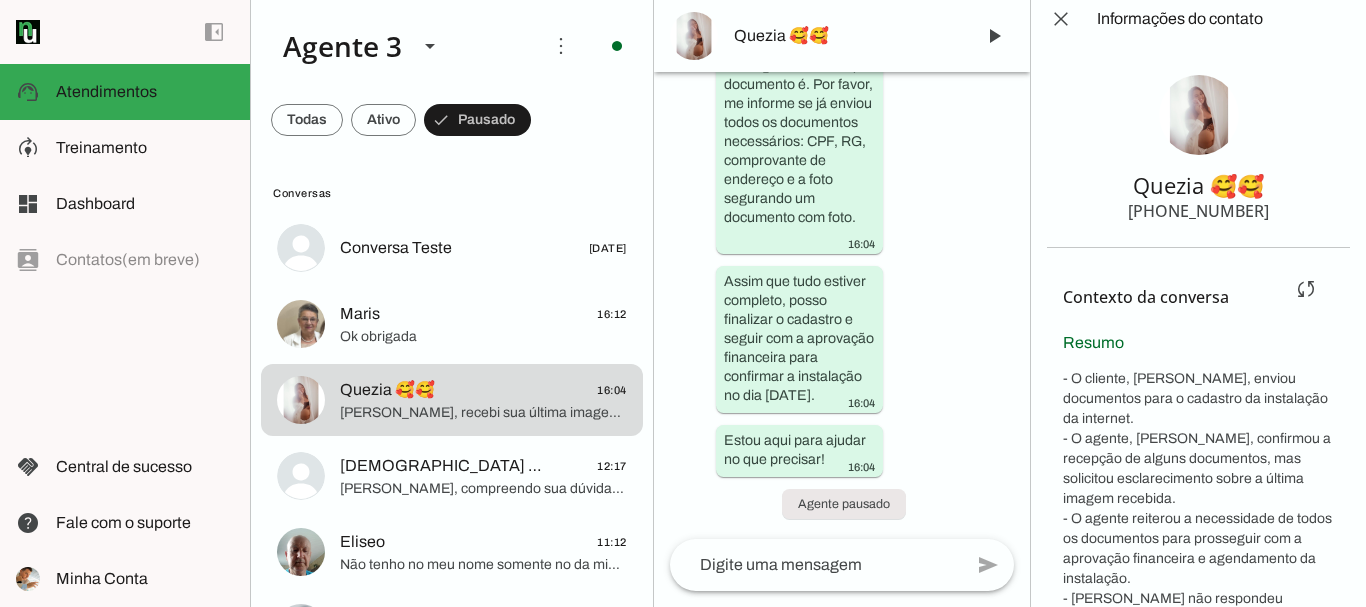 scroll, scrollTop: 0, scrollLeft: 0, axis: both 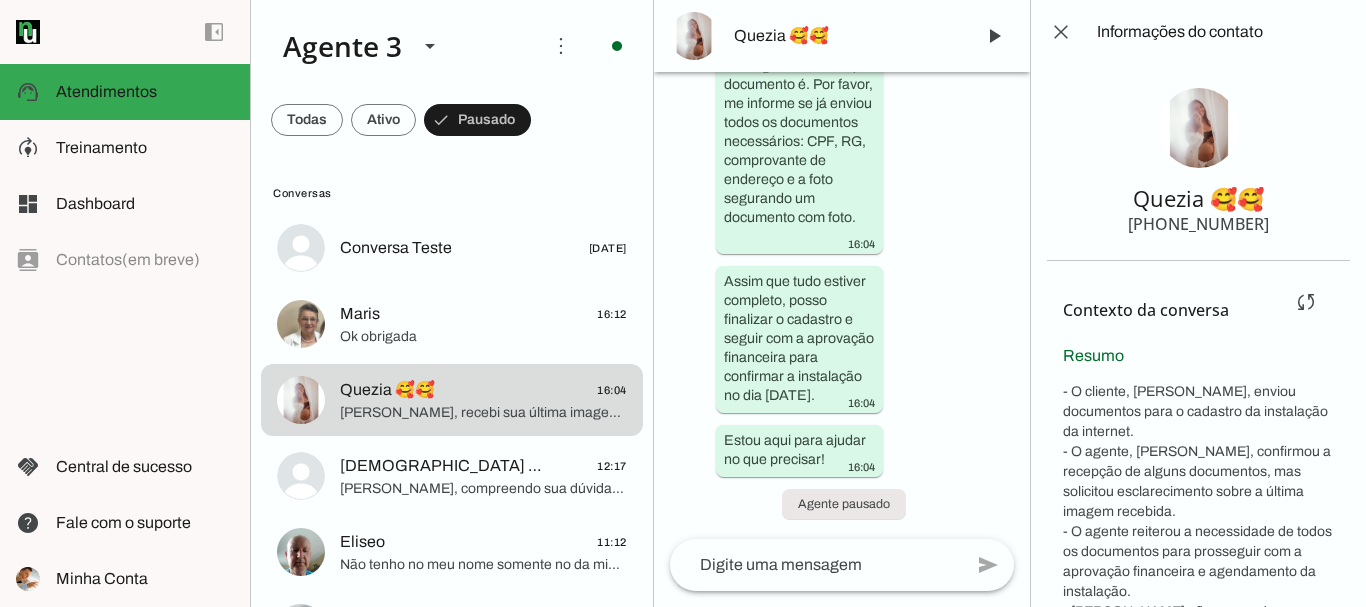 click on "Contexto da conversa
sync
Extrair contexto novamente
Aperte para extrair o contexto da conversa novamente.
O agente já extraiu o contexto da conversa, mas você pode querer
extrair novamente, caso tenha mudado os campos do contexto ou acredite
que os campos estão desatualizados.
Você pode extrair o contexto da conversa manualmente a cada 5
minutos.
Resumo
Informações extraídas
Endereço completo
Rua Maquidone Oliveira o Paz, 80, Santa Cristina do Pinhal, Parobé
CPF
03016197006" at bounding box center [1198, 667] 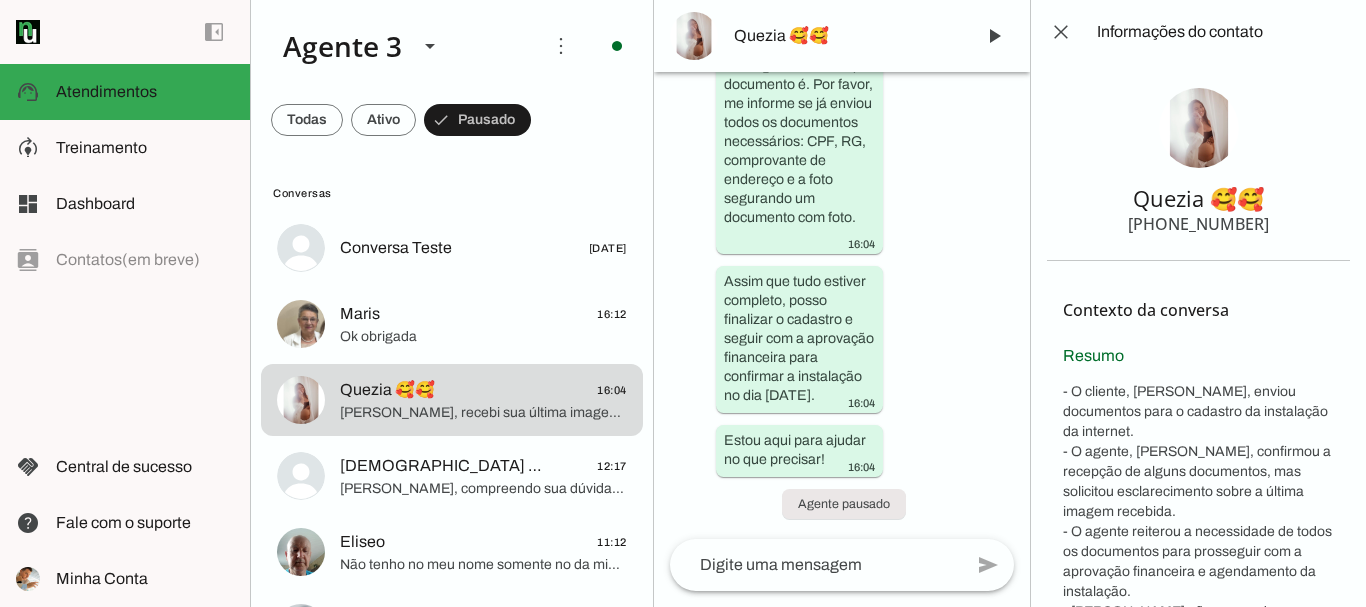drag, startPoint x: 1256, startPoint y: 210, endPoint x: 1131, endPoint y: 194, distance: 126.01984 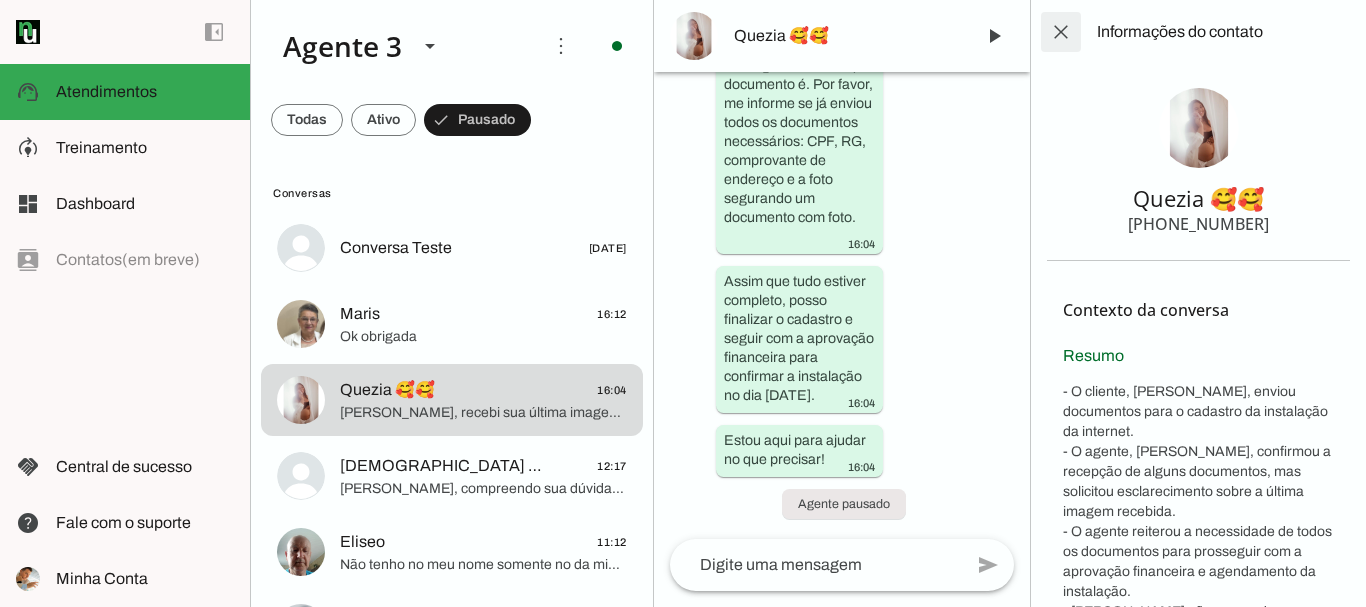 click at bounding box center [1061, 32] 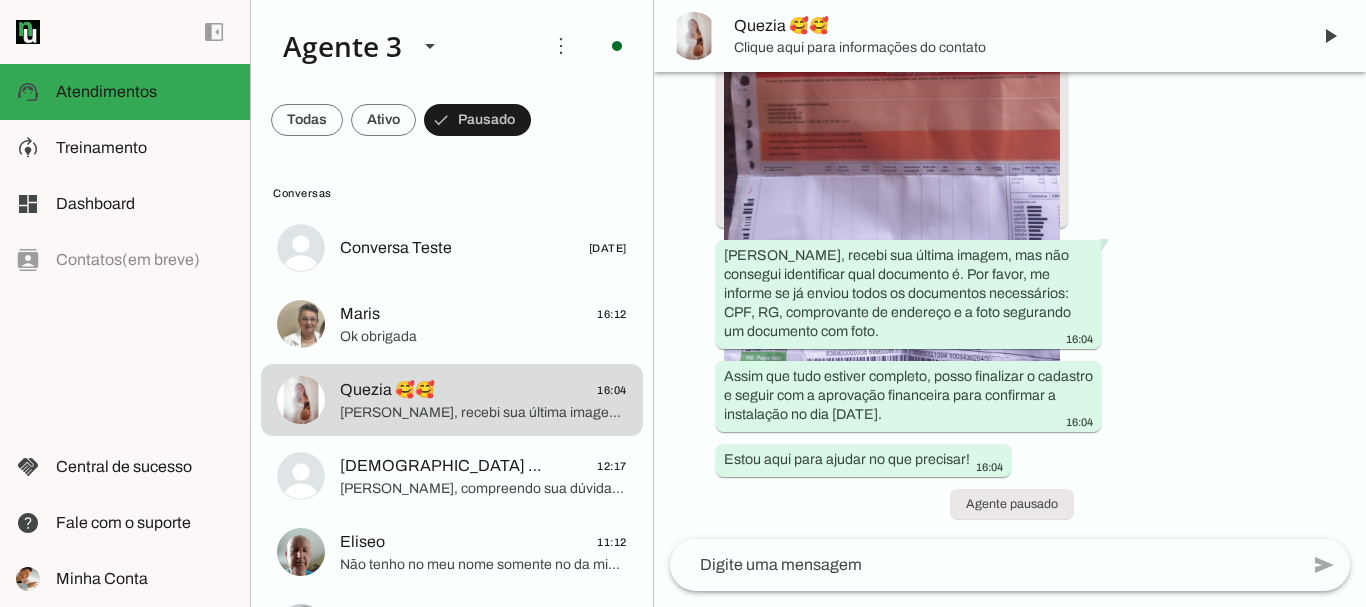 scroll, scrollTop: 8759, scrollLeft: 0, axis: vertical 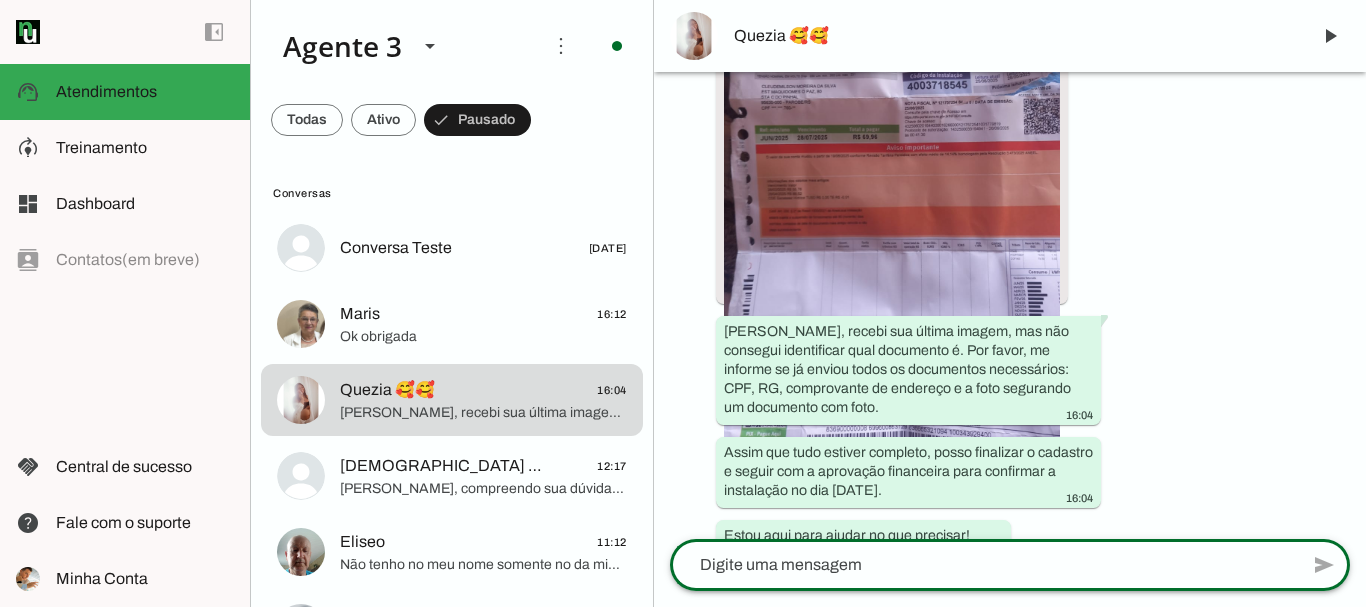click 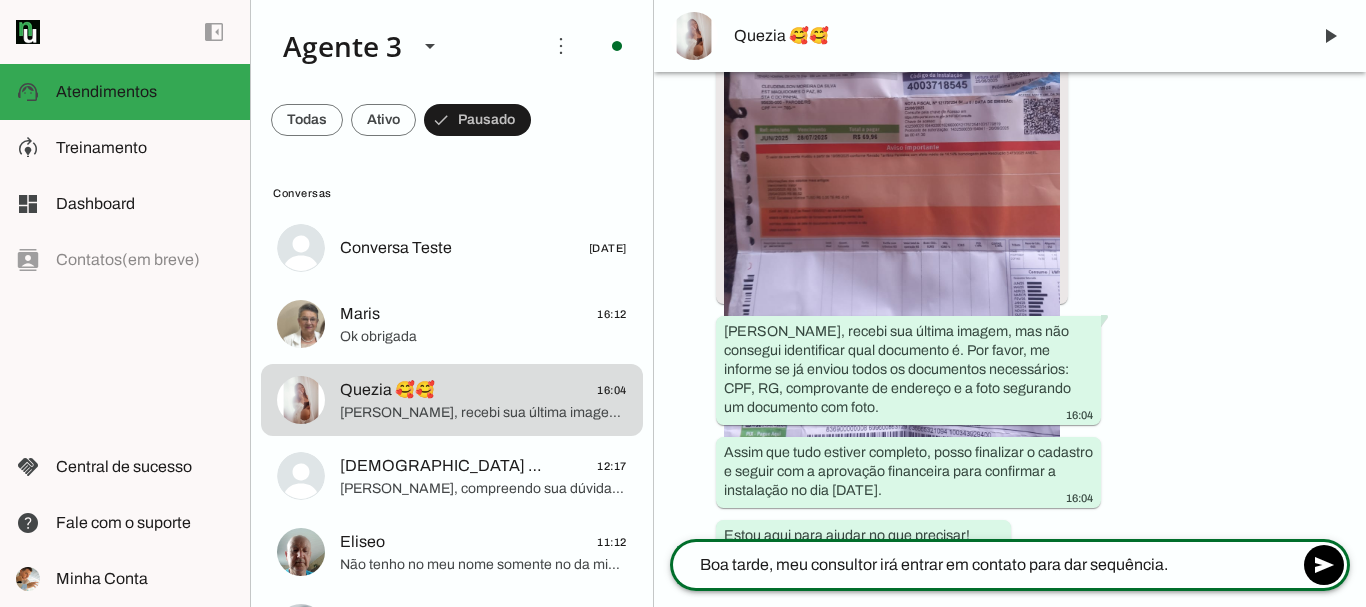 type on "Boa tarde, meu consultor irá entrar em contato para dar sequência." 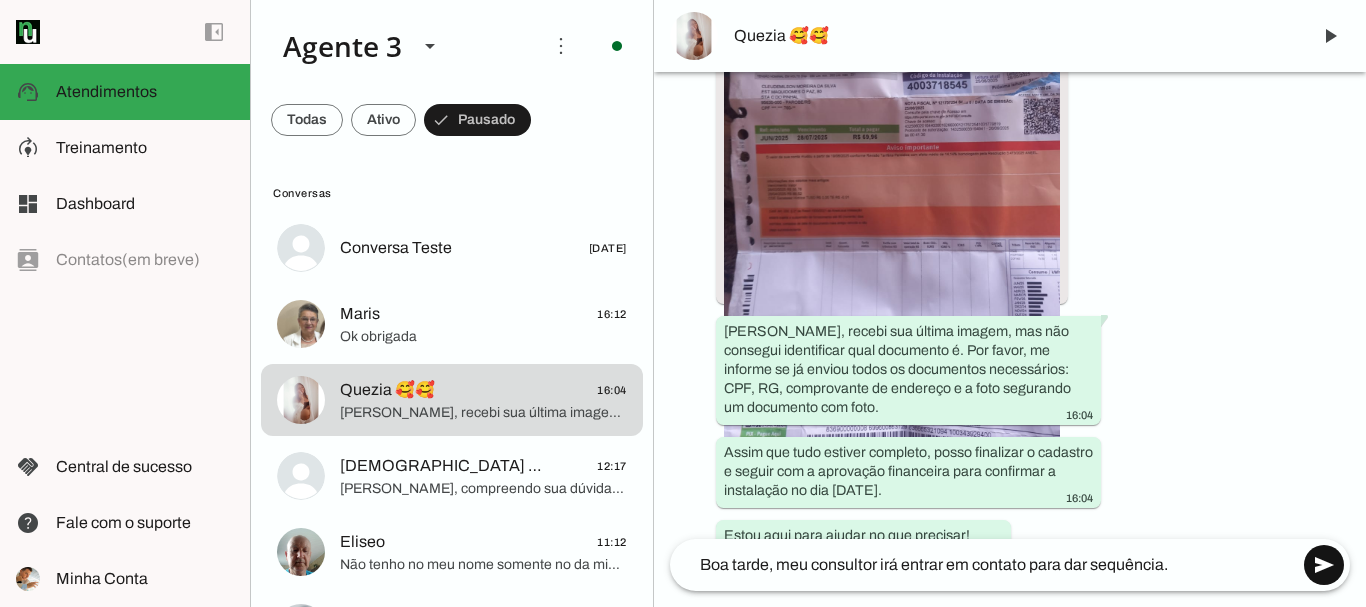 click at bounding box center [1324, 565] 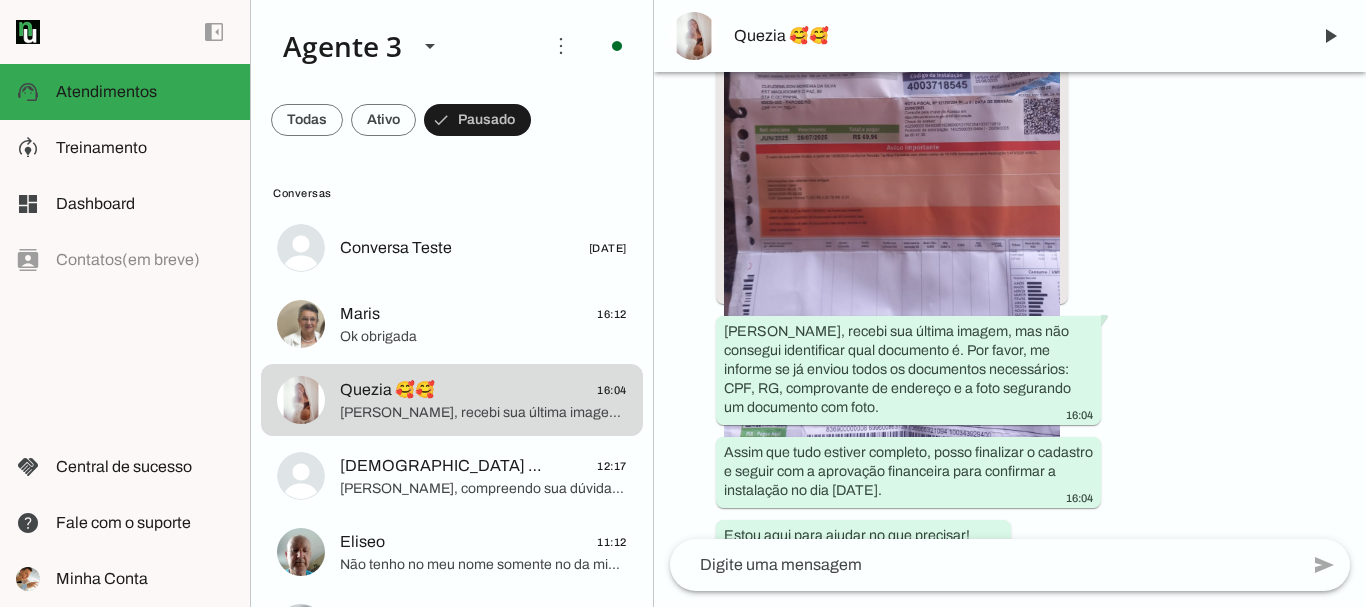 scroll, scrollTop: 8823, scrollLeft: 0, axis: vertical 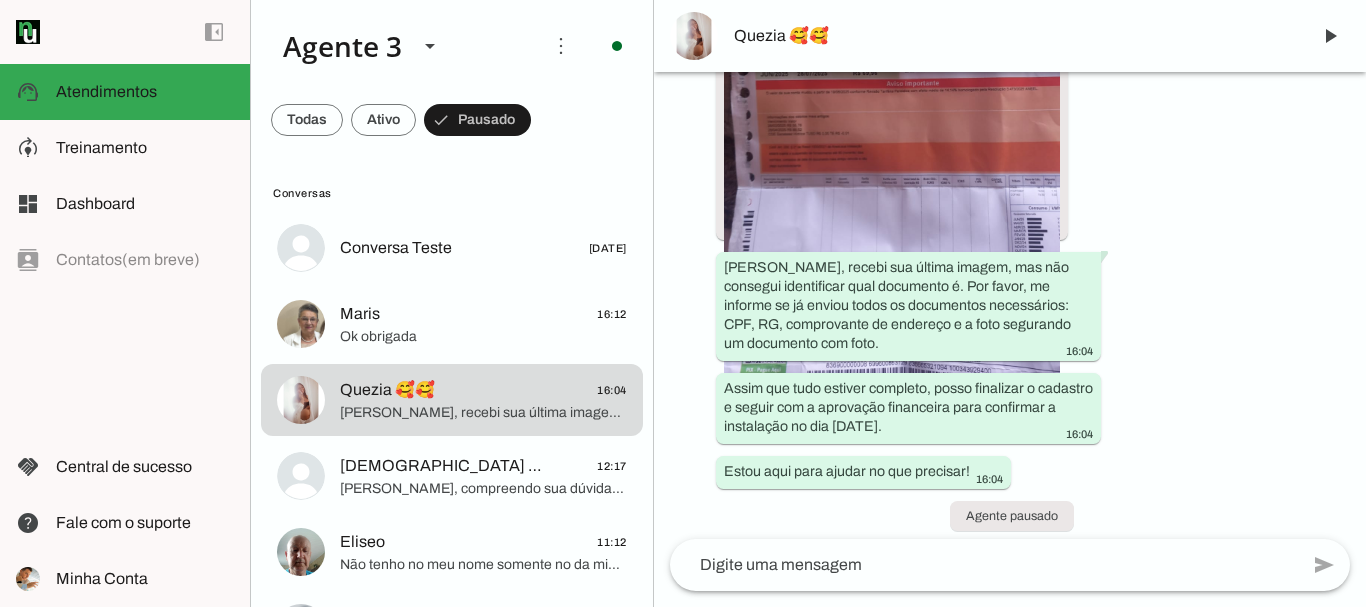 click on "Agente ativado
há cerca de 3 horas
? 13:17
Olá! Me chamo Iago e estou muito feliz em poder falar com você hoje. Represento a ParanhanaNET, que é um provedor líder de mercado, eleito como o provedor que entrega a banda larga mais veloz de todo o Vale do Paranhana. Estamos no top 3 do ranking de velocidade de internet no Rio Grande do Sul e no top 10 do Brasil, segundo o site minhaconexao.com.br. Além disso, somos reconhecidos como o melhor provedor de internet em qualidade de atendimento e suporte técnico no Vale do Paranhana. 13:17 Gostaria de saber seu nome para iniciarmos? E, para verificar a disponibilidade da nossa rede no seu endereço, por favor, poderia me informar o endereço completo – rua, número, bairro e cidade? Isso vai nos ajudar a atender você da melhor forma possível. 13:17
Quezia emanuela da Silva 13:26
13:26
13:27
13:27" at bounding box center (1010, 305) 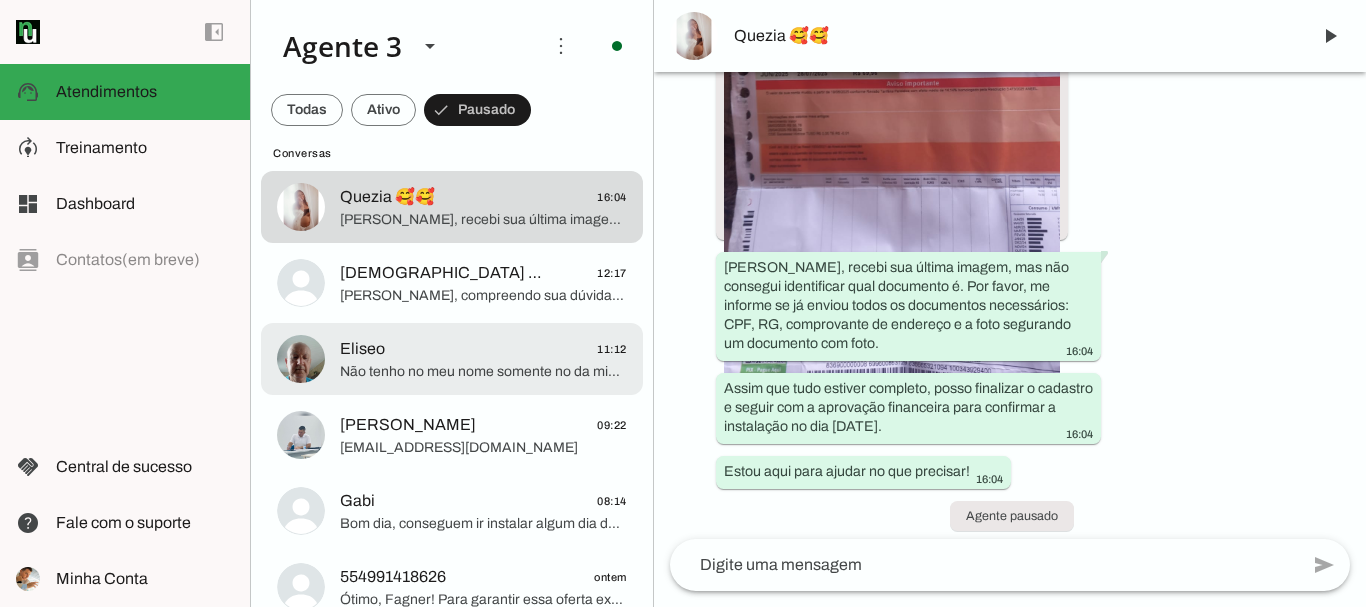 scroll, scrollTop: 200, scrollLeft: 0, axis: vertical 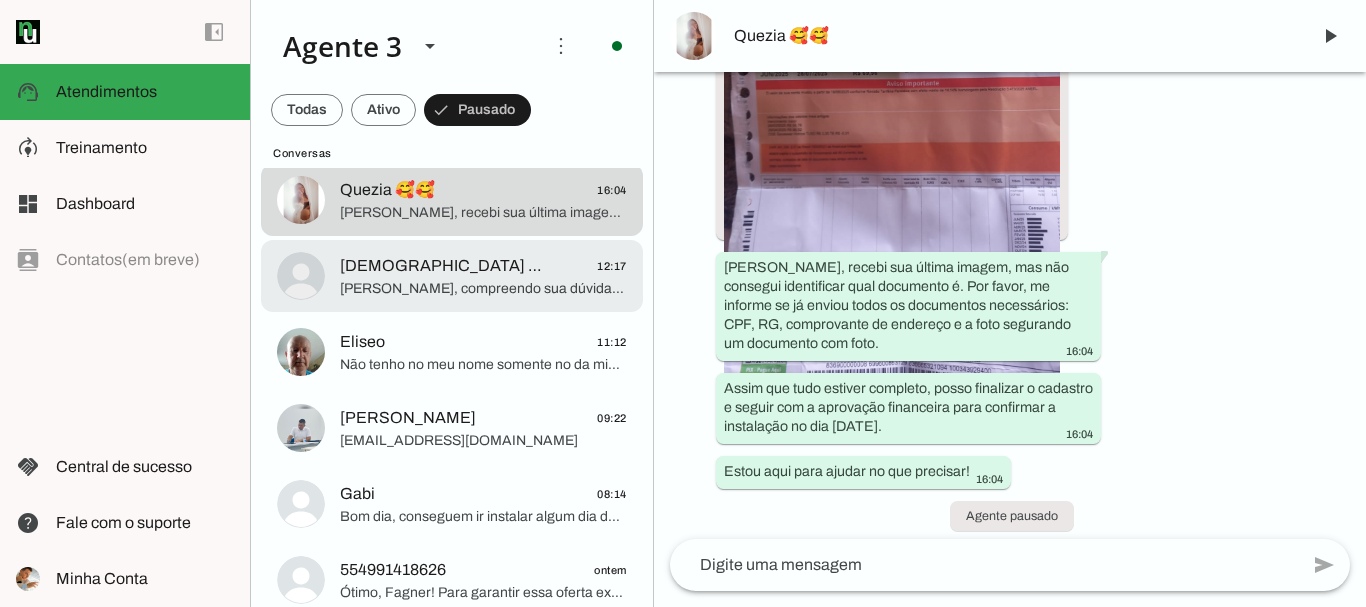 click on "[DEMOGRAPHIC_DATA] TD VÊ TD SABE" 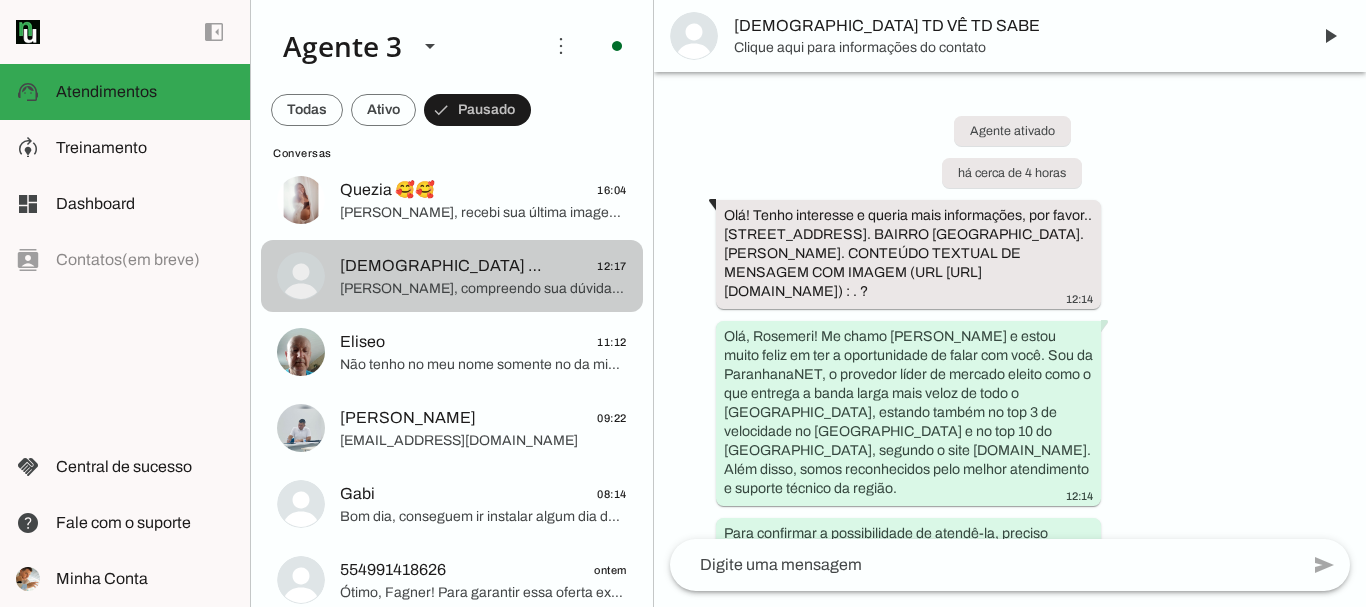 scroll, scrollTop: 1251, scrollLeft: 0, axis: vertical 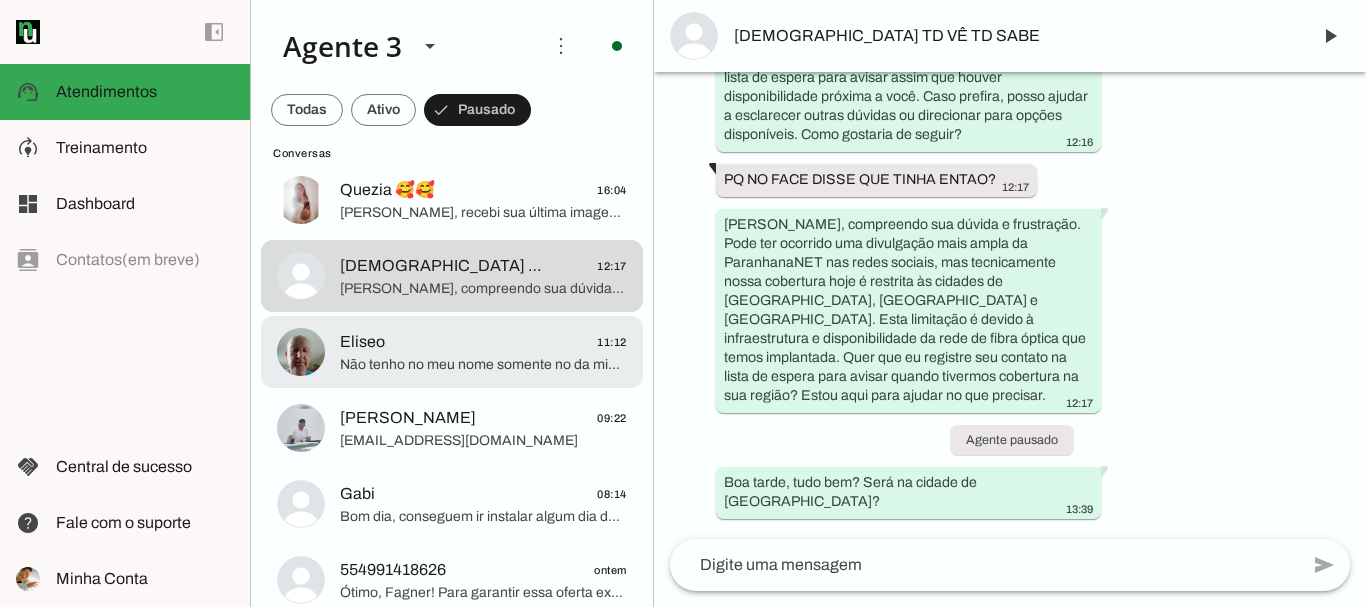 click on "Não tenho no meu nome somente no da minha filha . Obrigada pela atenção  mas vou ver outra que possa fazer com o comprovante no monetário dela." 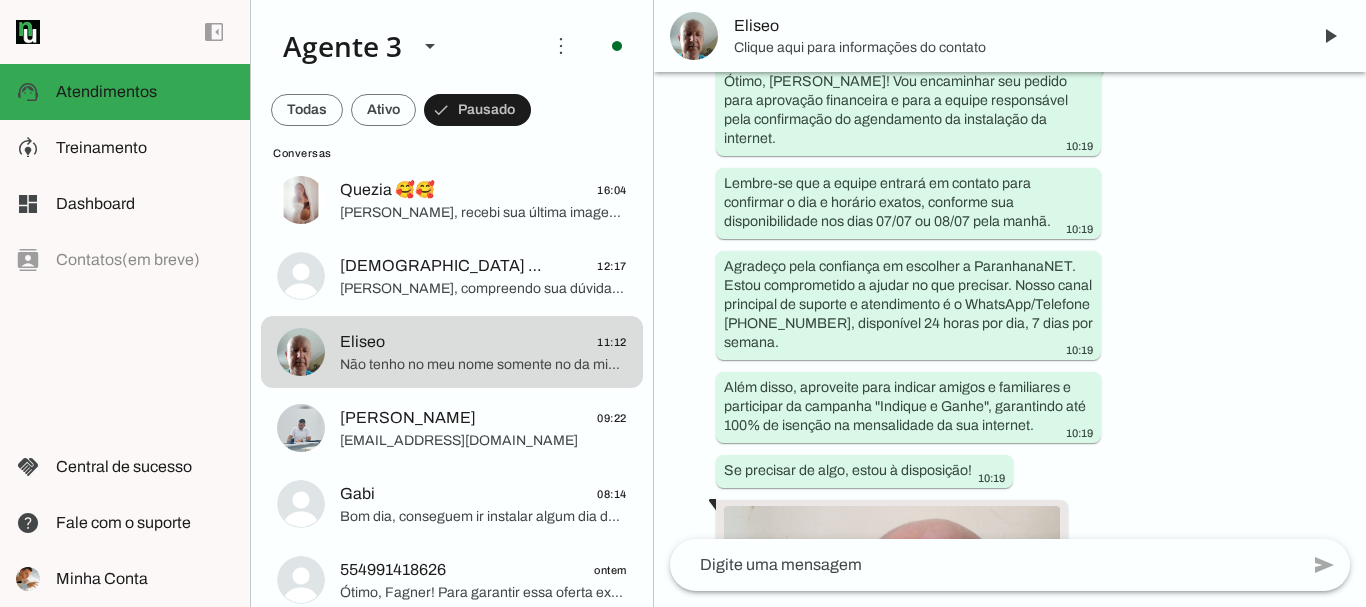 scroll, scrollTop: 7212, scrollLeft: 0, axis: vertical 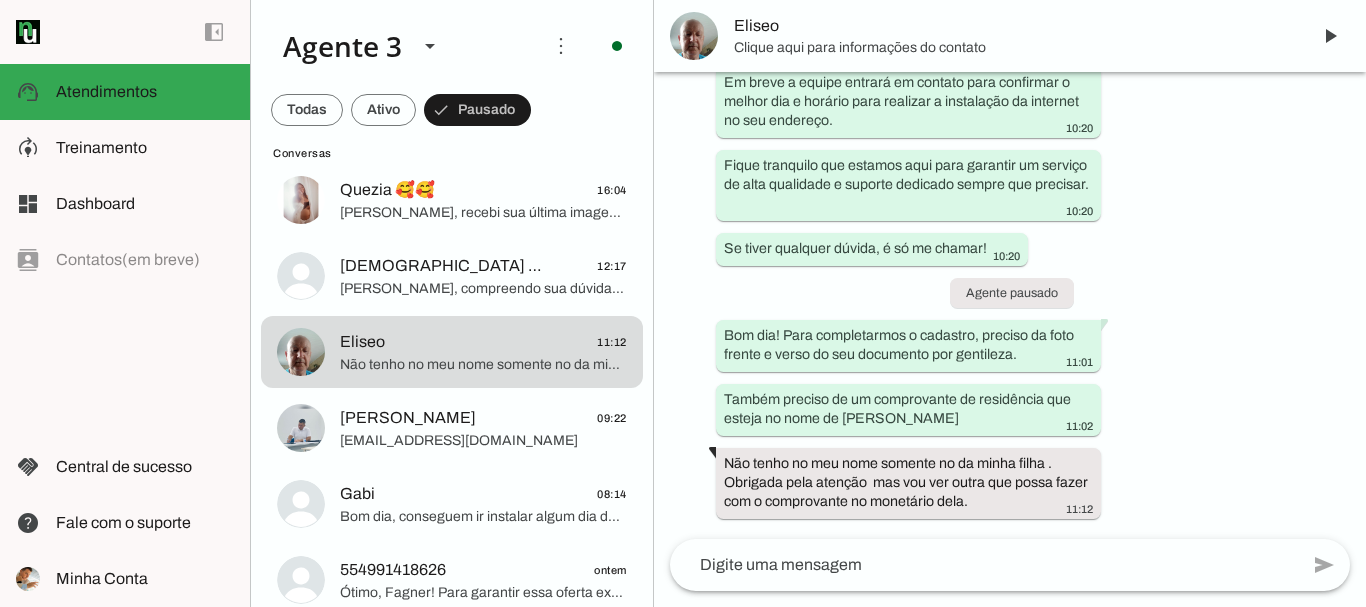 click 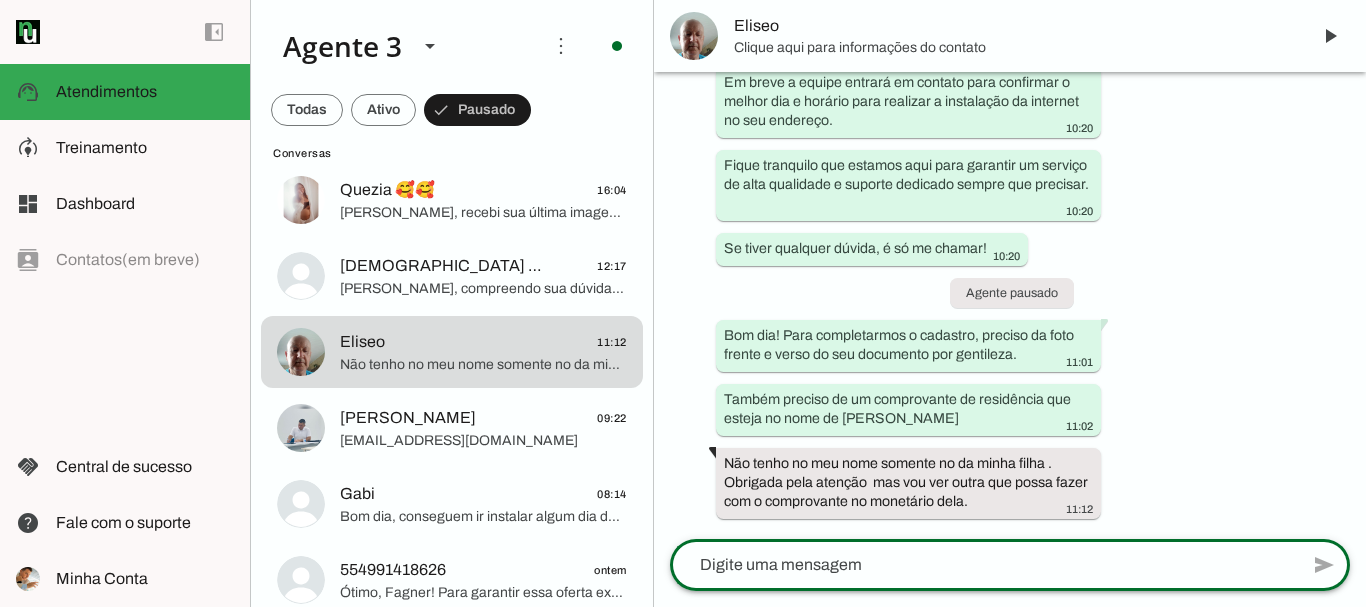 click 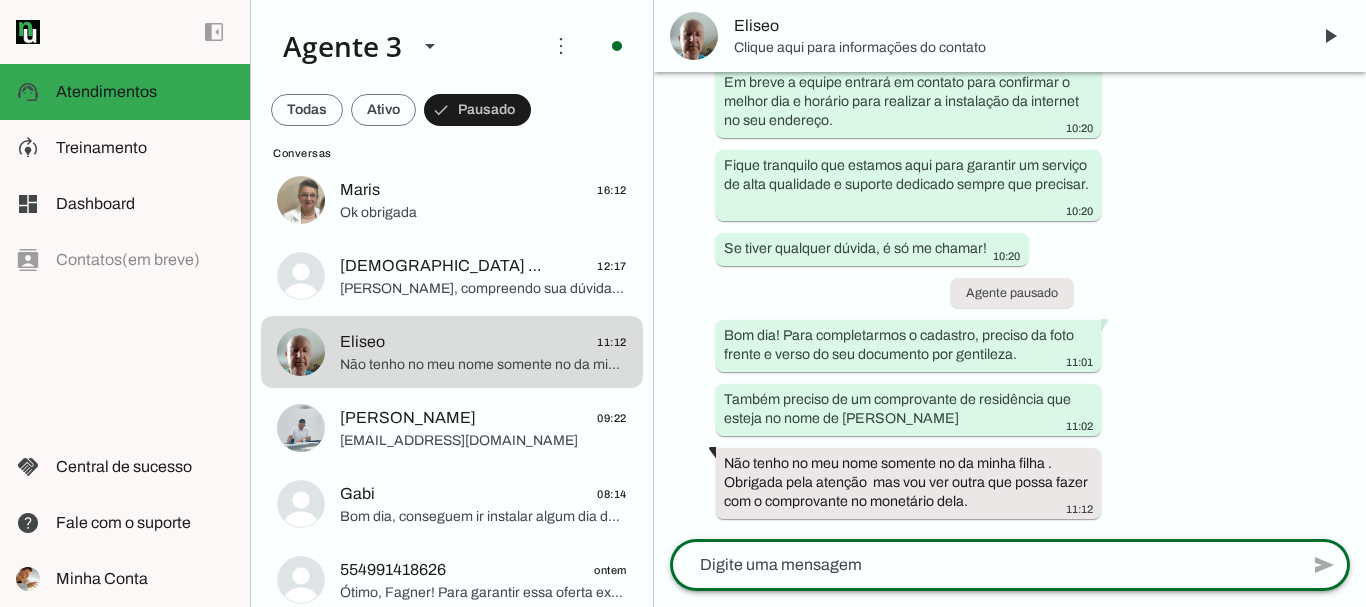 click 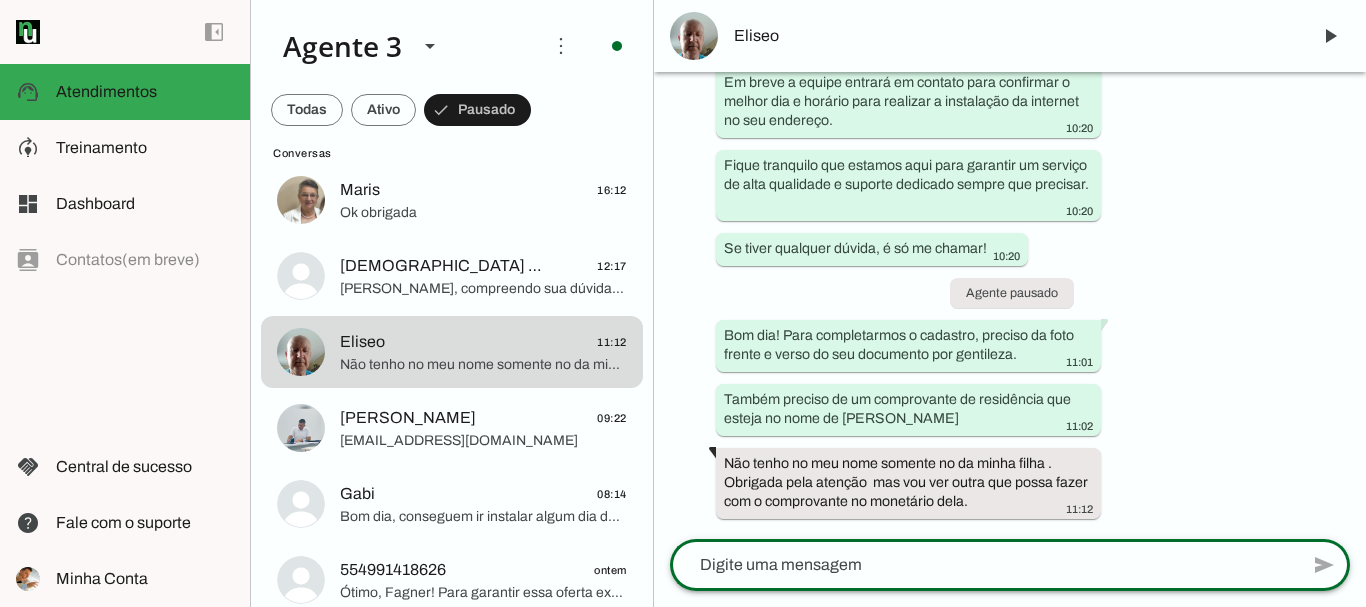 click 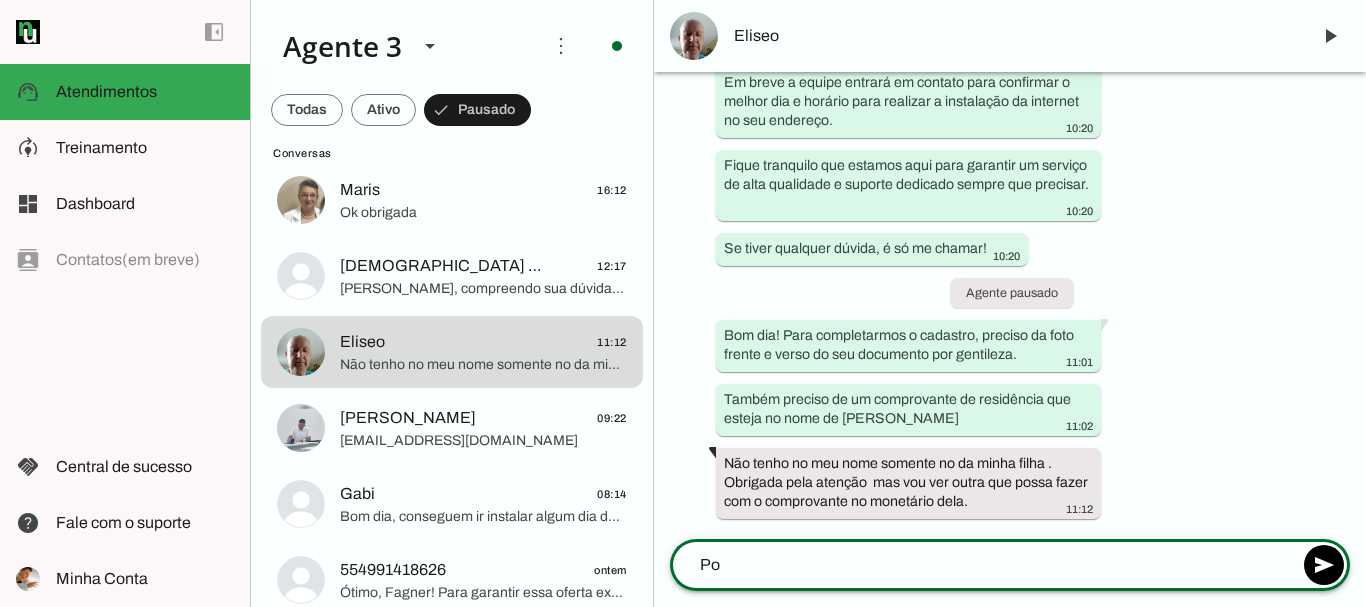 type on "P" 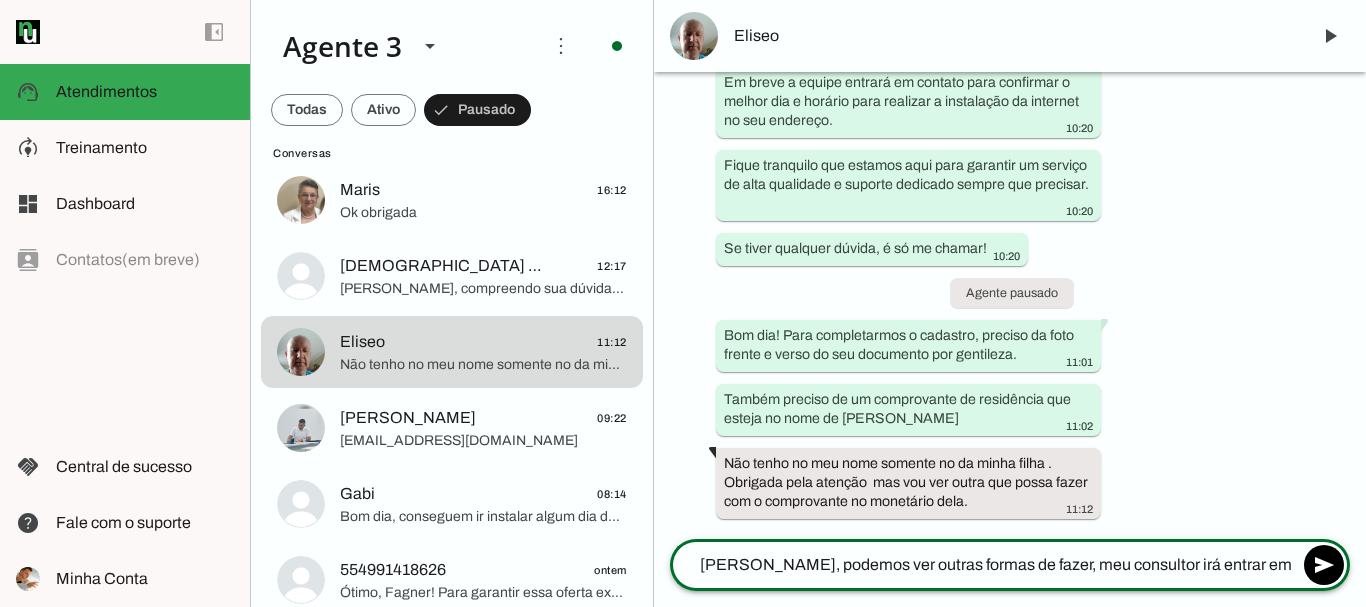 type on "Eliseo, podemos ver outras formas de fazer, meu consultor irá entrar em contato." 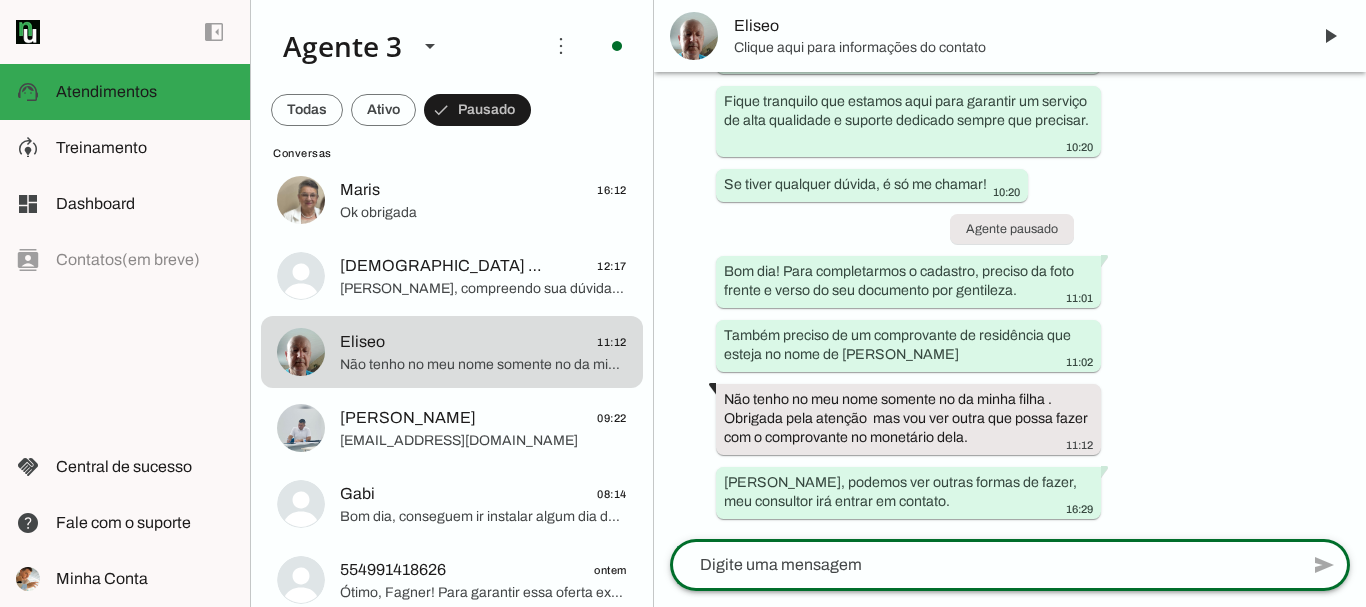 scroll, scrollTop: 0, scrollLeft: 0, axis: both 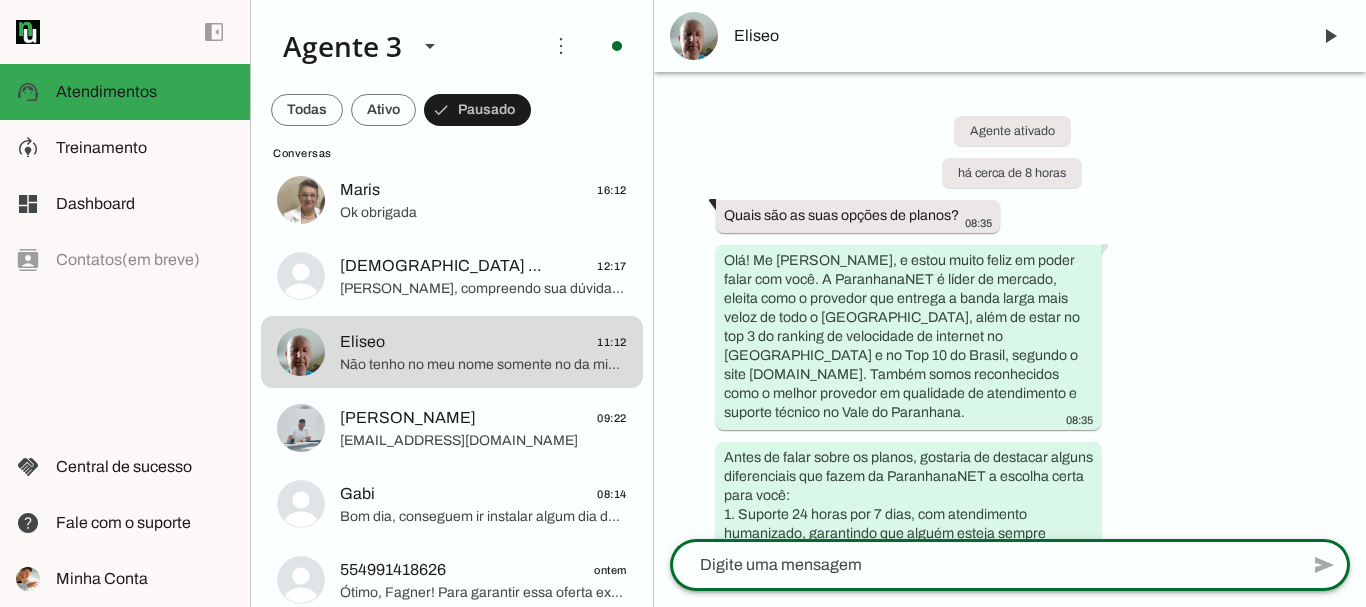 click on "Eliseo" at bounding box center (1014, 36) 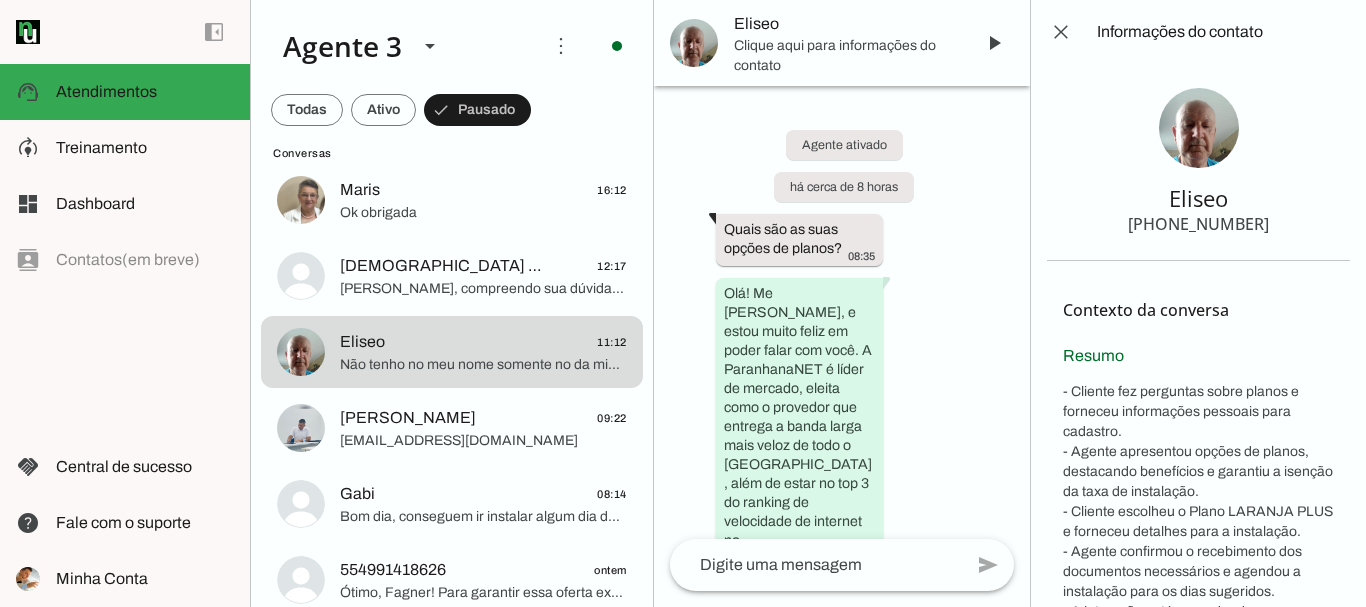 click on "+55 5199555870" at bounding box center (1198, 224) 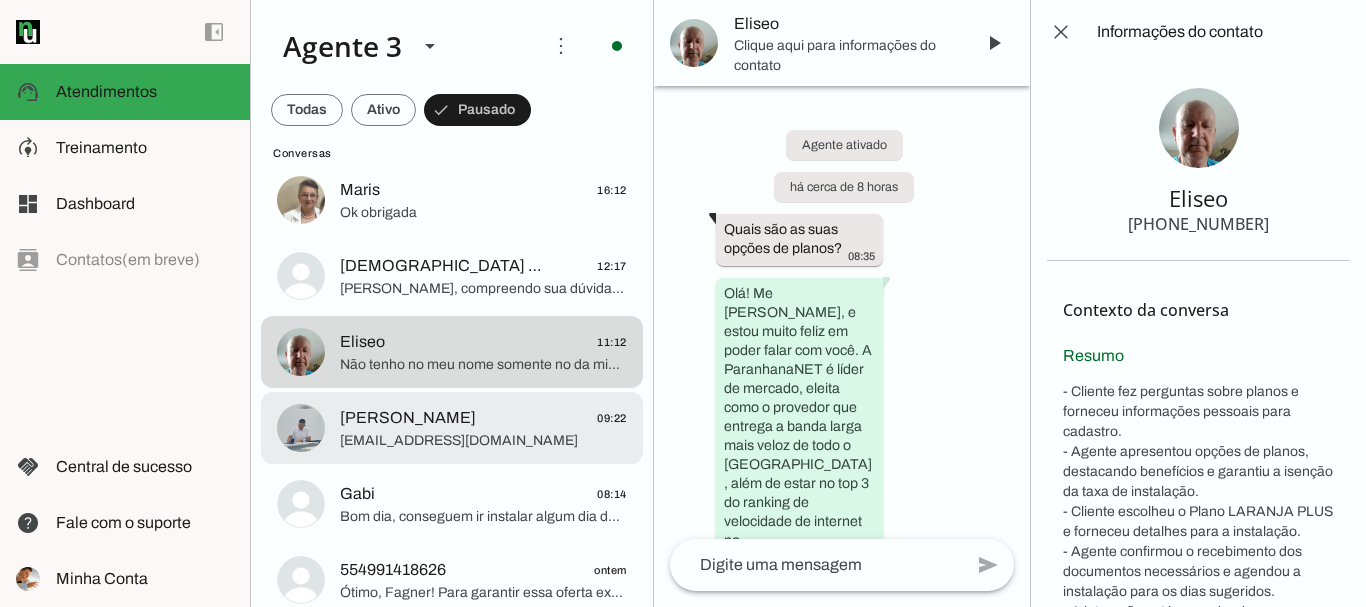 scroll, scrollTop: 300, scrollLeft: 0, axis: vertical 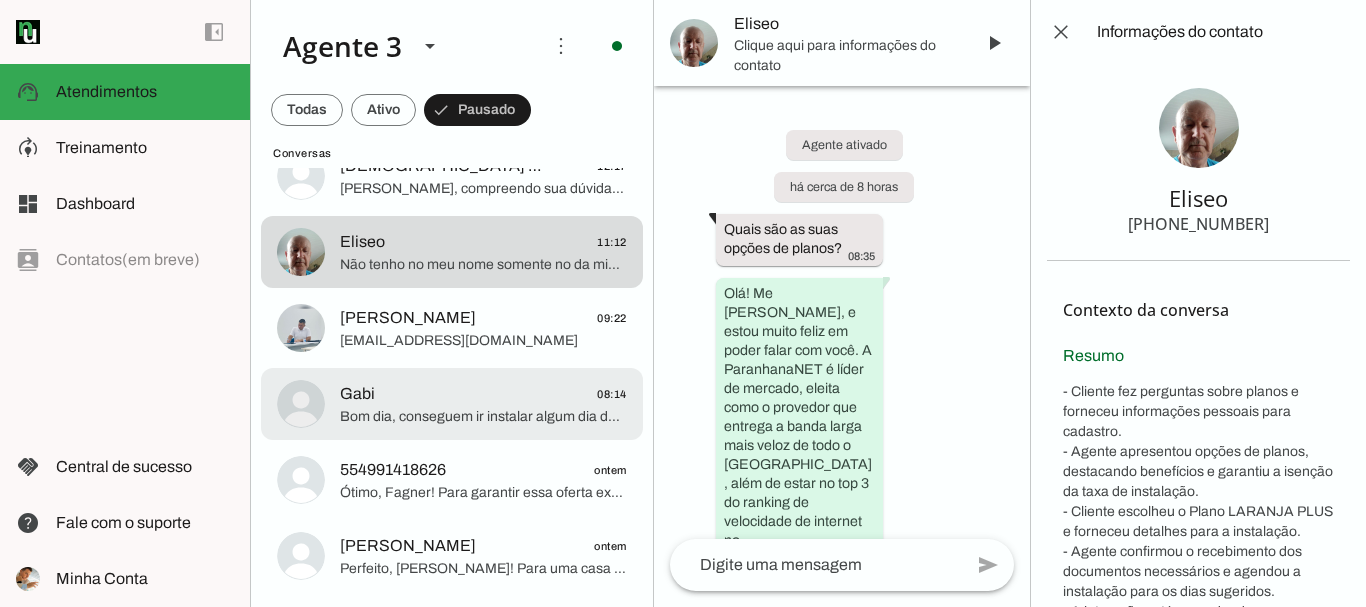 click on "Gabi
08:14" 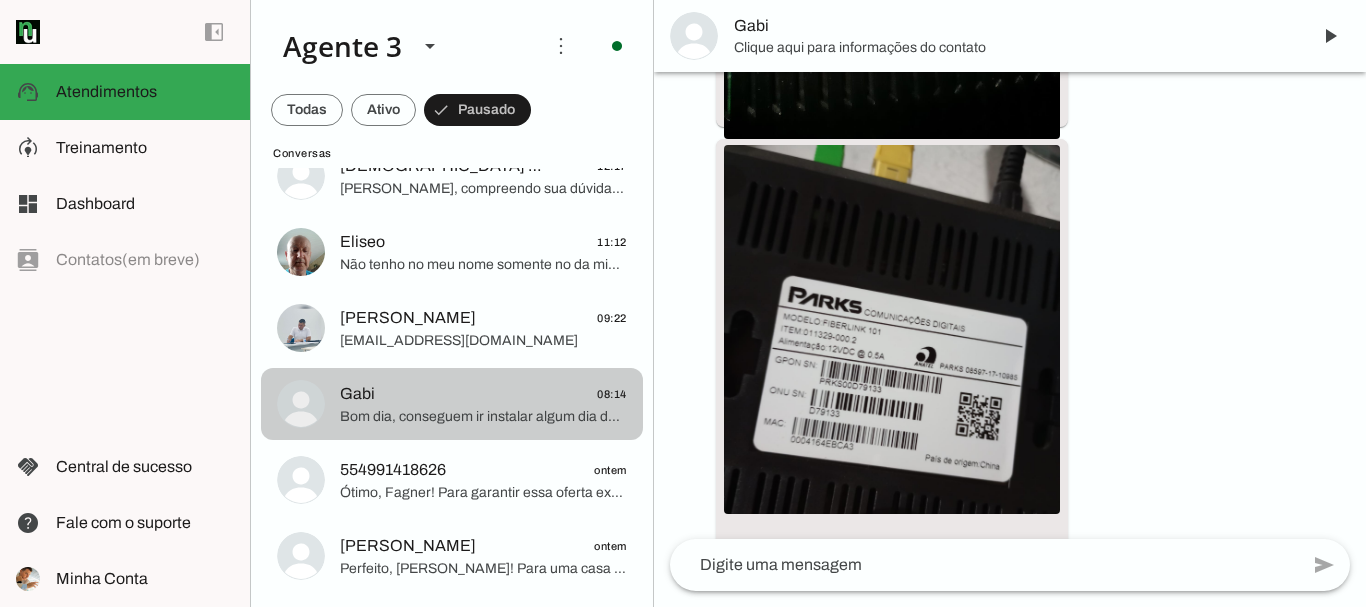 scroll, scrollTop: 8341, scrollLeft: 0, axis: vertical 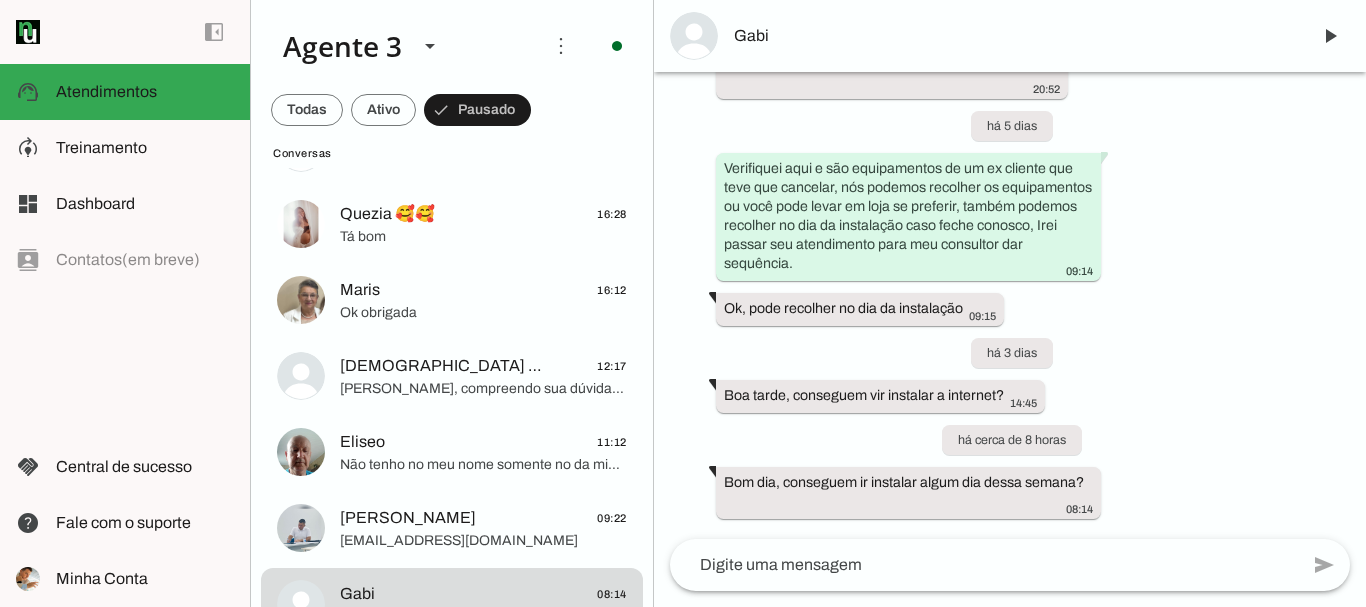 click 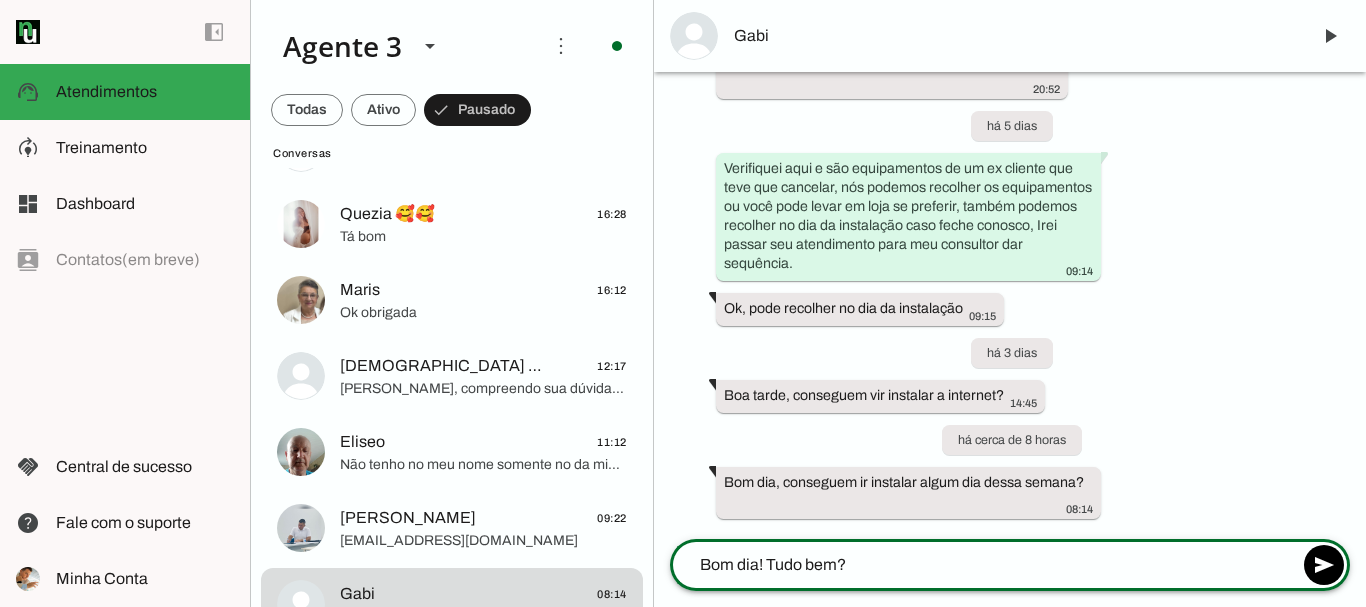 type on "Bom dia! Tudo bem?" 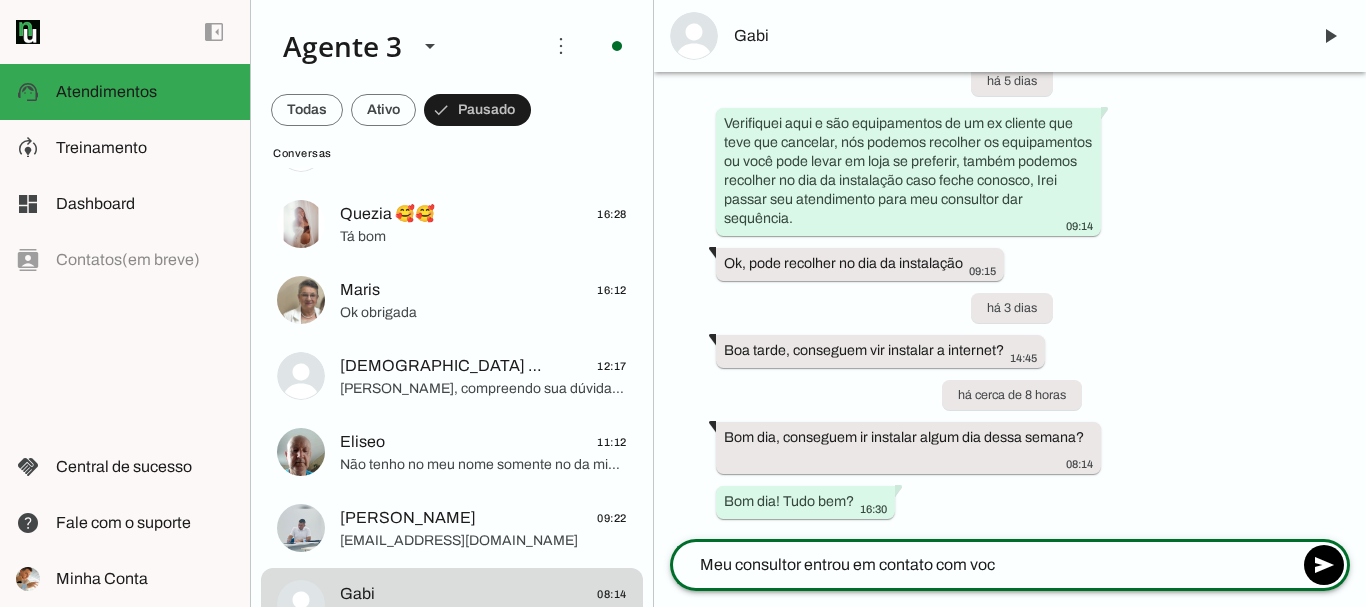 scroll, scrollTop: 8386, scrollLeft: 0, axis: vertical 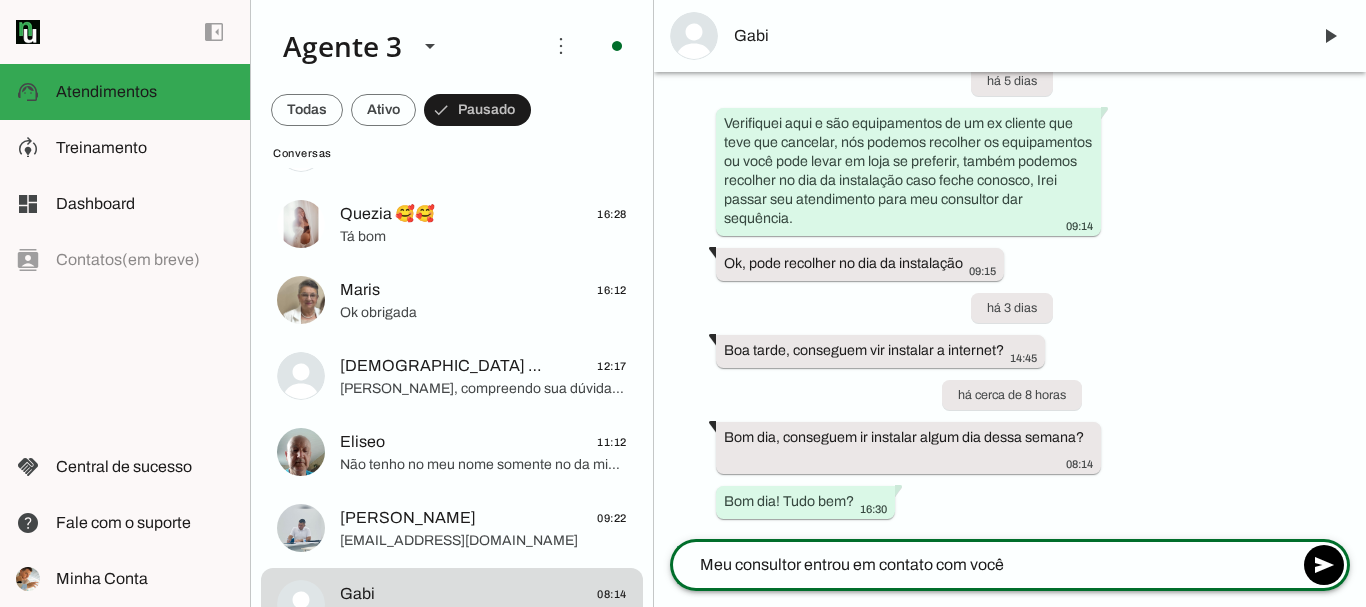 type on "Meu consultor entrou em contato com você?" 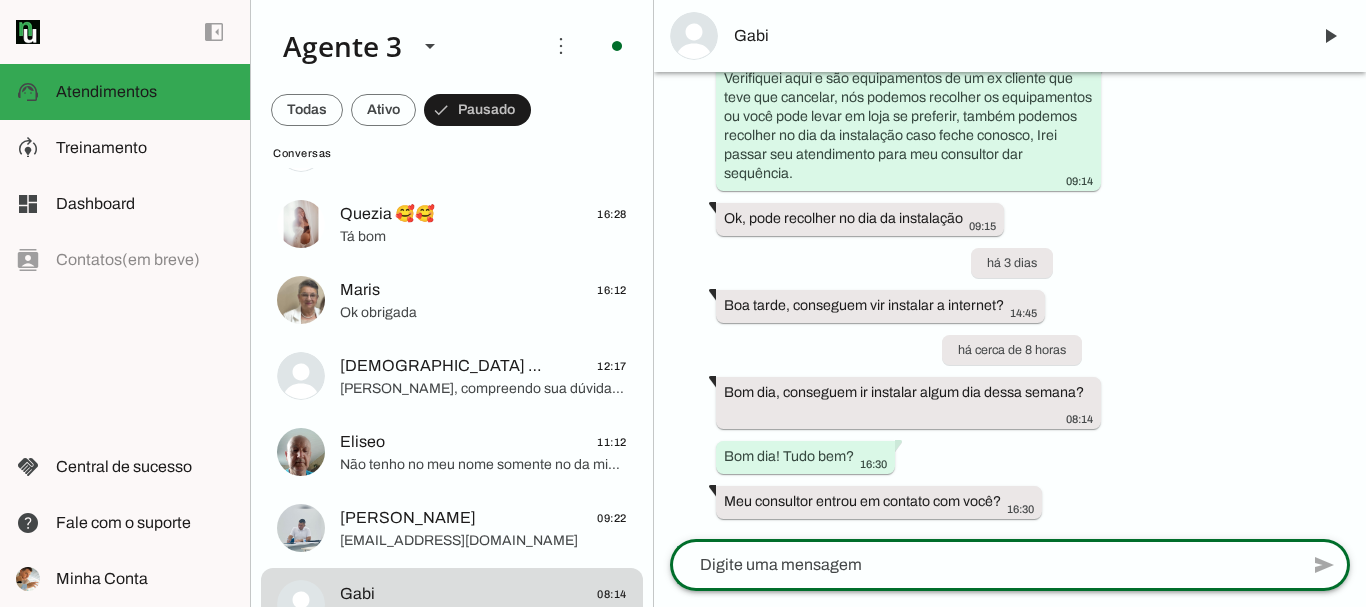 scroll, scrollTop: 8431, scrollLeft: 0, axis: vertical 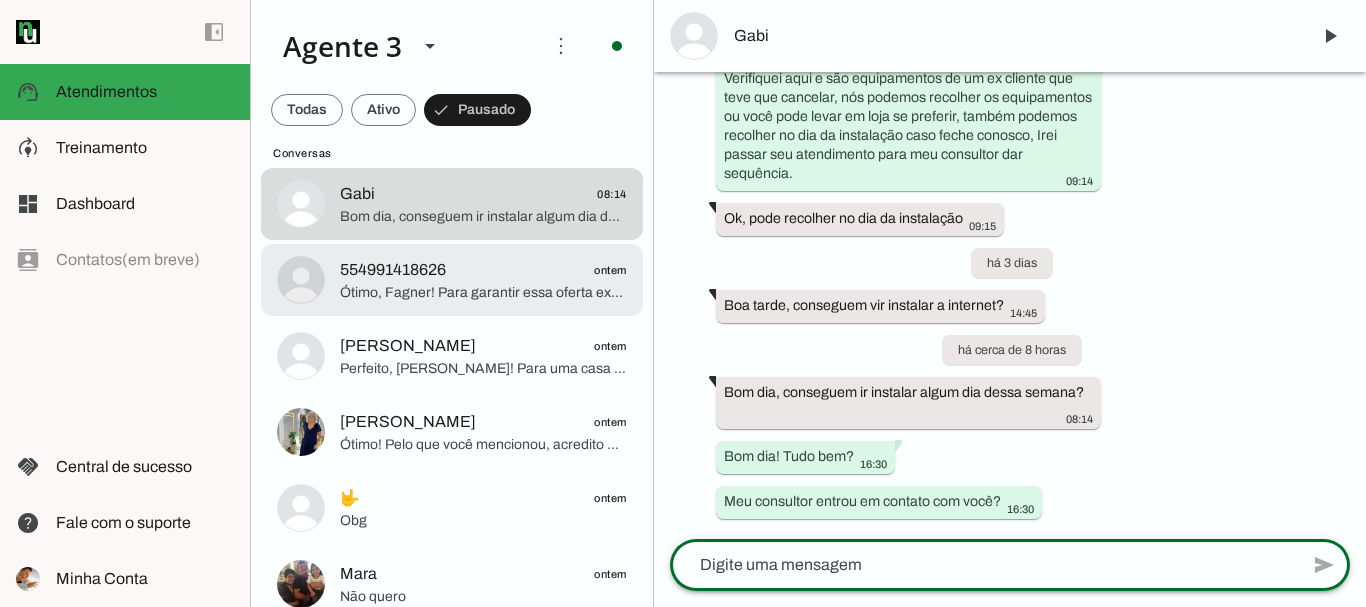 click on "Ótimo, Fagner! Para garantir essa oferta exclusiva, preciso confirmar alguns detalhes. O endereço de instalação é realmente [STREET_ADDRESS][PERSON_NAME]? E você poderia me informar se o imóvel é próprio ou alugado? Além disso, por favor, informe seu CPF para que eu possa registrar corretamente o pedido e garantir os bônus da instalação gratuita." 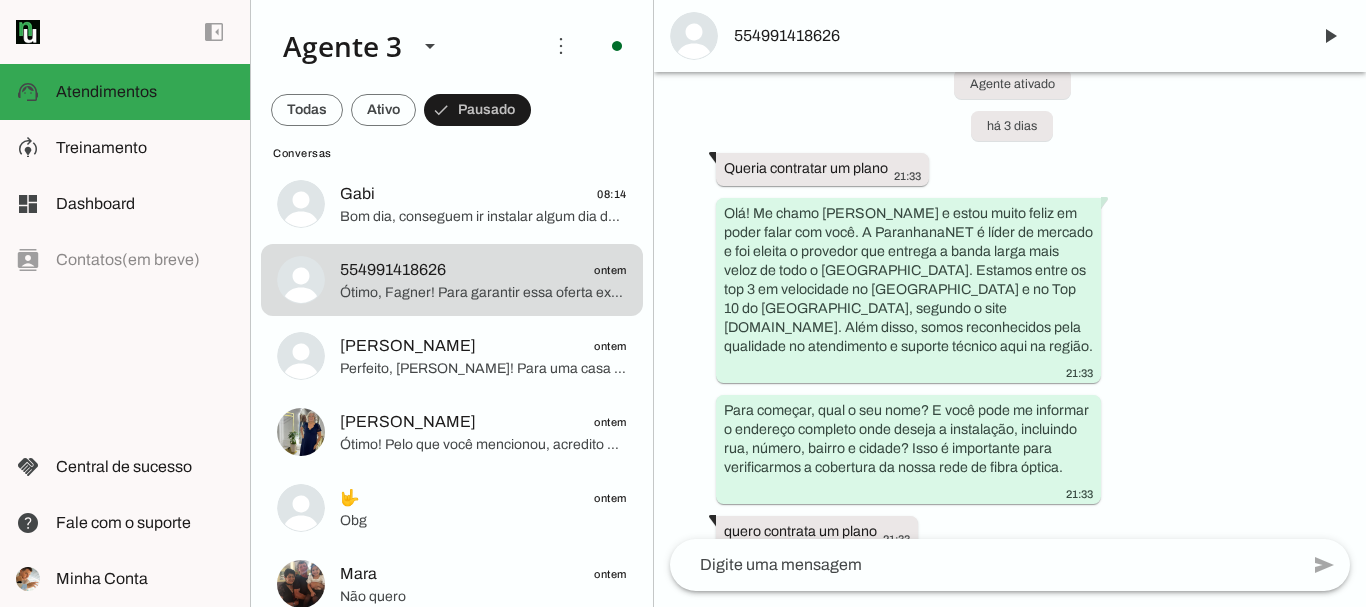 scroll, scrollTop: 0, scrollLeft: 0, axis: both 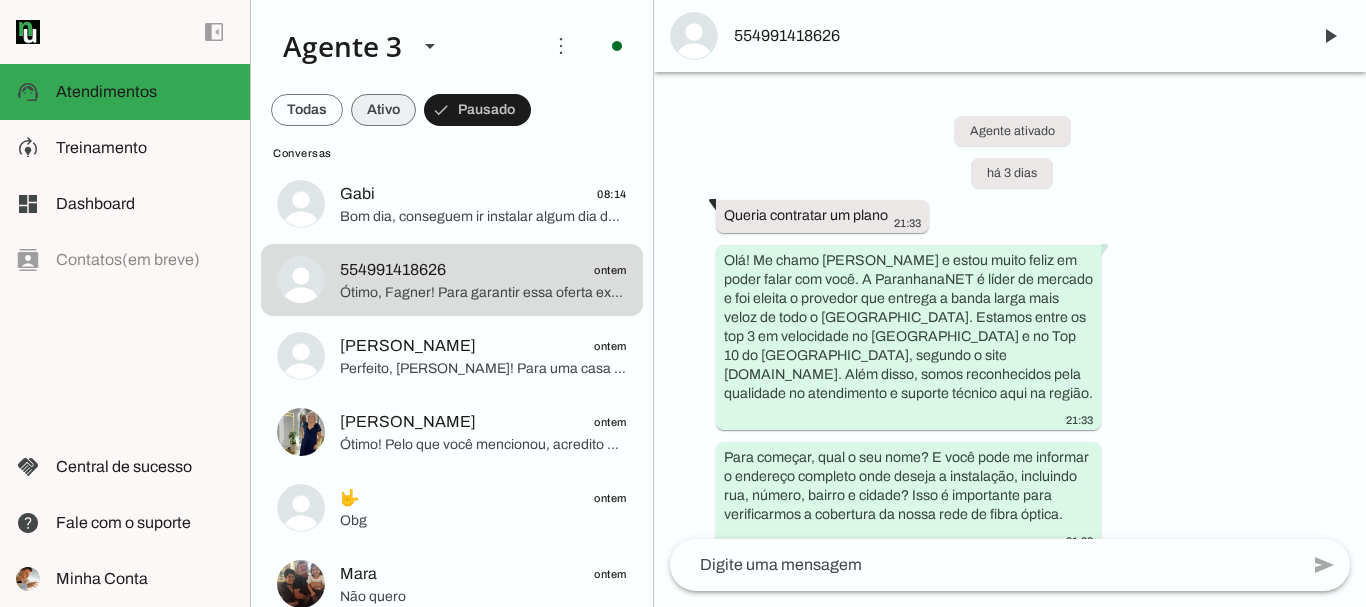 click at bounding box center (307, 110) 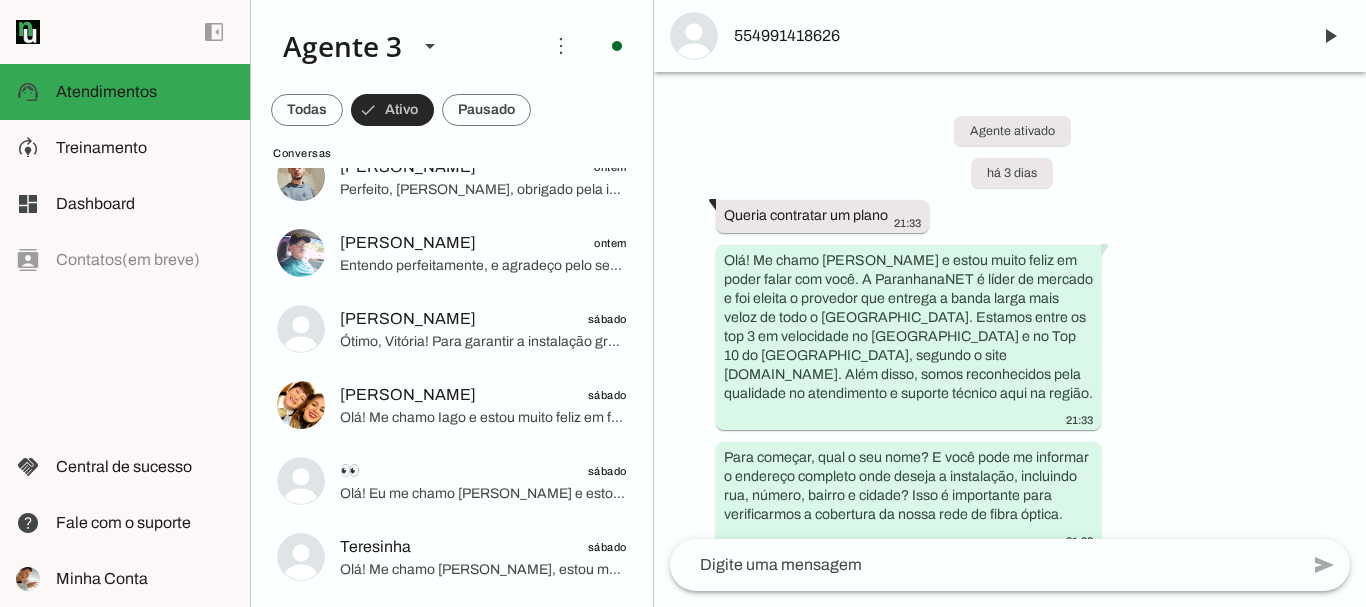 scroll, scrollTop: 299, scrollLeft: 0, axis: vertical 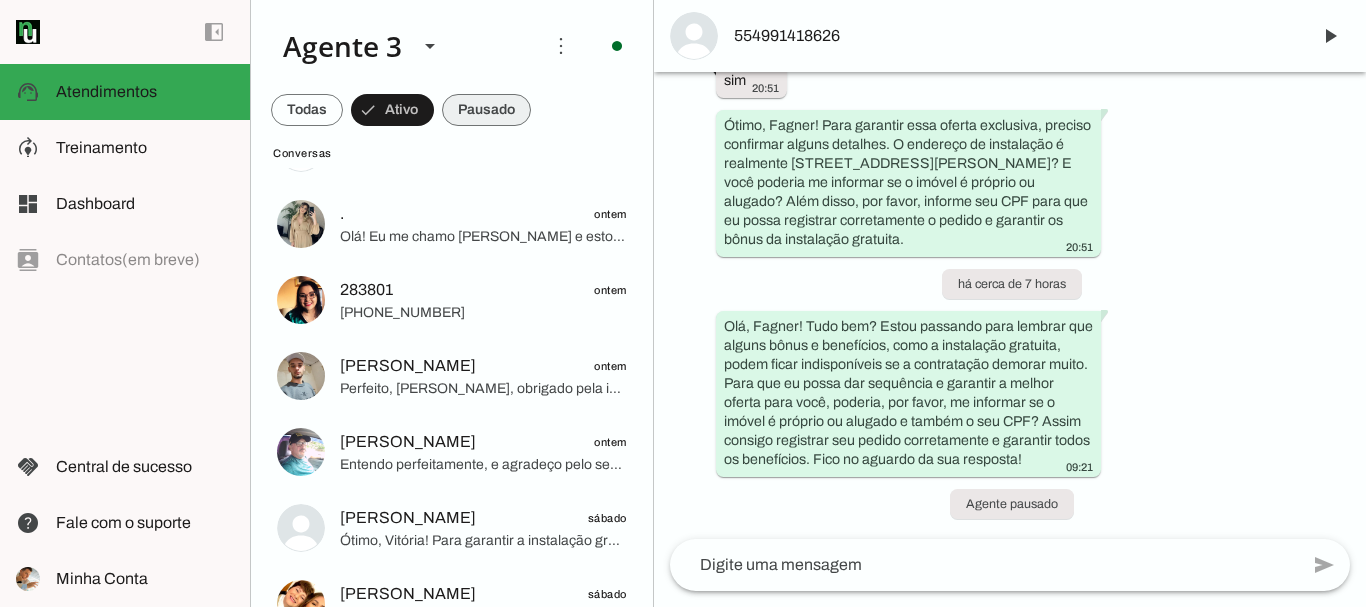 click at bounding box center [307, 110] 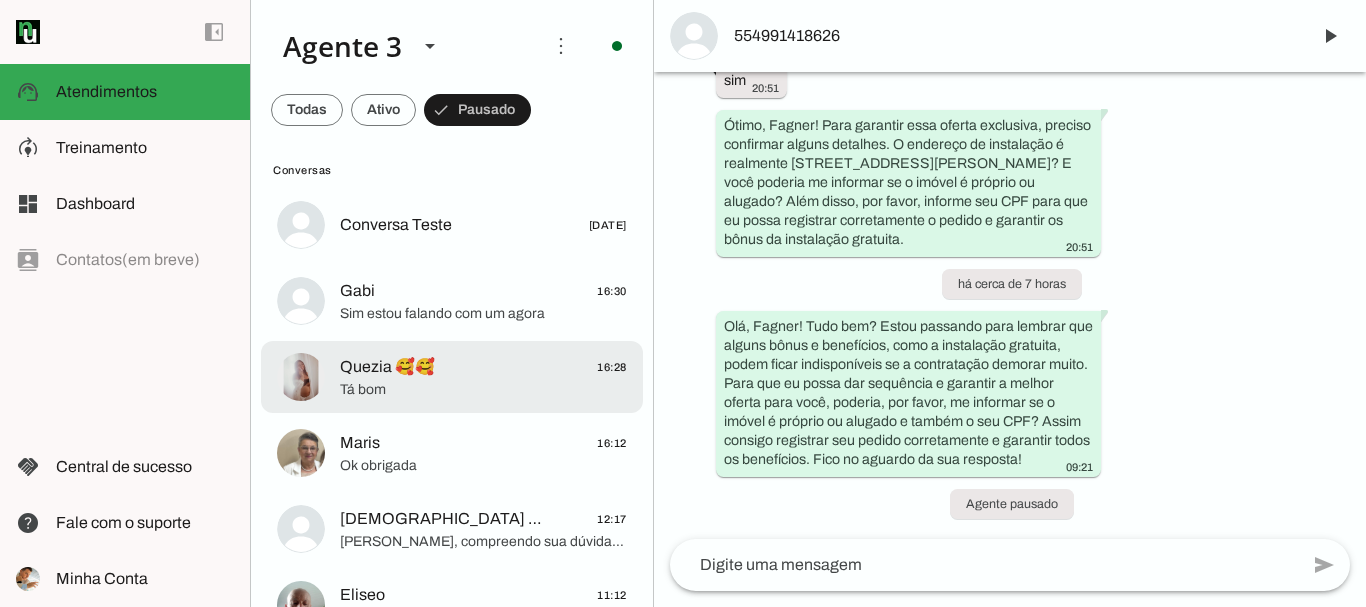 scroll, scrollTop: 0, scrollLeft: 0, axis: both 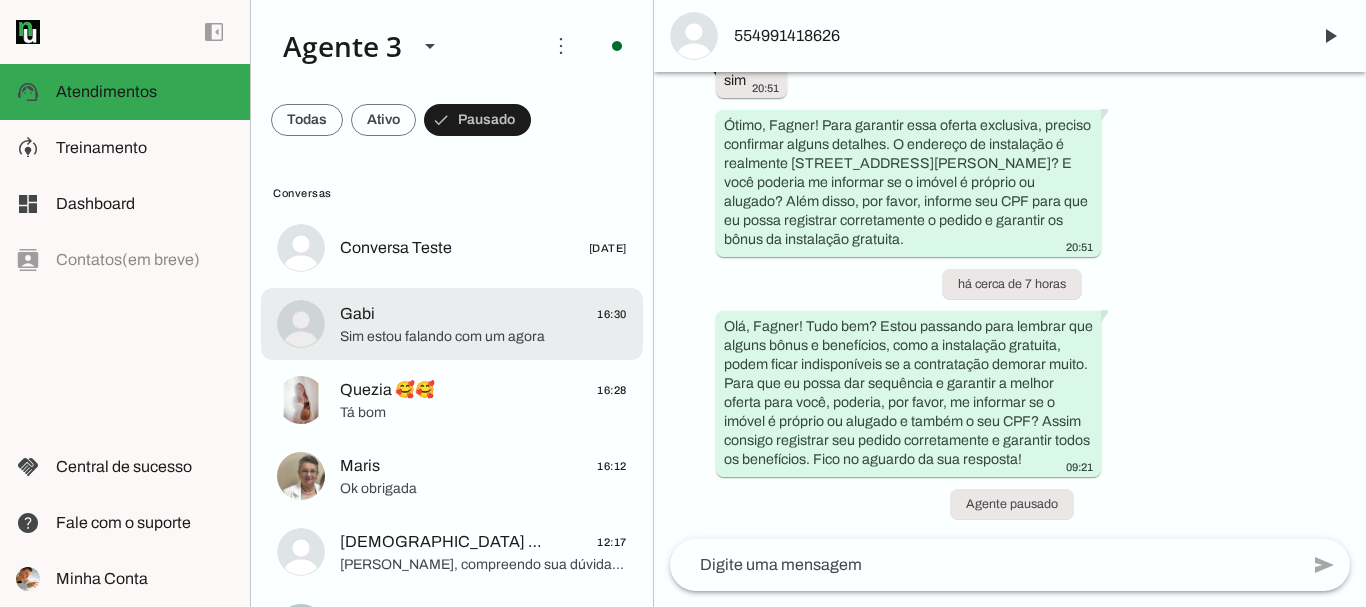 click on "Sim estou falando com um agora" 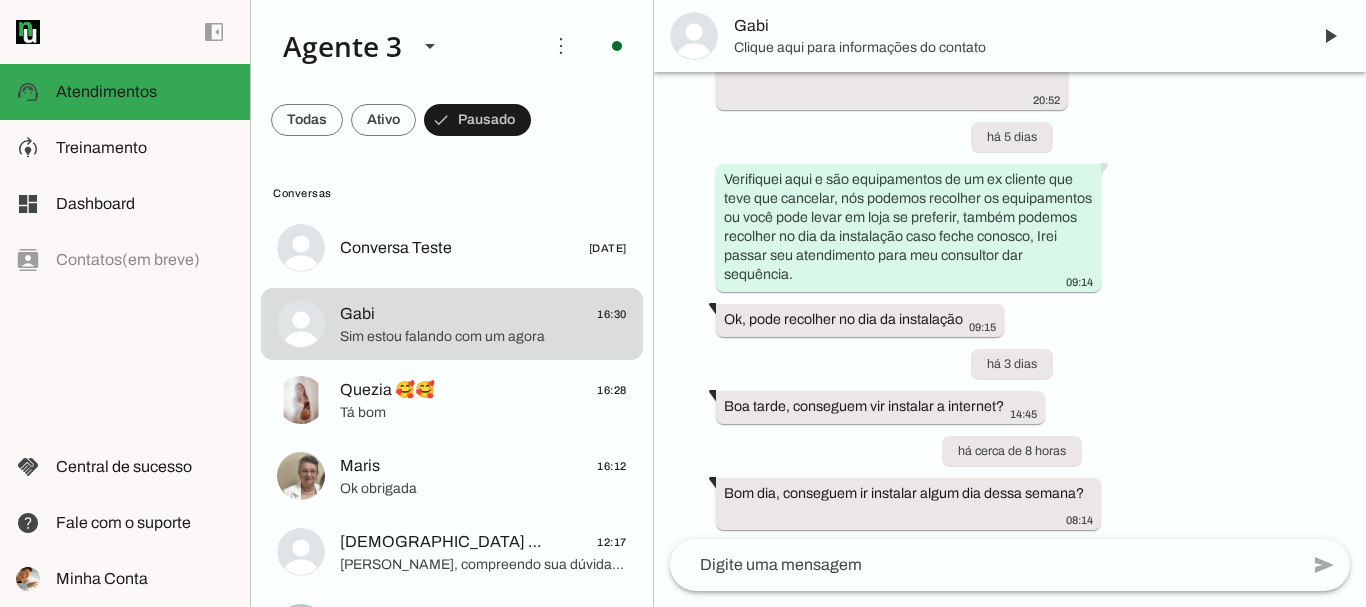 scroll, scrollTop: 8476, scrollLeft: 0, axis: vertical 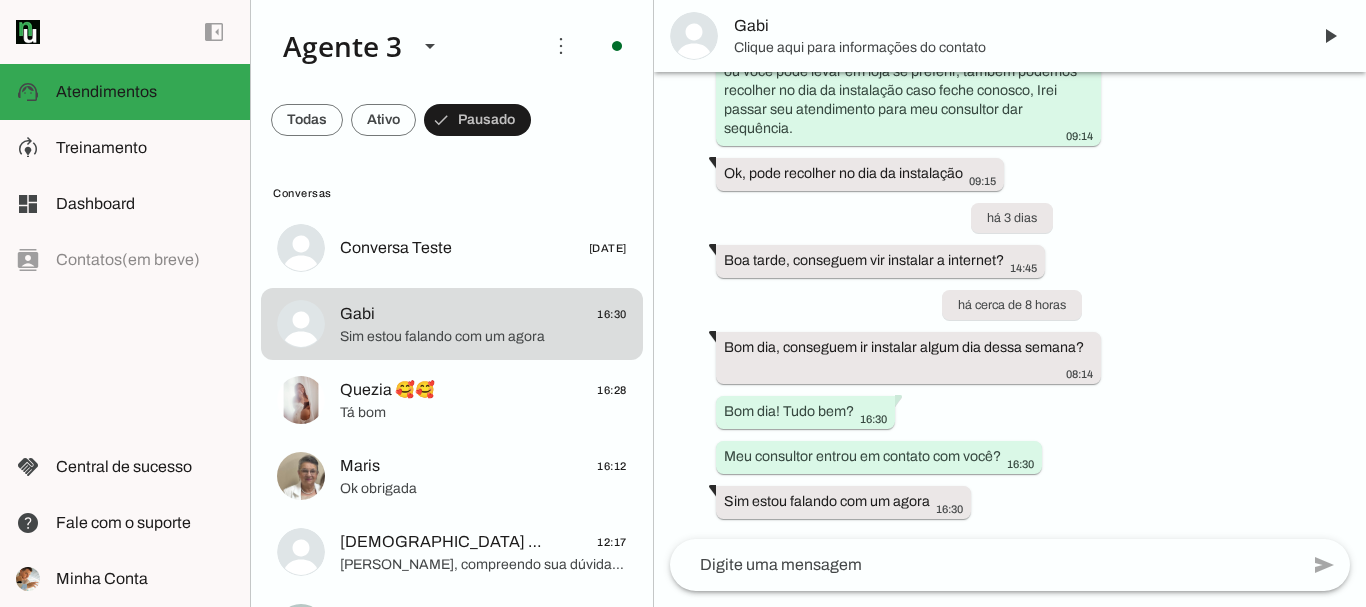 click 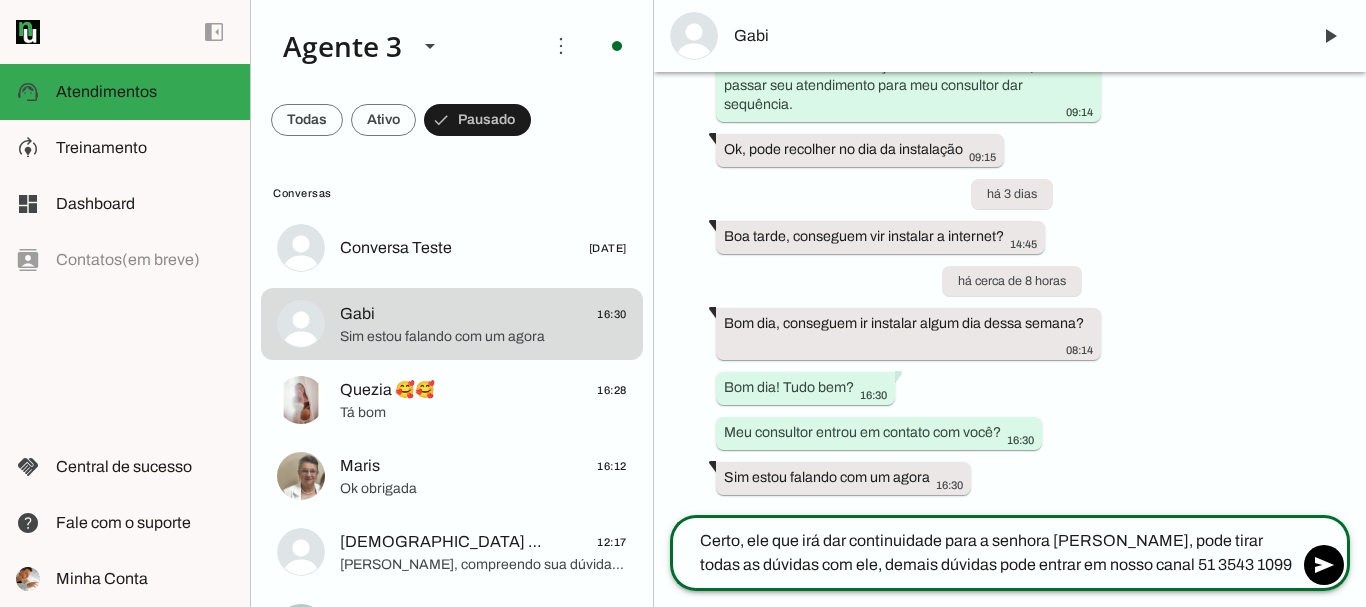 type on "Certo, ele que irá dar continuidade para a senhora dai, pode tirar todas as dúvidas com ele, demais dúvidas pode entrar em nosso canal 51 3543 1099." 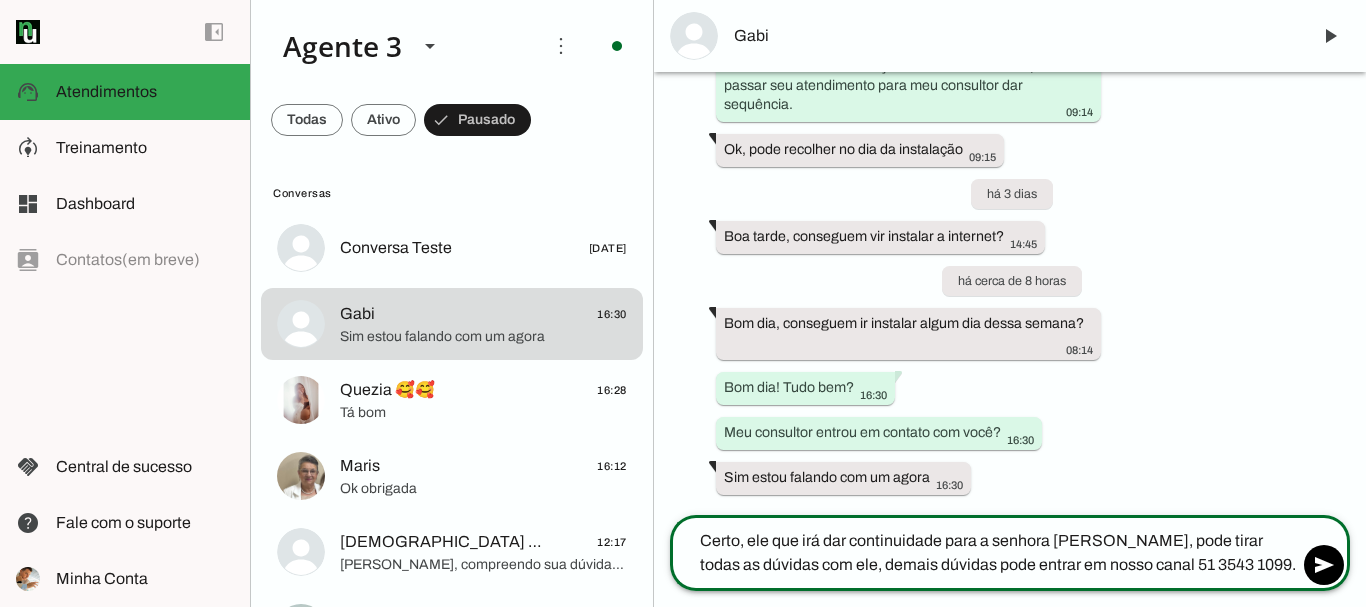 type 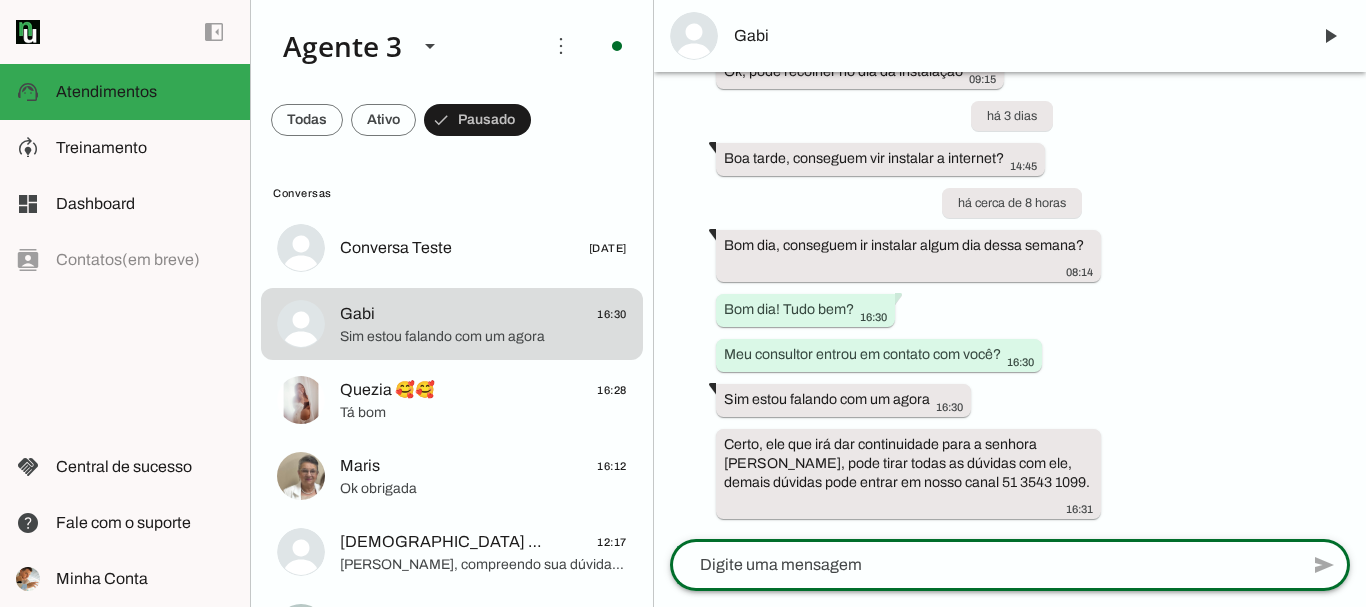 scroll, scrollTop: 8559, scrollLeft: 0, axis: vertical 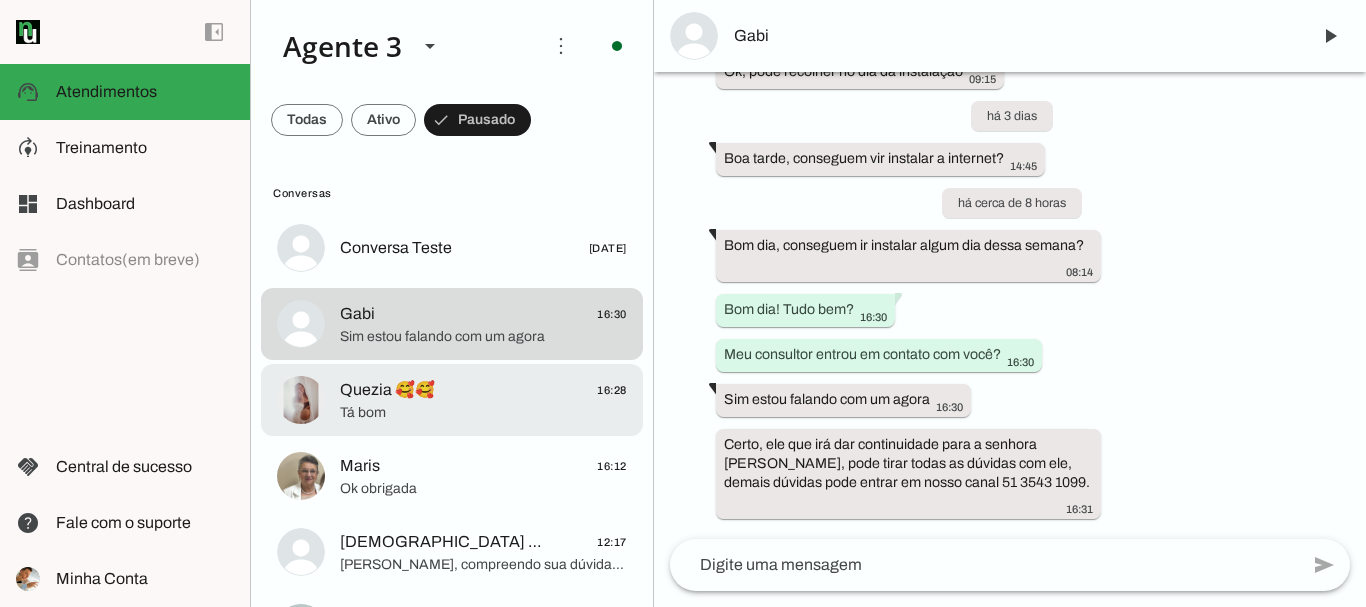 click on "Tá bom" 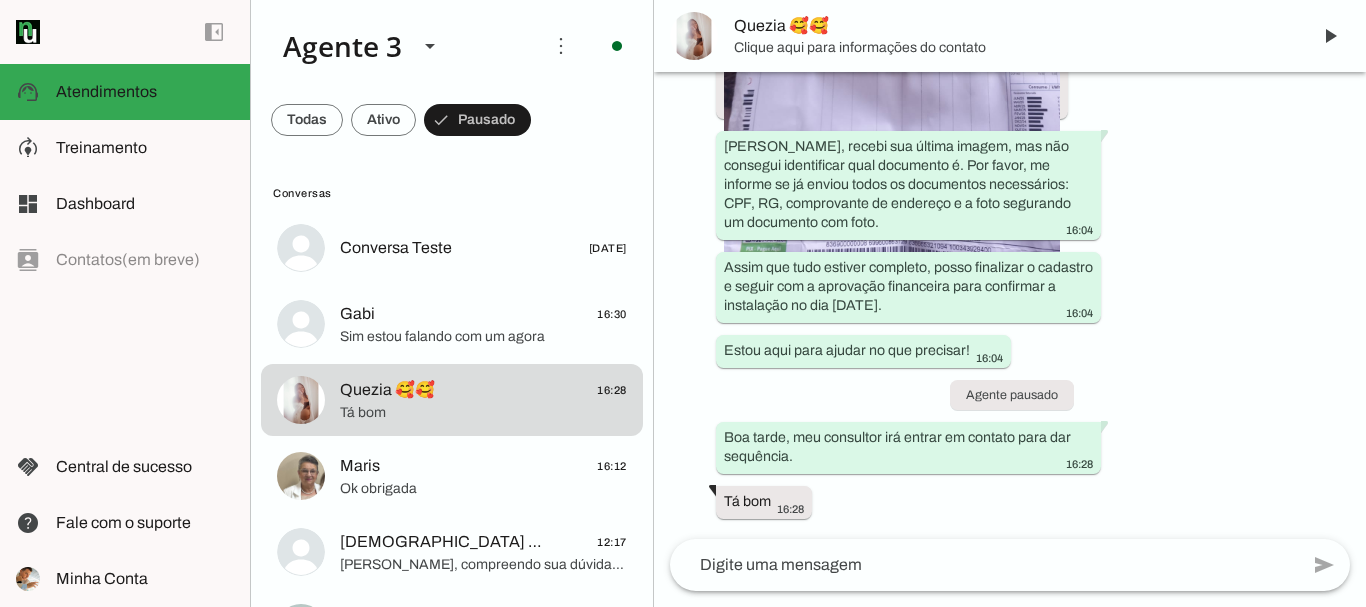 scroll, scrollTop: 8868, scrollLeft: 0, axis: vertical 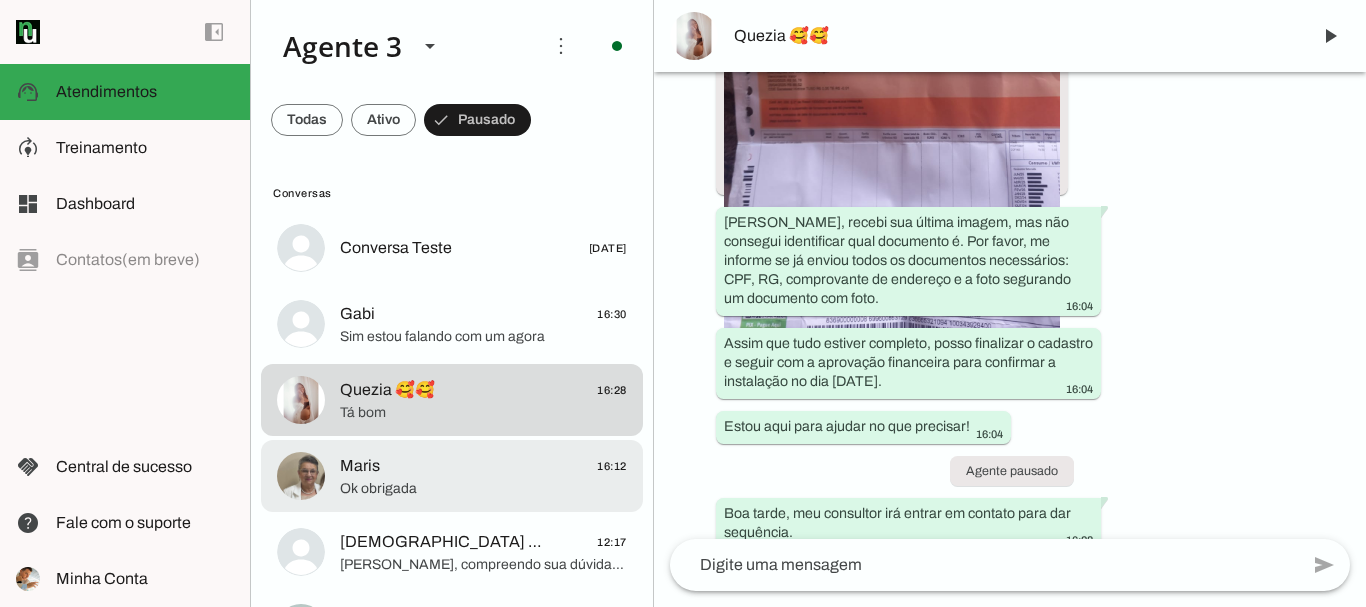 click on "Maris
16:12" 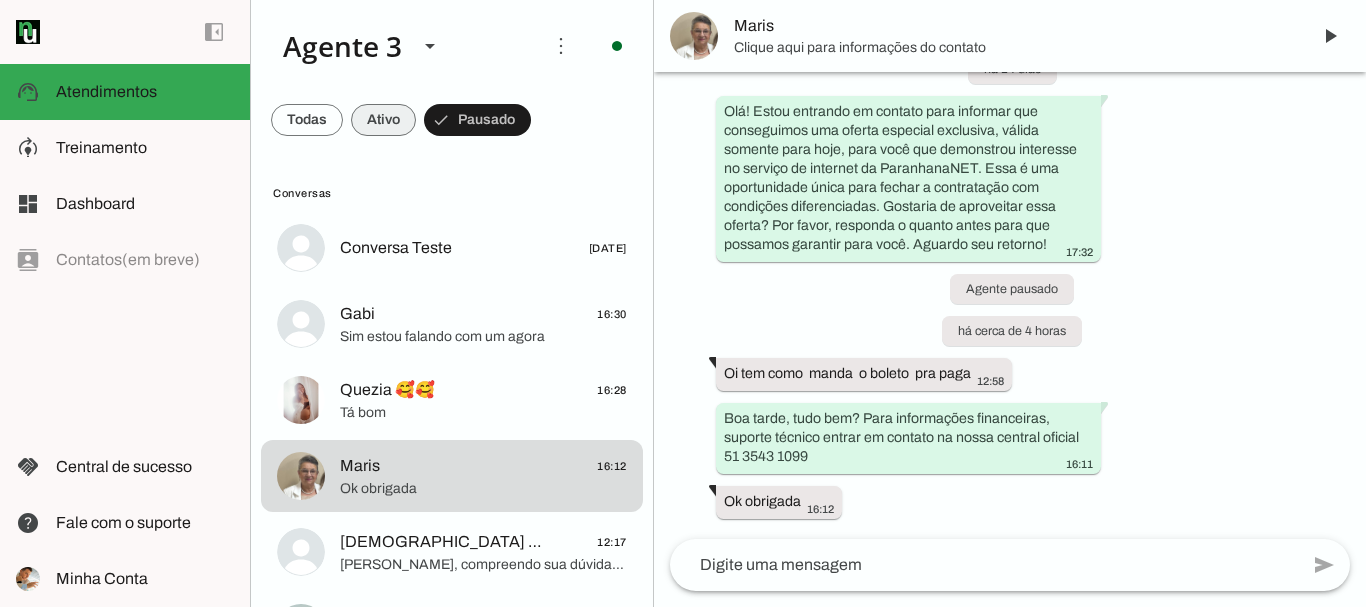 click at bounding box center [307, 120] 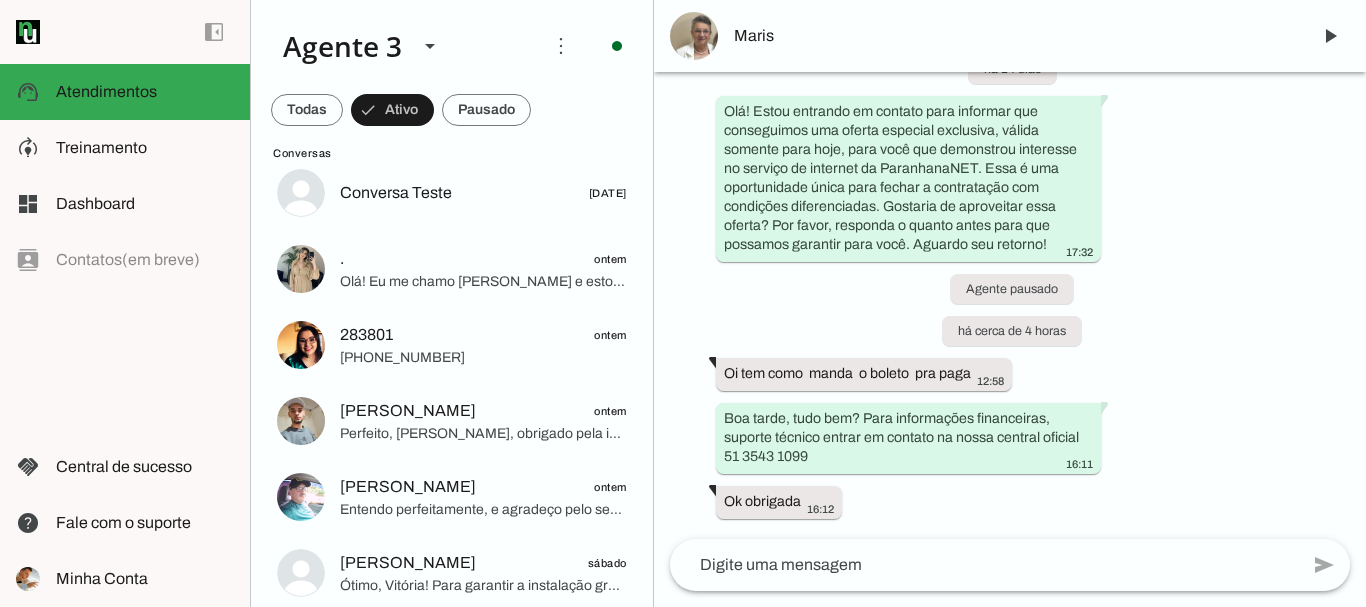 scroll, scrollTop: 0, scrollLeft: 0, axis: both 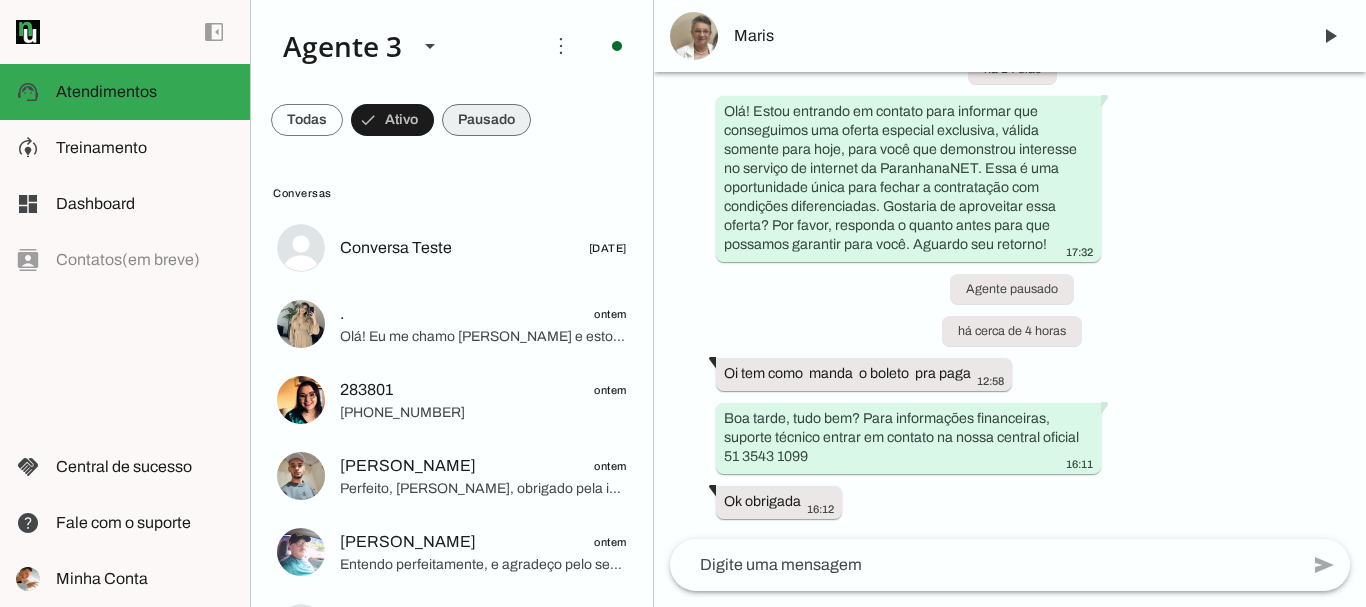 click at bounding box center (307, 120) 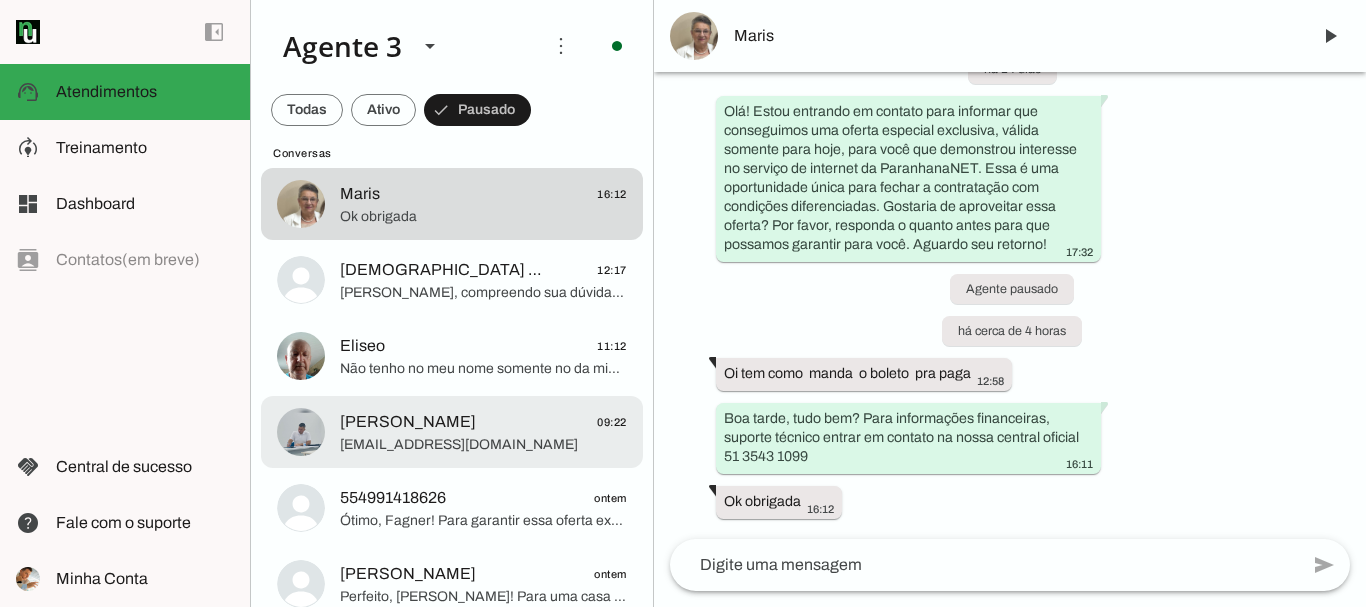 scroll, scrollTop: 200, scrollLeft: 0, axis: vertical 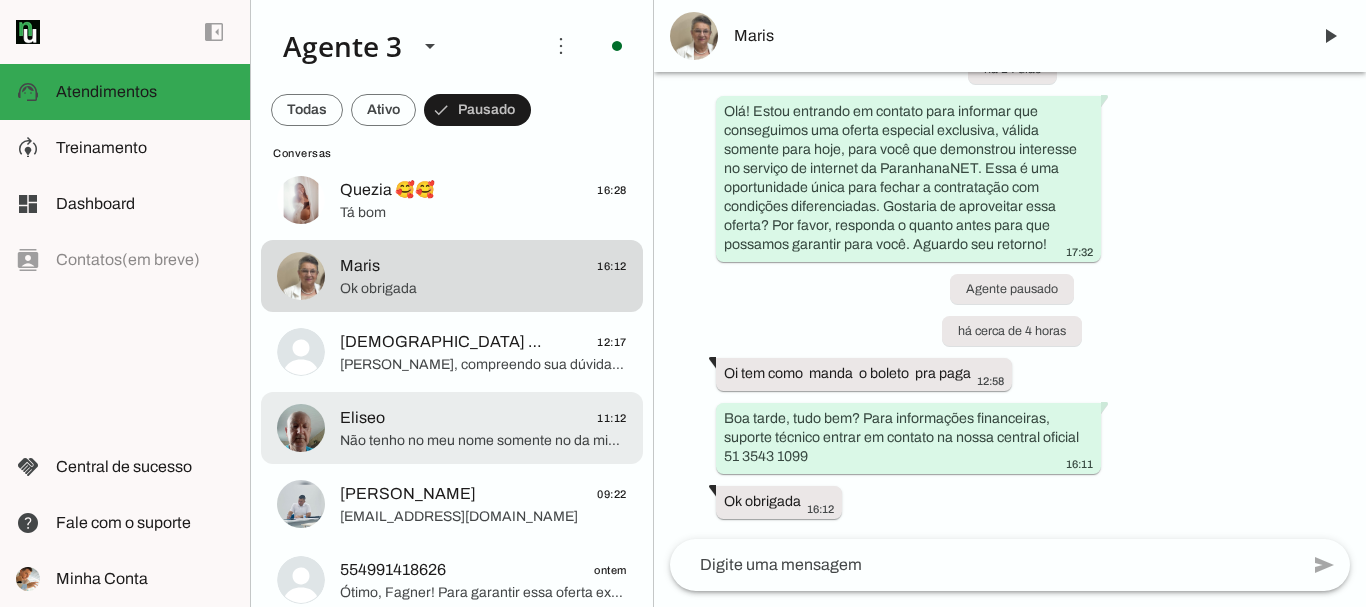 click at bounding box center (483, 48) 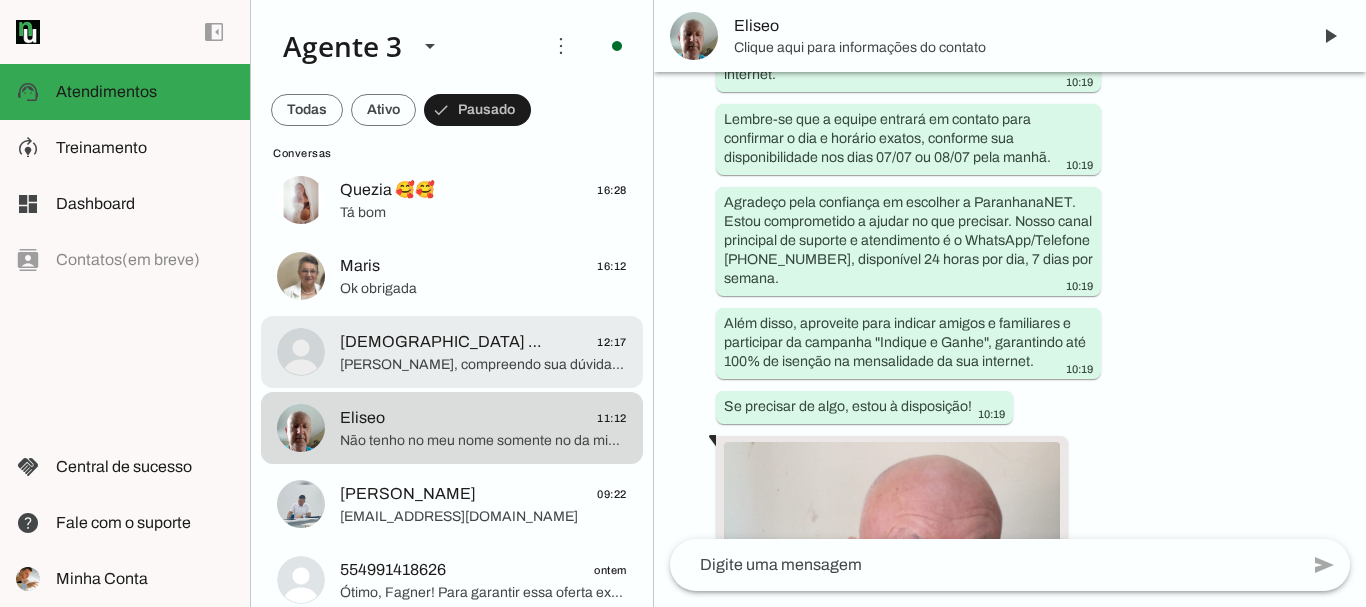 scroll, scrollTop: 7276, scrollLeft: 0, axis: vertical 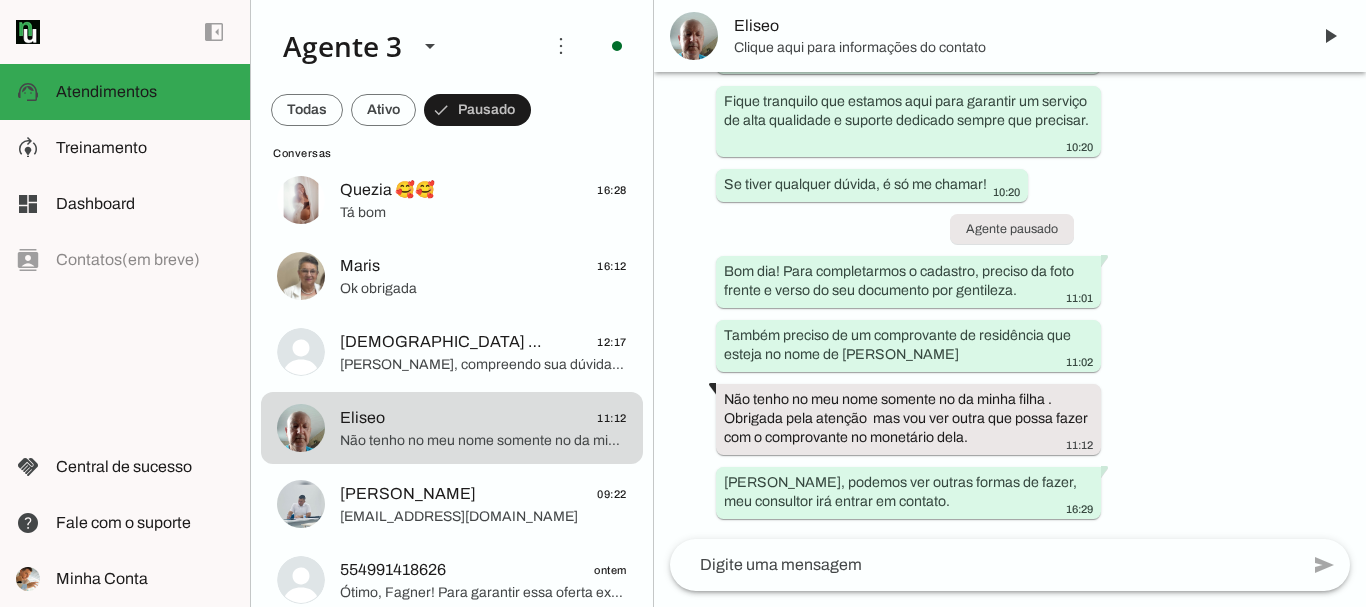 click on "Eliseo" at bounding box center (1014, 26) 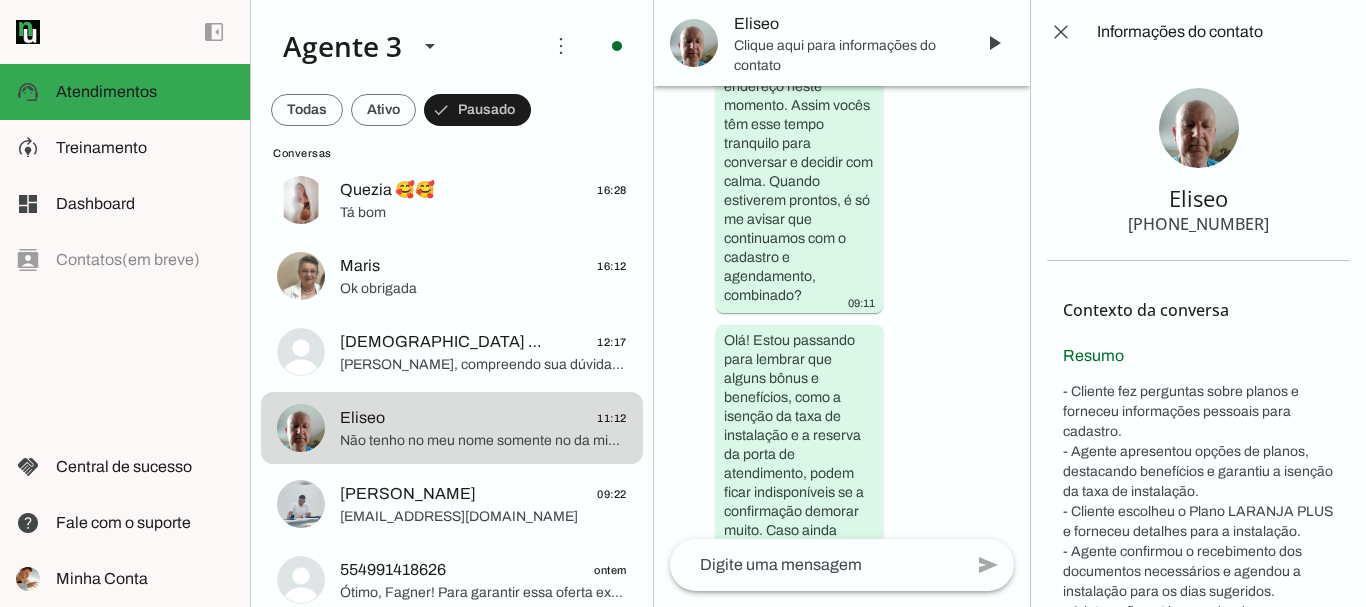 scroll, scrollTop: 13429, scrollLeft: 0, axis: vertical 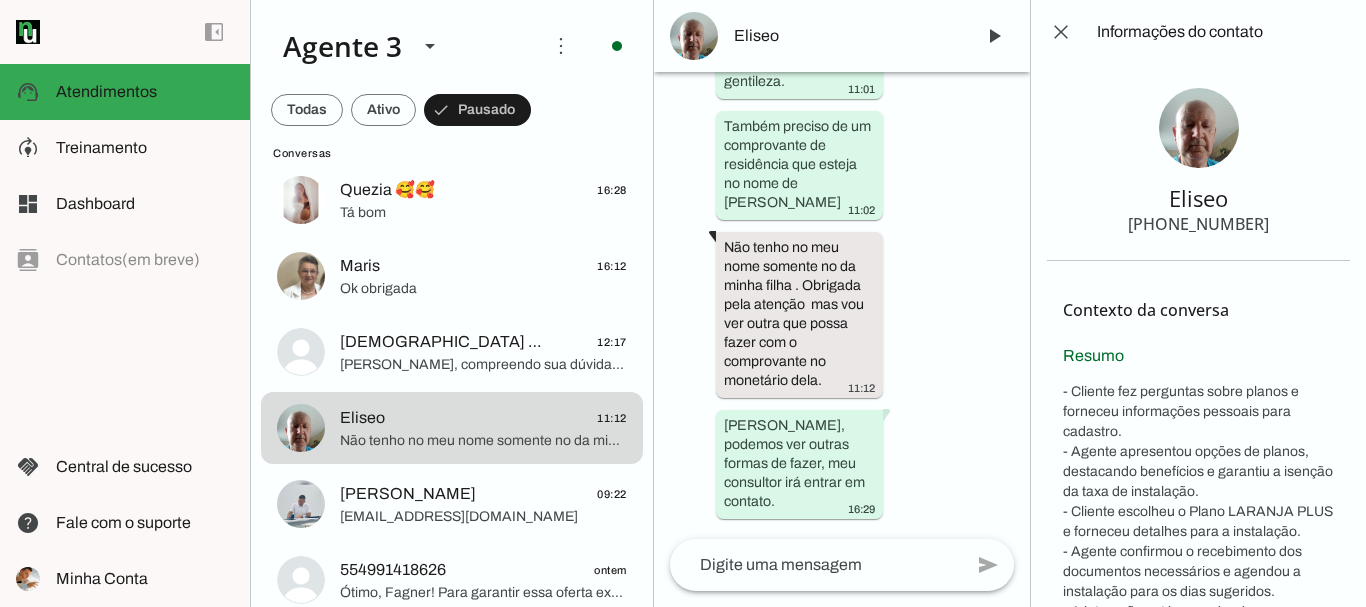 click on "+55 5199555870" at bounding box center (1198, 224) 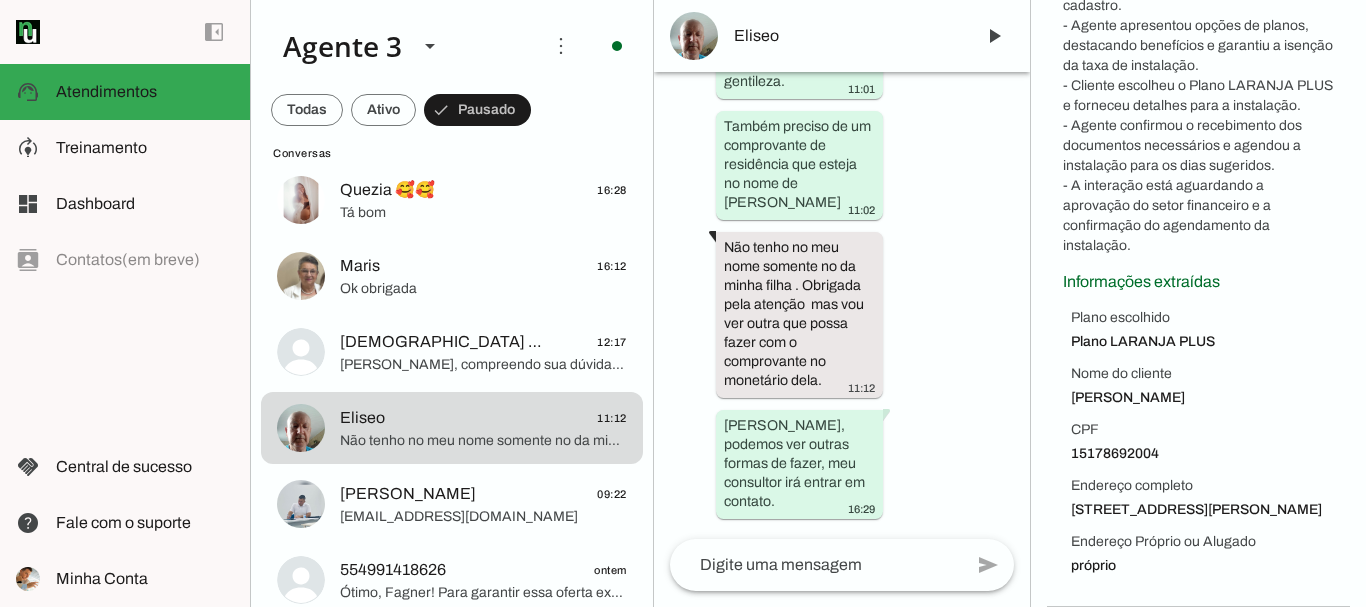 scroll, scrollTop: 466, scrollLeft: 0, axis: vertical 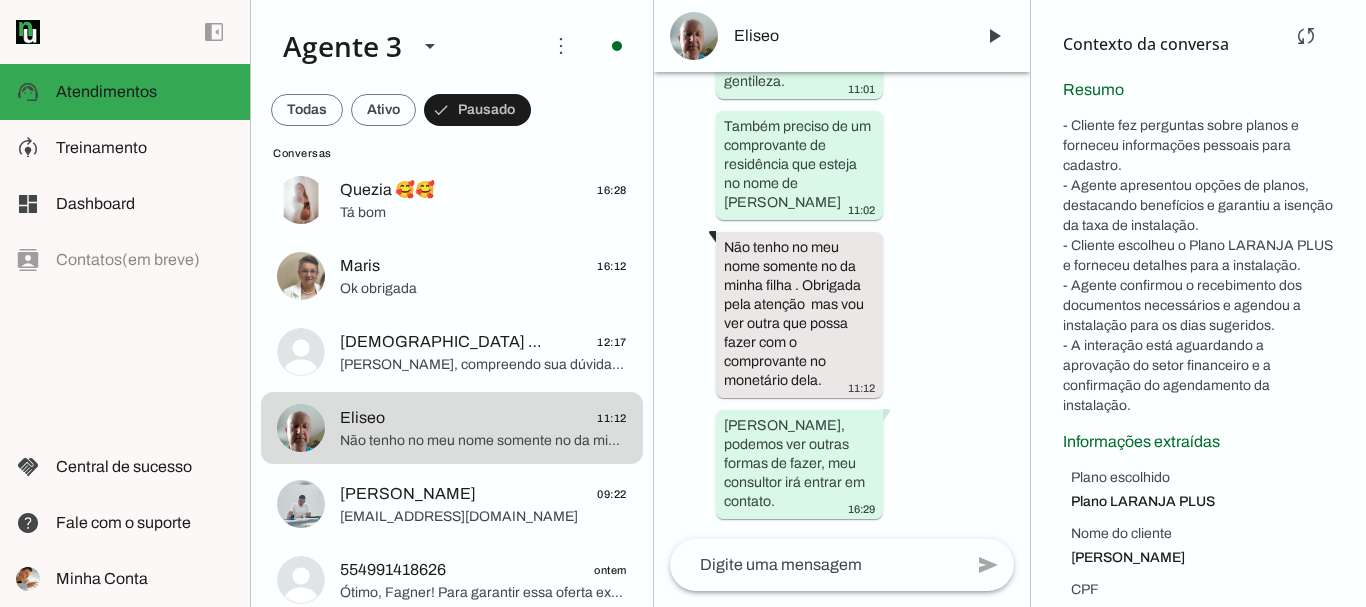 click on "- Cliente fez perguntas sobre planos e forneceu informações pessoais para cadastro.
- Agente apresentou opções de planos, destacando benefícios e garantiu a isenção da taxa de instalação.
- Cliente escolheu o Plano LARANJA PLUS e forneceu detalhes para a instalação.
- Agente confirmou o recebimento dos documentos necessários e agendou a instalação para os dias sugeridos.
- A interação está aguardando a aprovação do setor financeiro e a confirmação do agendamento da instalação." at bounding box center [1198, 266] 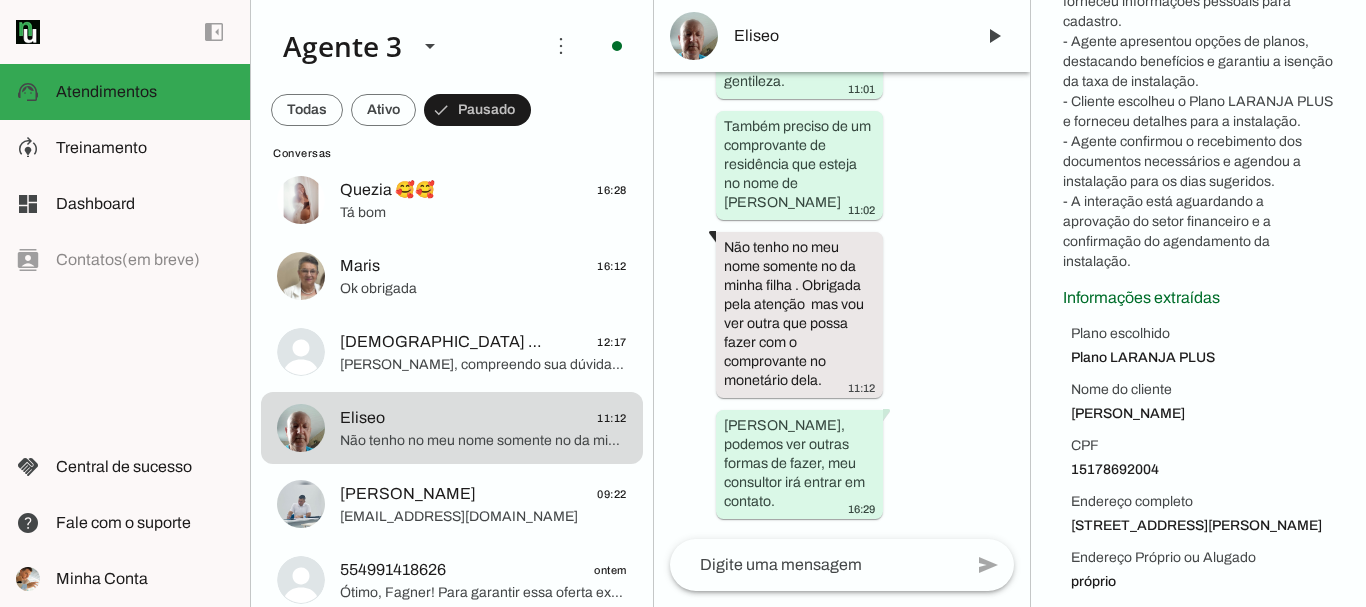 scroll, scrollTop: 466, scrollLeft: 0, axis: vertical 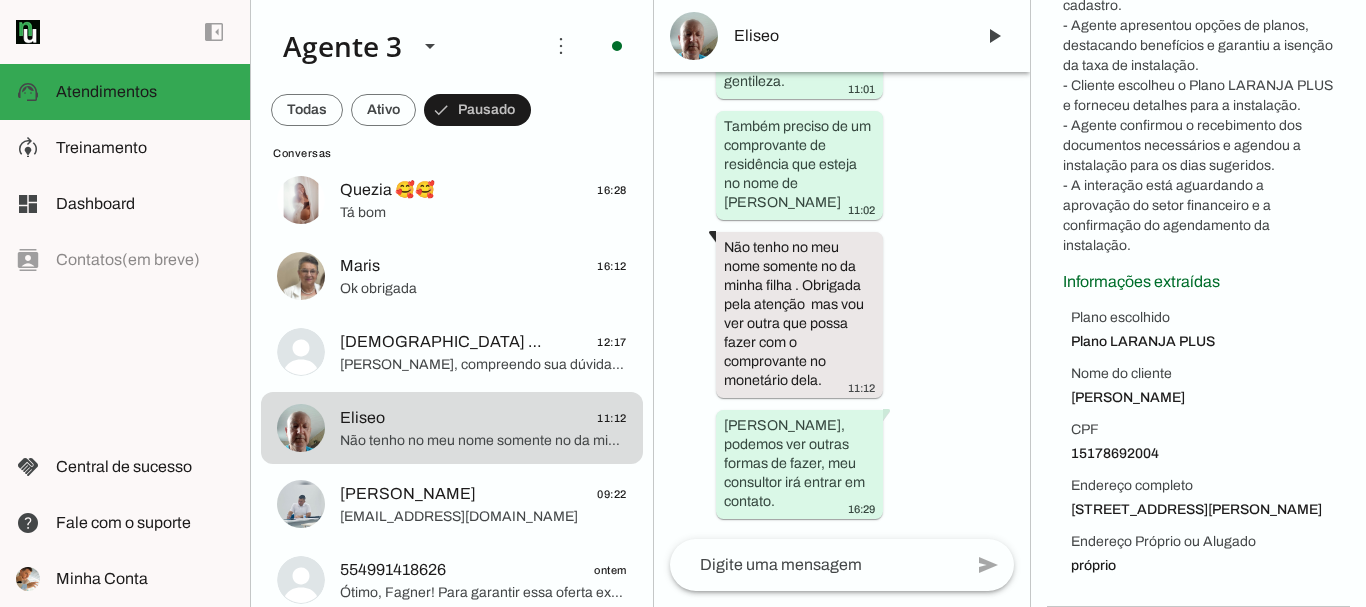 drag, startPoint x: 1065, startPoint y: 285, endPoint x: 1138, endPoint y: 558, distance: 282.59158 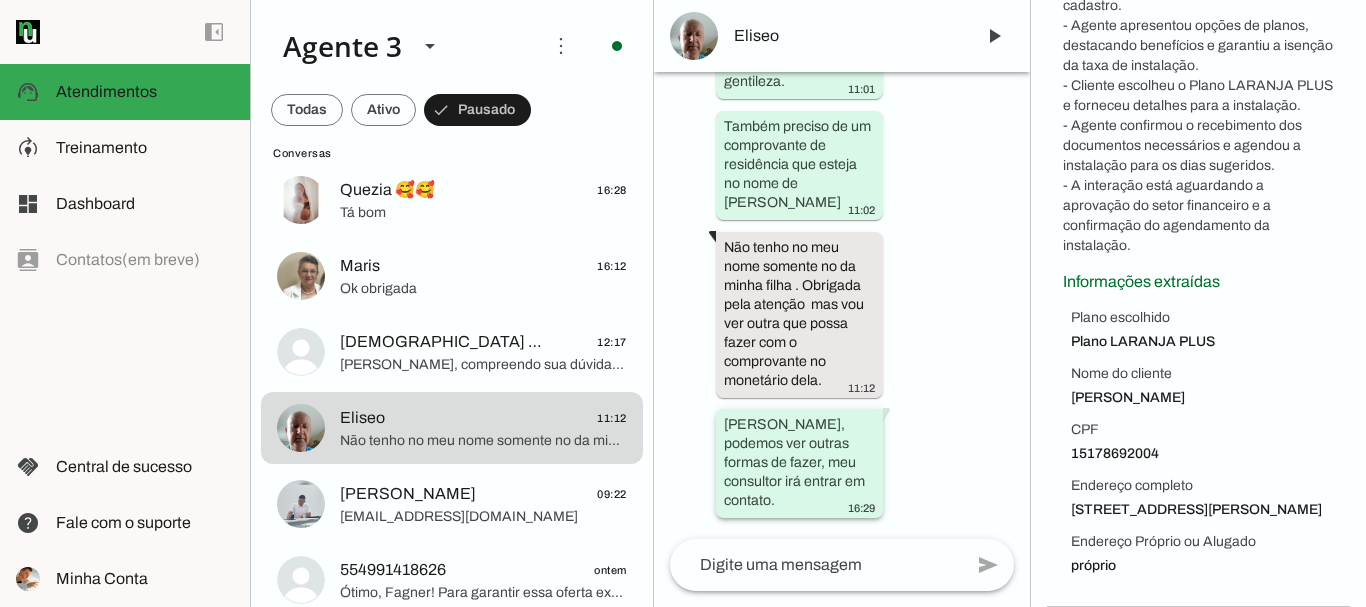 drag, startPoint x: 810, startPoint y: 122, endPoint x: 933, endPoint y: 482, distance: 380.43265 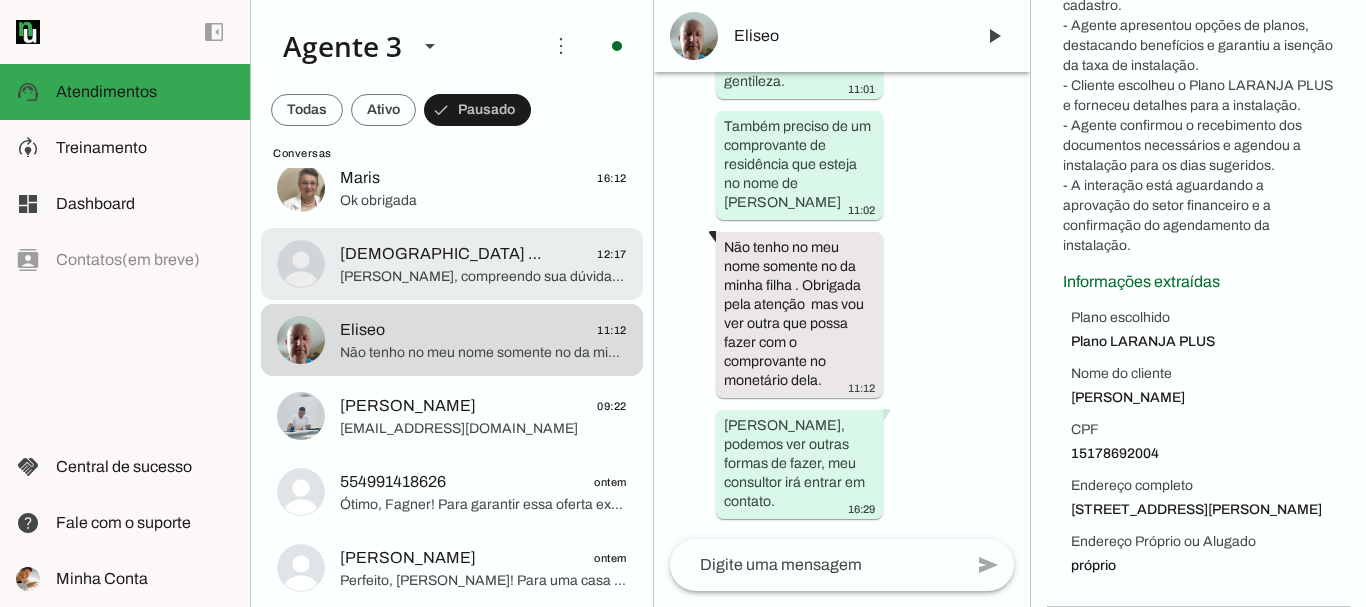 scroll, scrollTop: 300, scrollLeft: 0, axis: vertical 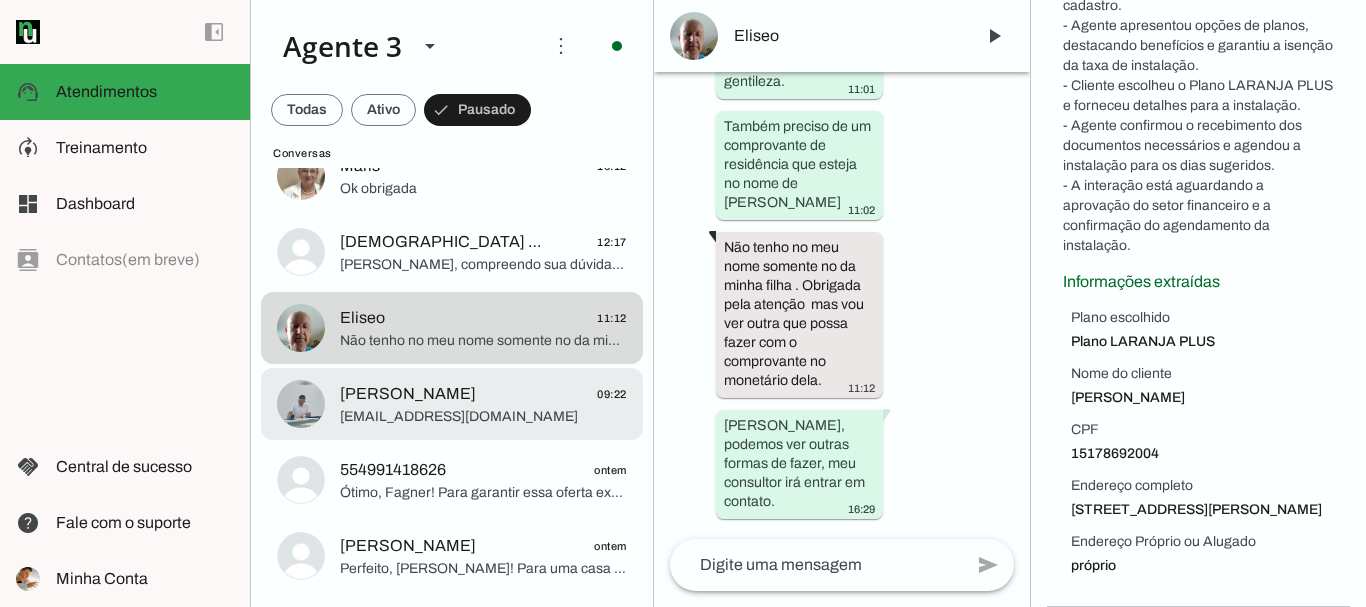 click on "Lucas Korsack
09:22" 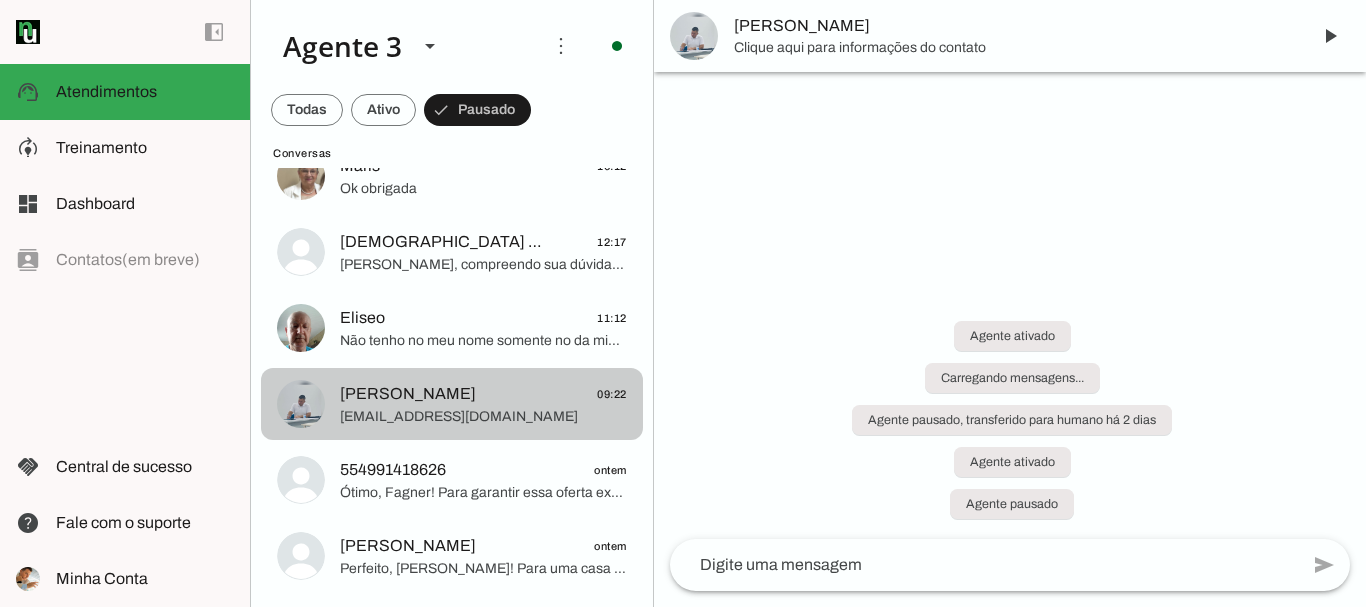scroll, scrollTop: 0, scrollLeft: 0, axis: both 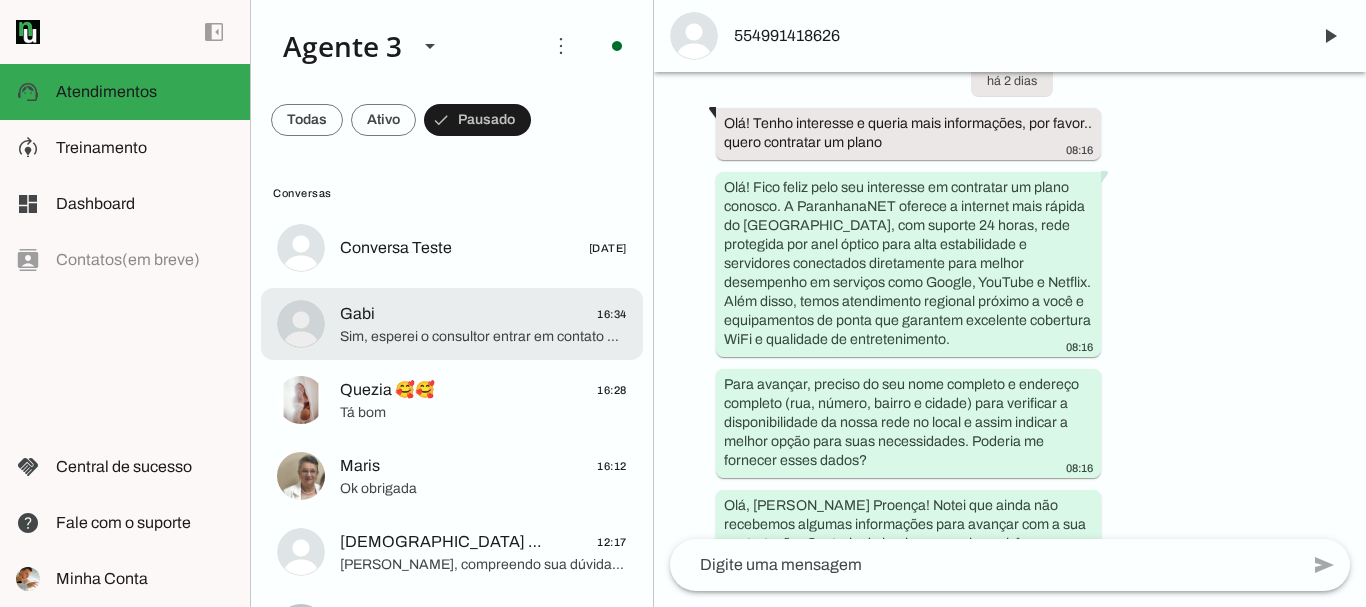 click on "Sim, esperei o consultor entrar em contato mas ninguém mandou mensagem ai hj [PERSON_NAME] denovo" 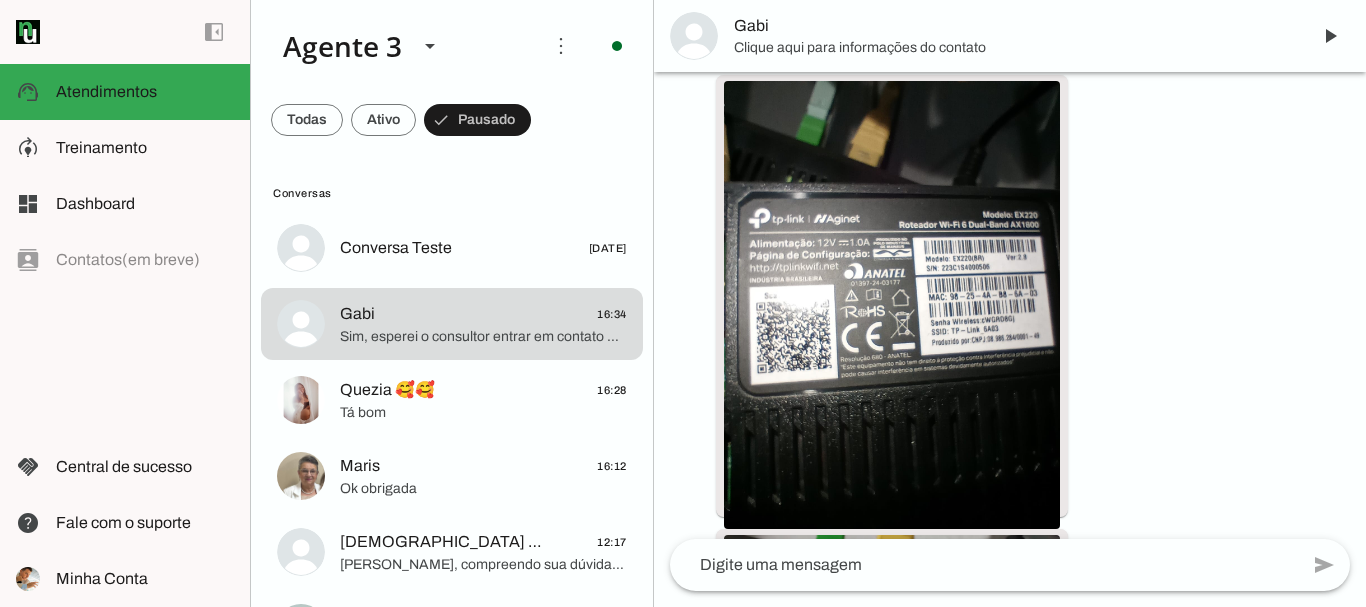 scroll, scrollTop: 8623, scrollLeft: 0, axis: vertical 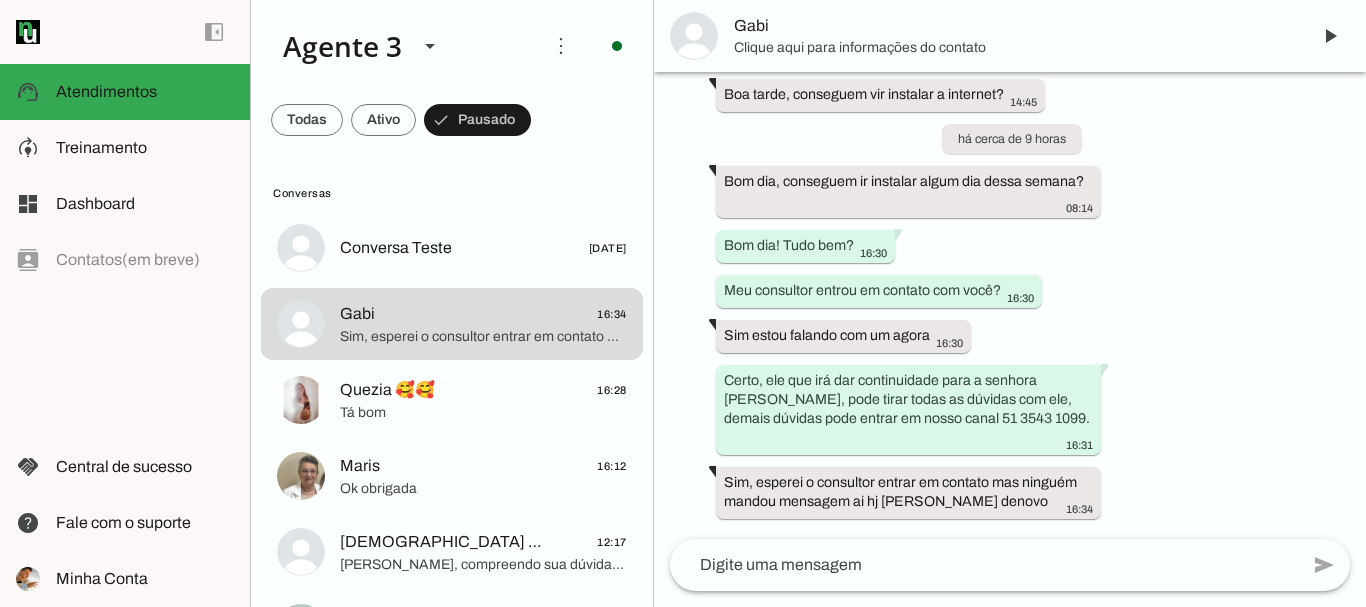 click 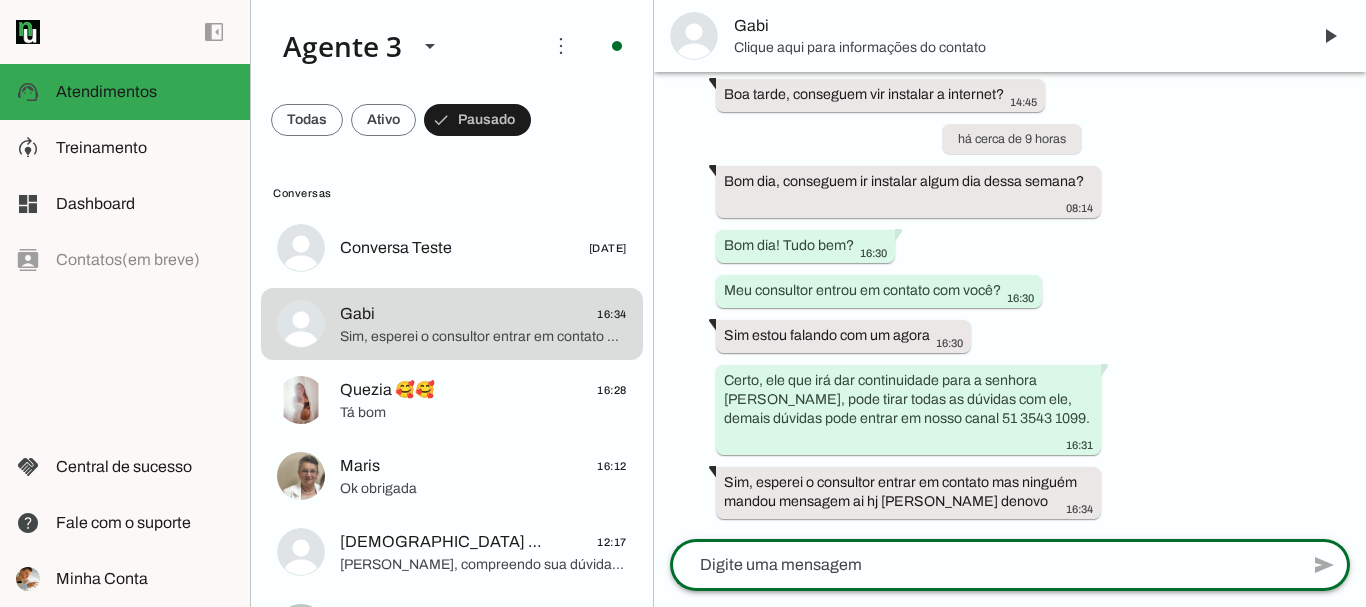 click 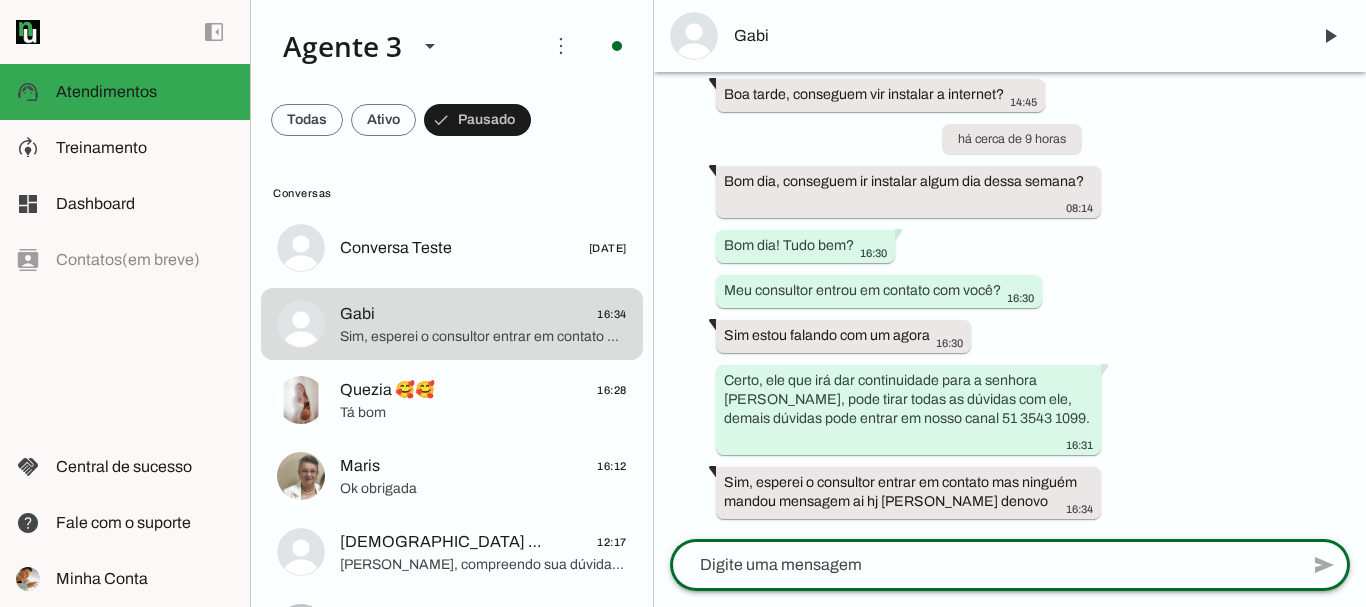 click on "Gabi" at bounding box center (1014, 36) 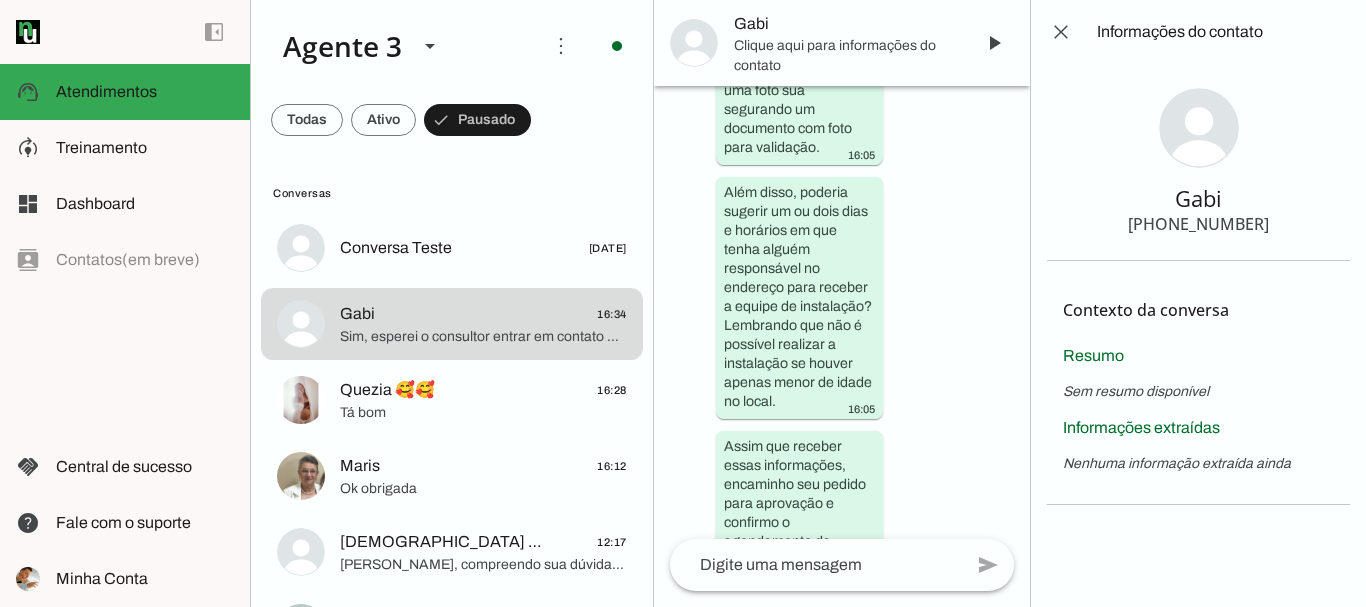 scroll, scrollTop: 0, scrollLeft: 0, axis: both 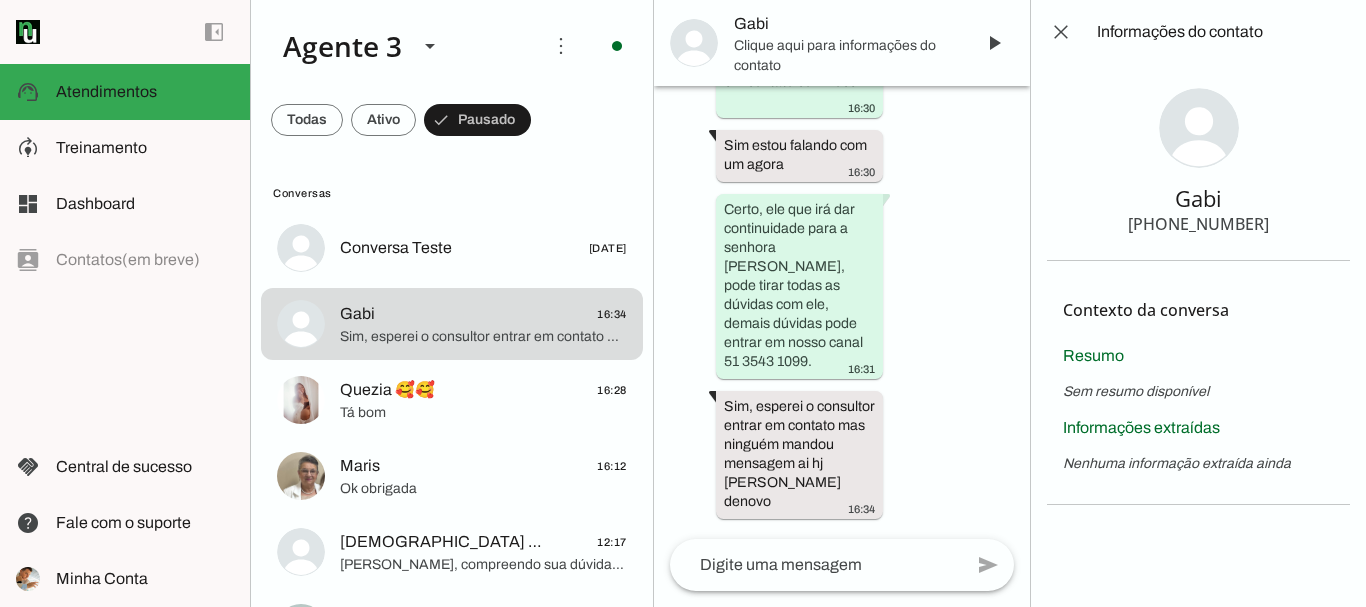 click on "+55 5197433149" at bounding box center [1198, 224] 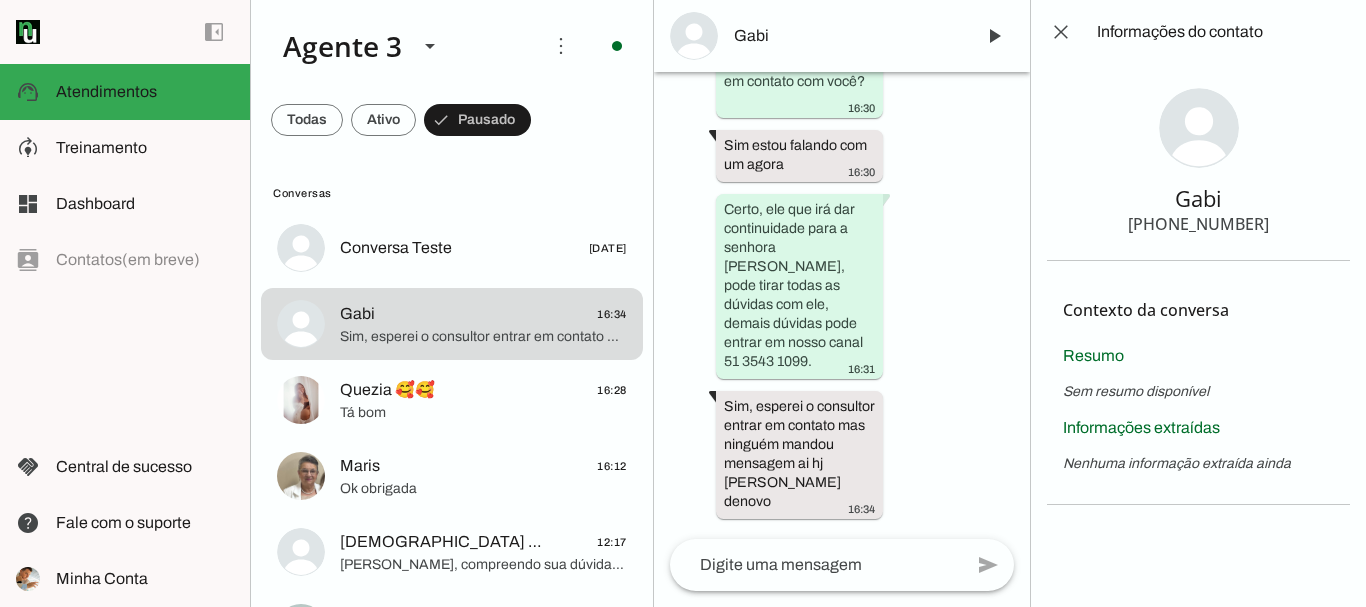 click on "+55 5197433149" at bounding box center [1198, 224] 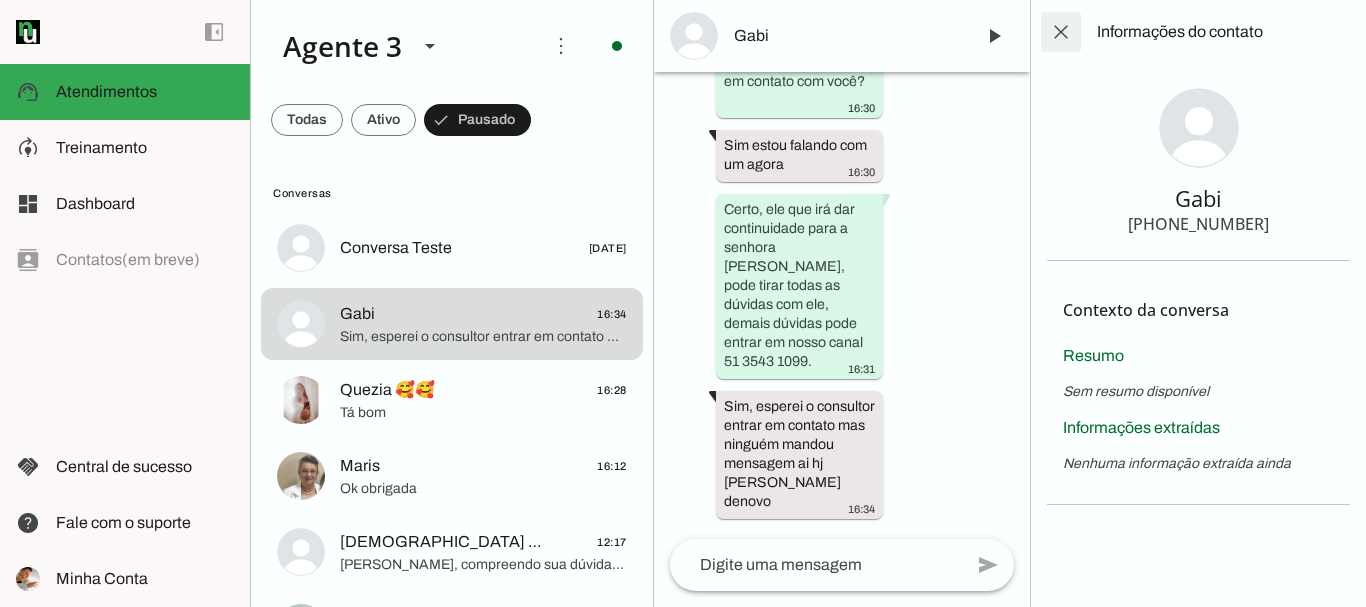 click at bounding box center (1061, 32) 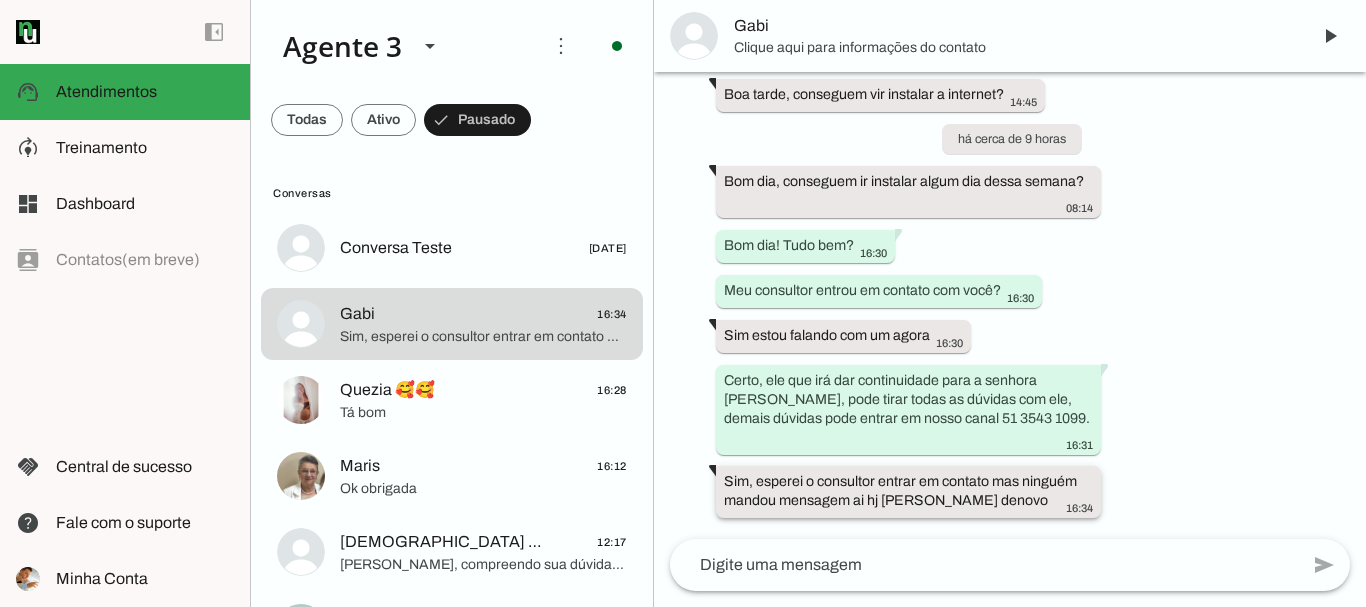 scroll, scrollTop: 8623, scrollLeft: 0, axis: vertical 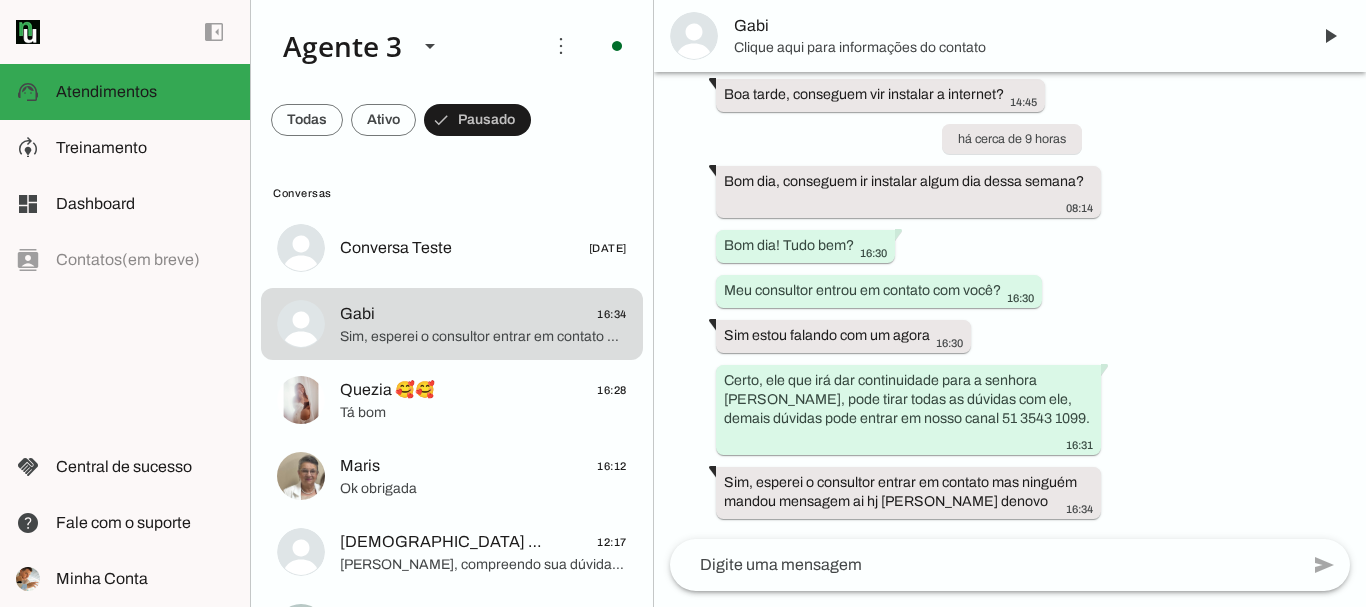 click 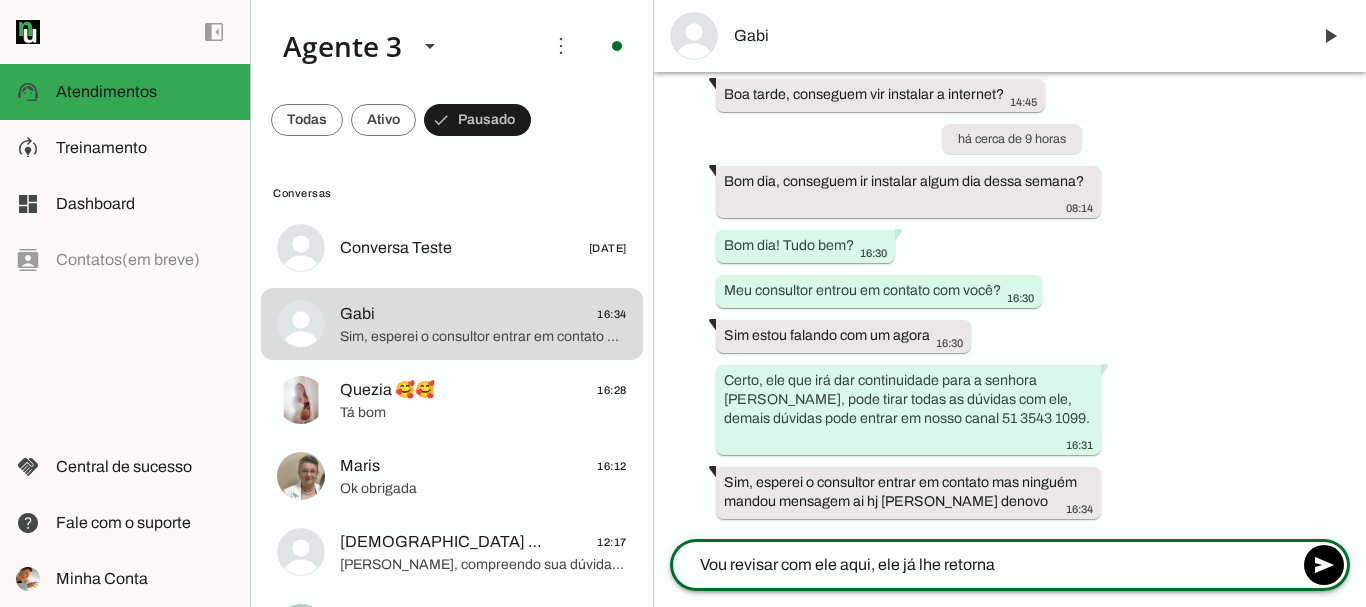 type on "Vou revisar com ele aqui, ele já lhe retorna." 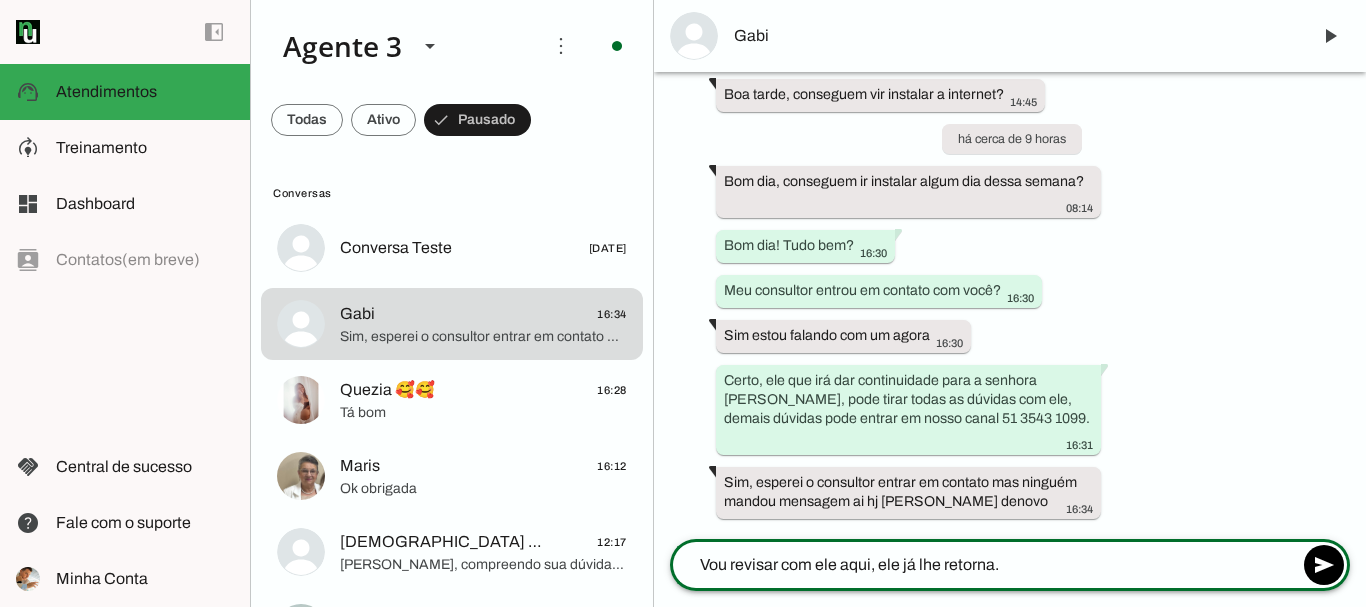 type 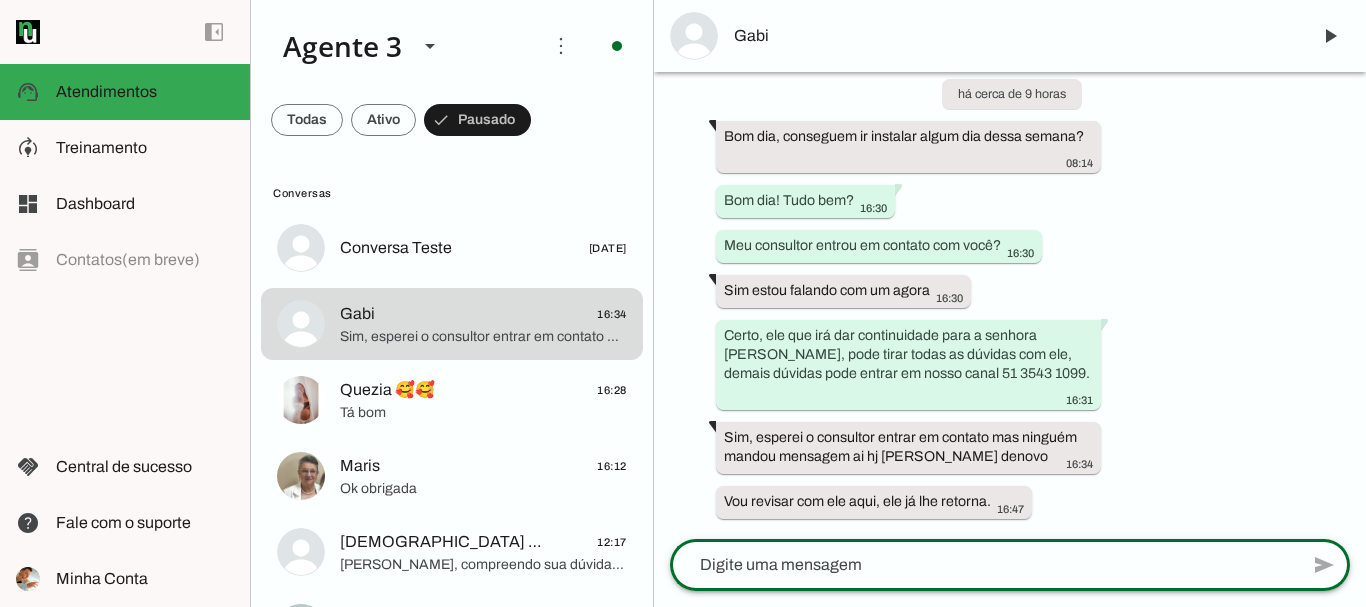 scroll, scrollTop: 8668, scrollLeft: 0, axis: vertical 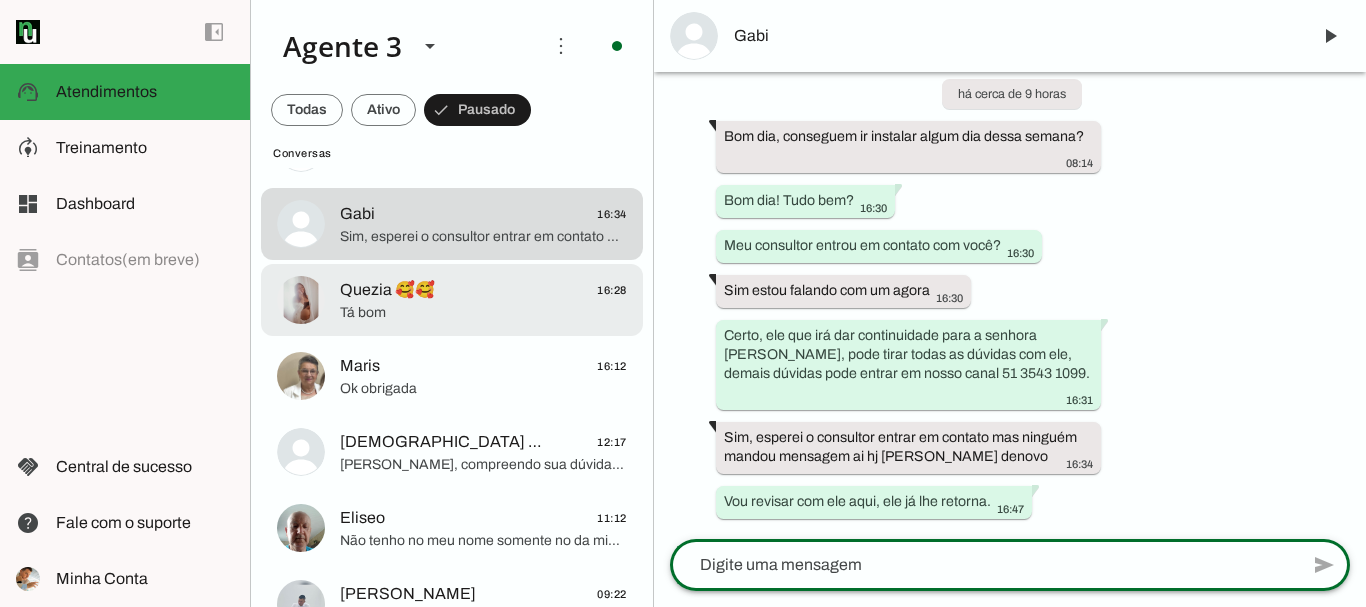 click on "Quezia 🥰🥰
16:28
Tá bom" at bounding box center [452, 148] 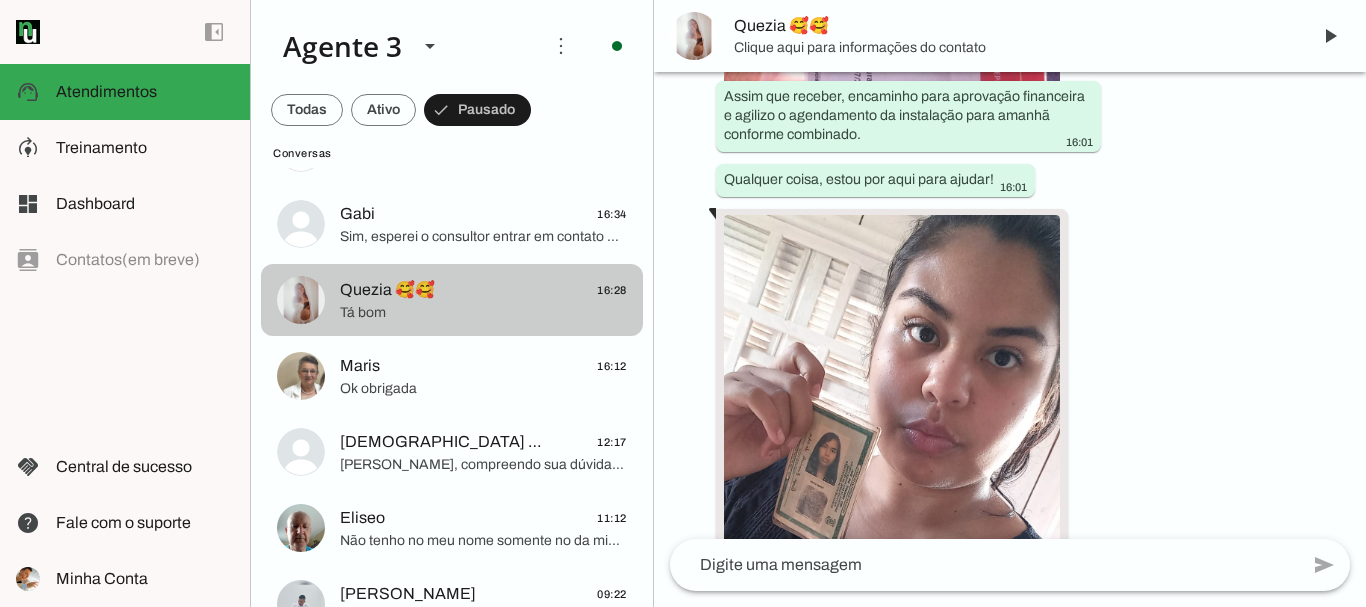 scroll, scrollTop: 8868, scrollLeft: 0, axis: vertical 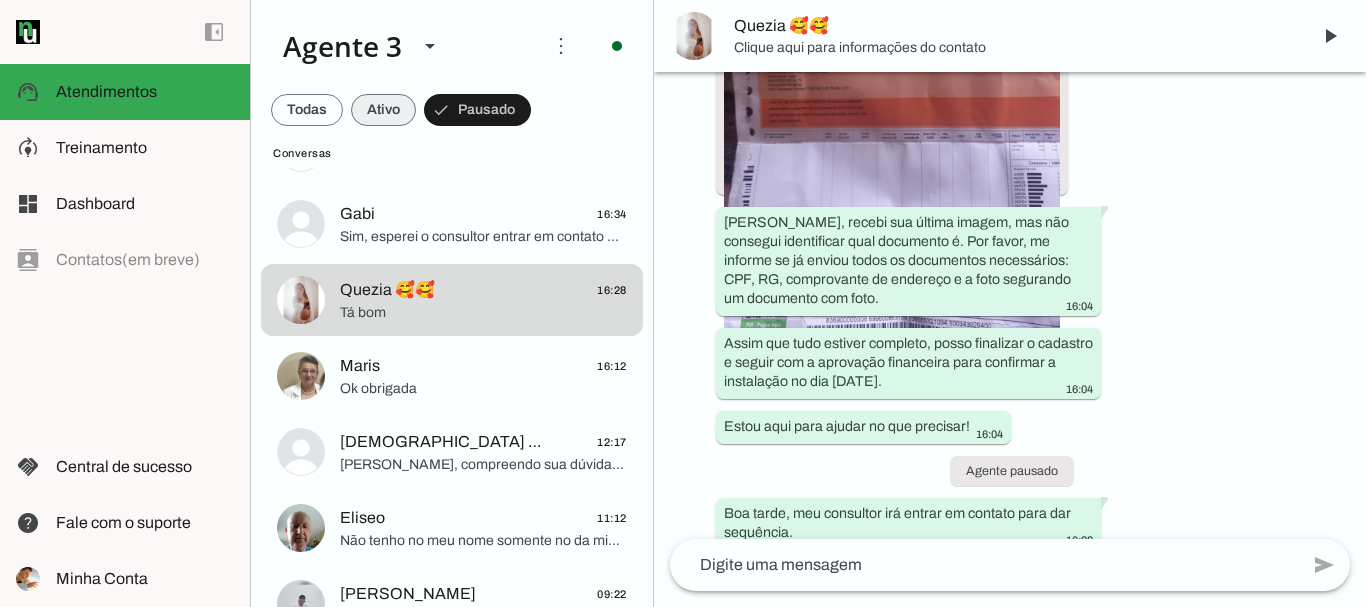 click at bounding box center [307, 110] 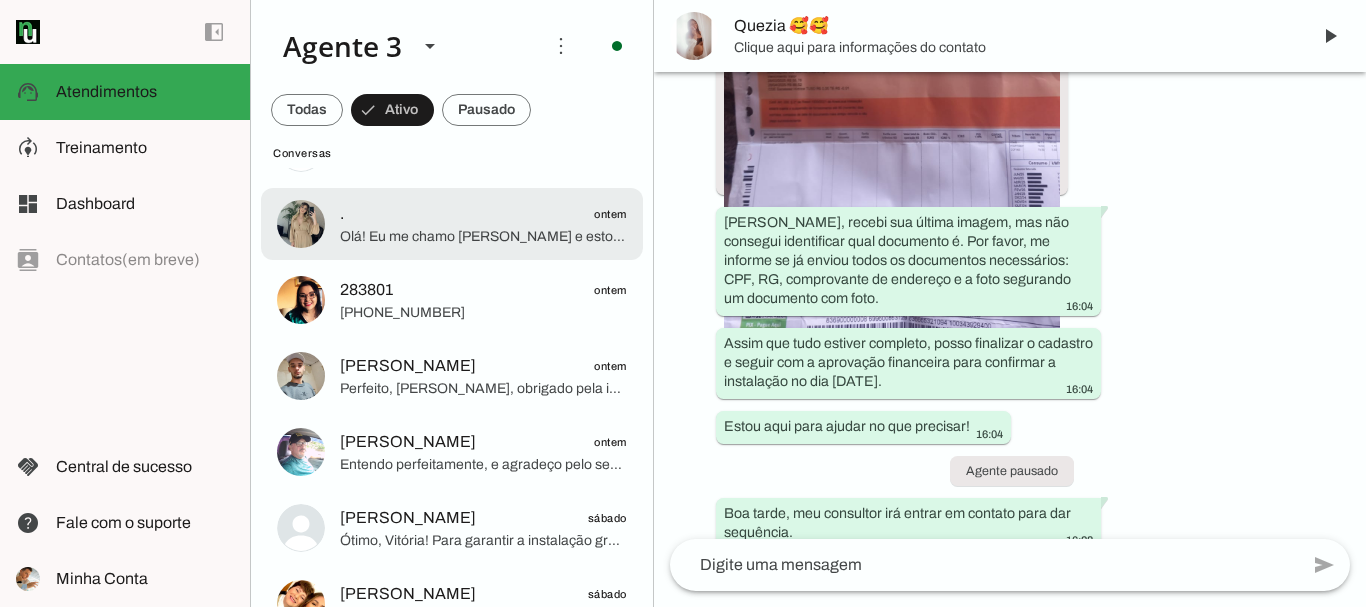 scroll, scrollTop: 12, scrollLeft: 0, axis: vertical 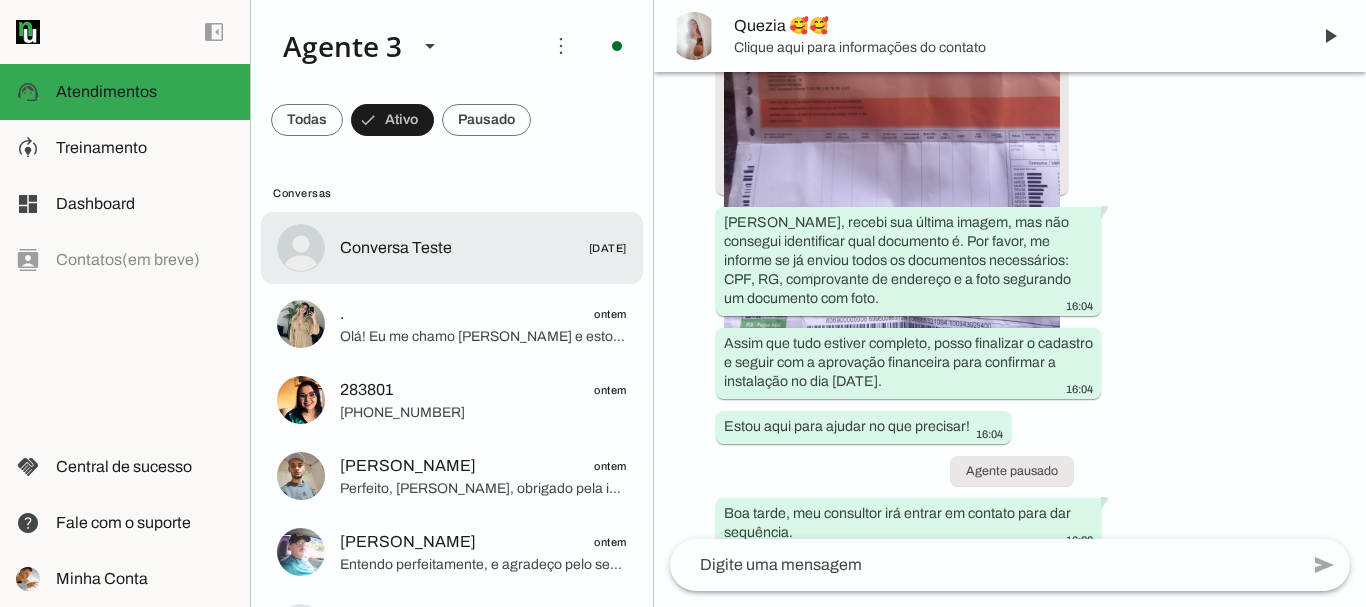 click on "Conversa Teste
08/05/2025" at bounding box center (452, 248) 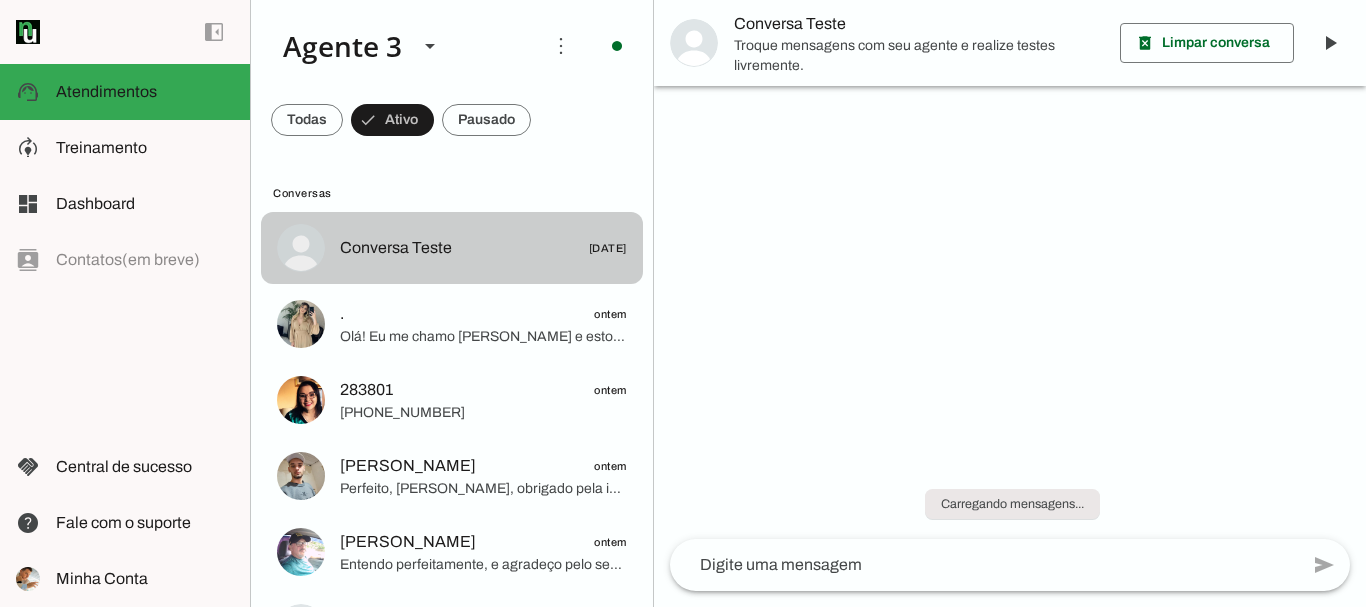 scroll, scrollTop: 0, scrollLeft: 0, axis: both 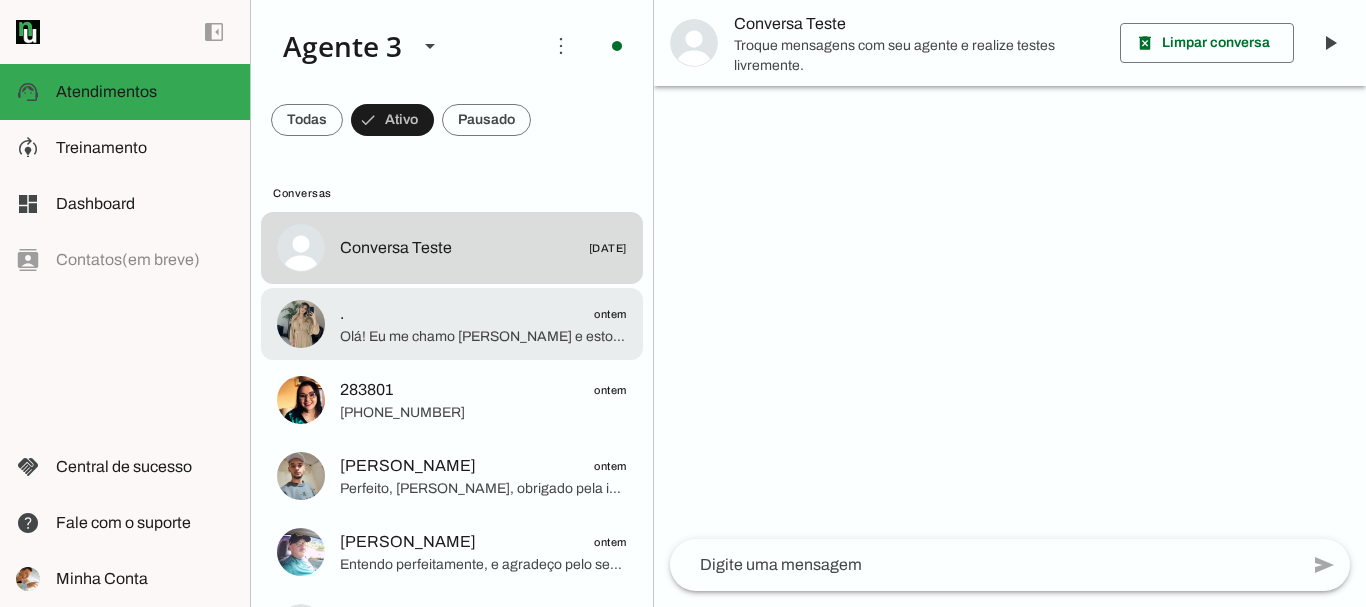 click on "Olá! Eu me chamo [PERSON_NAME] e estou muito feliz em ter a oportunidade de falar com você. Sou da ParanhanaNET, um provedor líder de mercado, eleito o que entrega a banda larga mais veloz de todo o [GEOGRAPHIC_DATA], além de estar entre os top 3 em velocidade no [GEOGRAPHIC_DATA] e no Top 10 do Brasil, segundo o site [DOMAIN_NAME]. Também somos reconhecidos como o melhor provedor em qualidade de atendimento e suporte técnico na região.
Para melhor atendê-lo, qual é o seu nome? E poderia me informar o endereço completo onde deseja a instalação da internet, incluindo rua, número, bairro e cidade? Assim verifico a cobertura da nossa rede na sua região para garantir o melhor serviço para você." 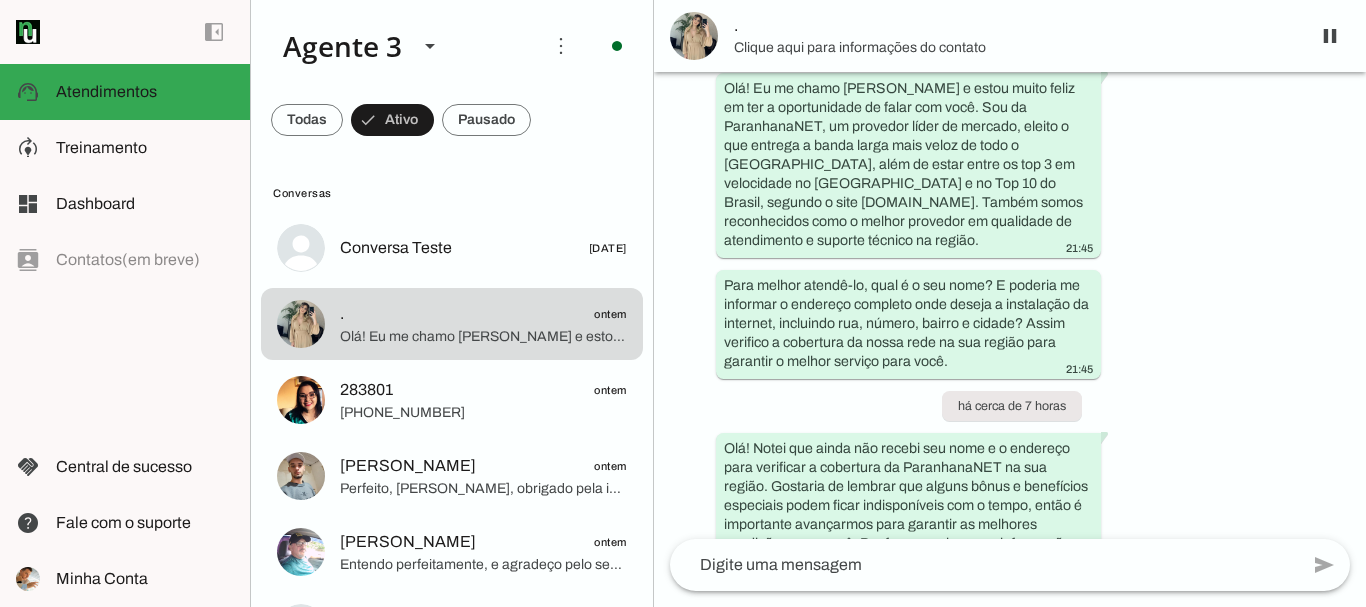 scroll, scrollTop: 0, scrollLeft: 0, axis: both 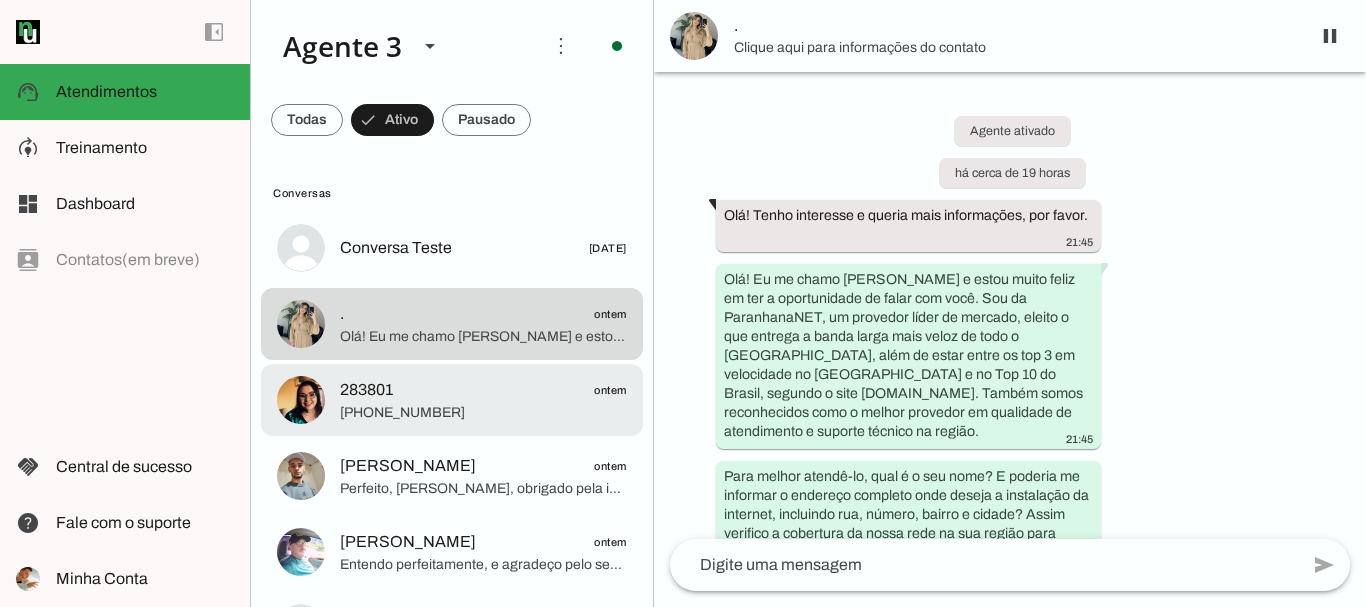 click on "283801
ontem" 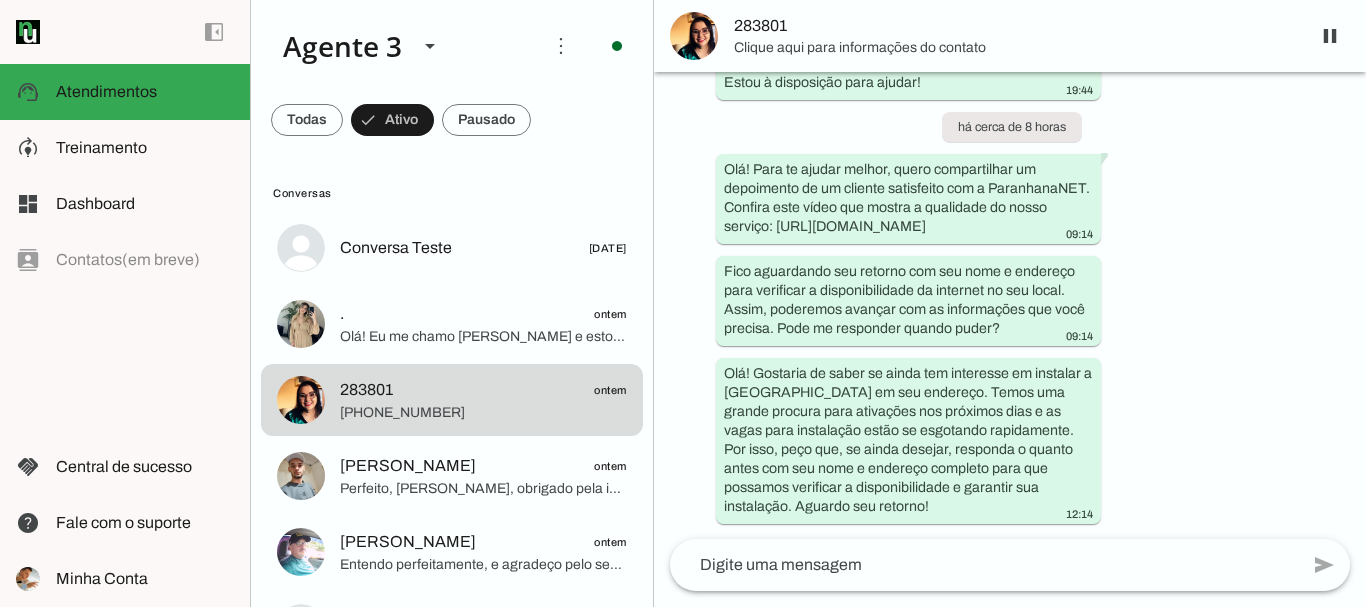 scroll, scrollTop: 903, scrollLeft: 0, axis: vertical 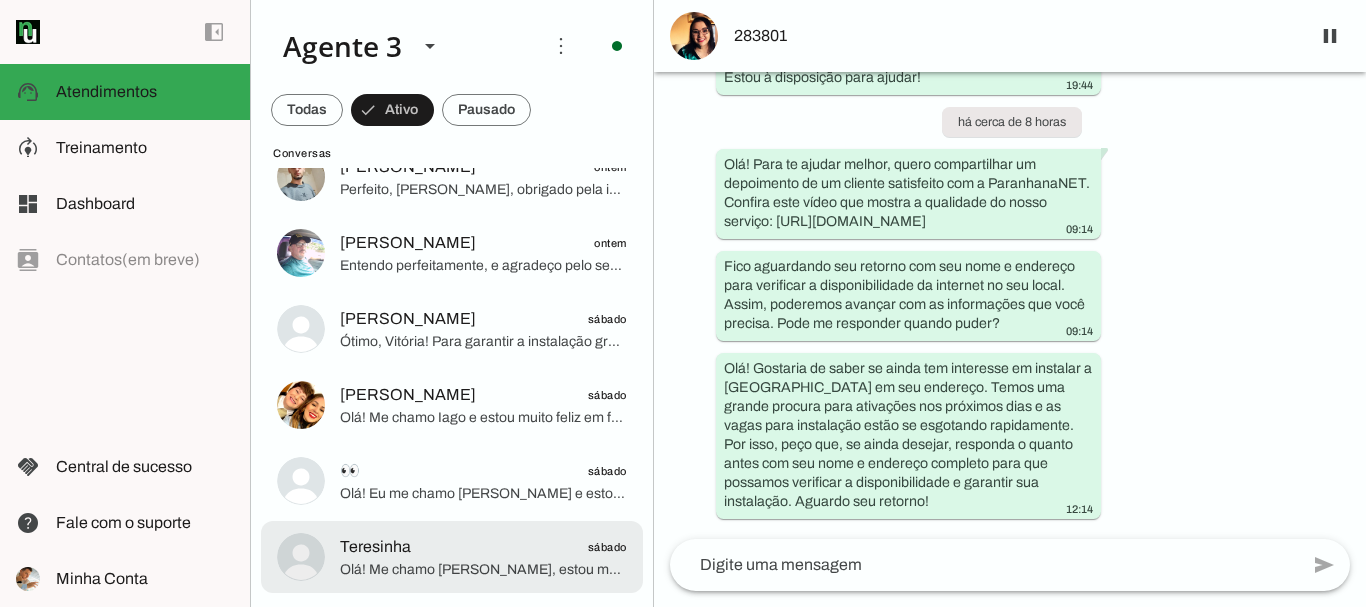 click on "Olá! Me chamo [PERSON_NAME], estou muito feliz pela oportunidade de falar com você. Sou agente da [PERSON_NAME], o provedor líder de mercado no [GEOGRAPHIC_DATA], eleito como o provedor que entrega a banda larga mais veloz da região. Estamos no top 3 do [GEOGRAPHIC_DATA] e no Top 10 do Brasil em velocidade de internet, segundo o site [DOMAIN_NAME]. Além disso, somos reconhecidos pela qualidade no atendimento e suporte técnico no [GEOGRAPHIC_DATA].
Para começar, gostaria de saber seu nome e o endereço completo onde deseja instalar a internet, incluindo rua, número, bairro e cidade, para verificar a cobertura e a disponibilidade do serviço no local. Poderia me passar essas informações?" 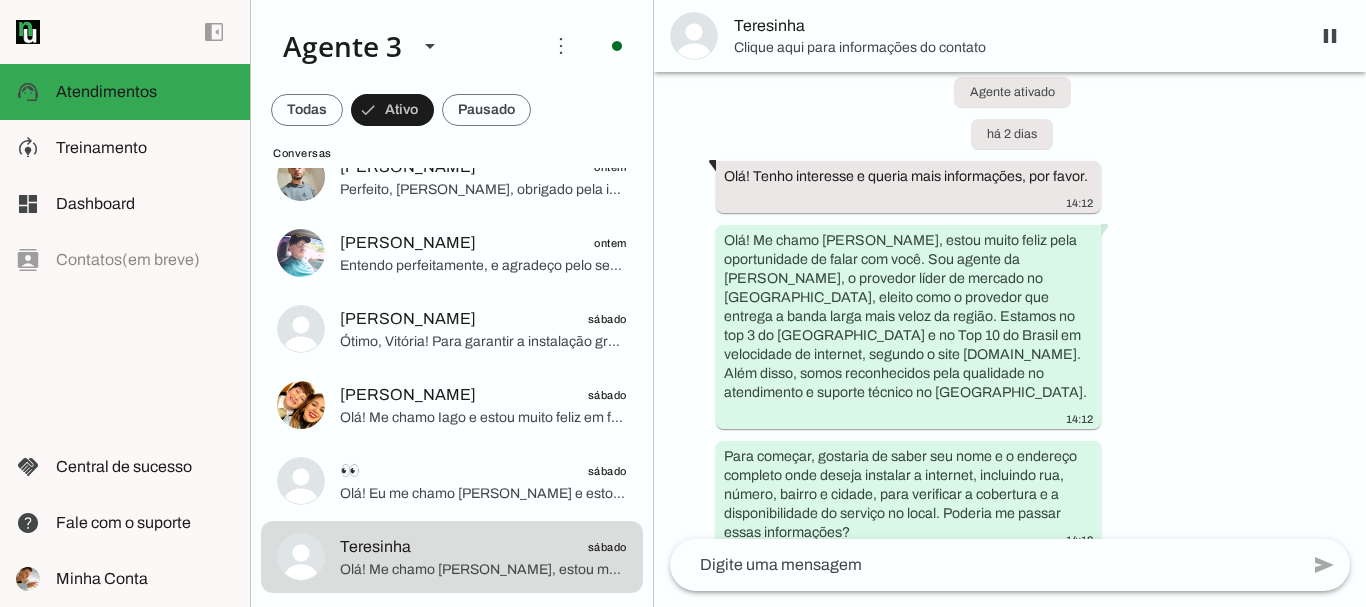 scroll, scrollTop: 0, scrollLeft: 0, axis: both 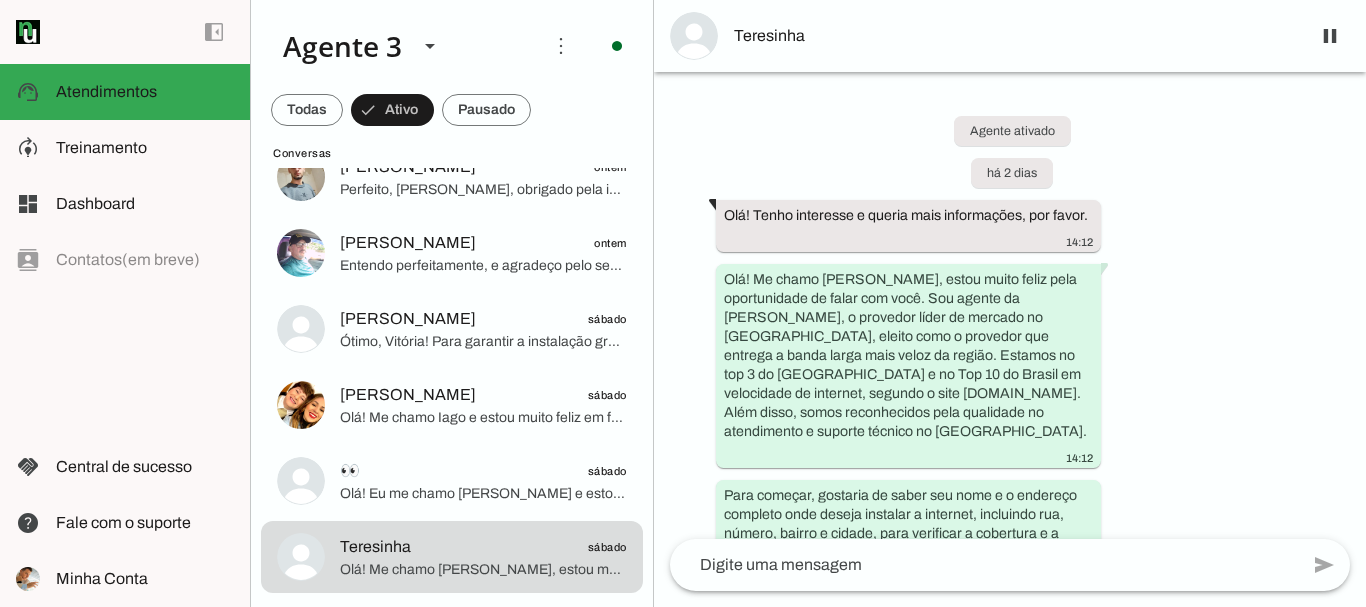 click on "Teresinha" at bounding box center [1010, 36] 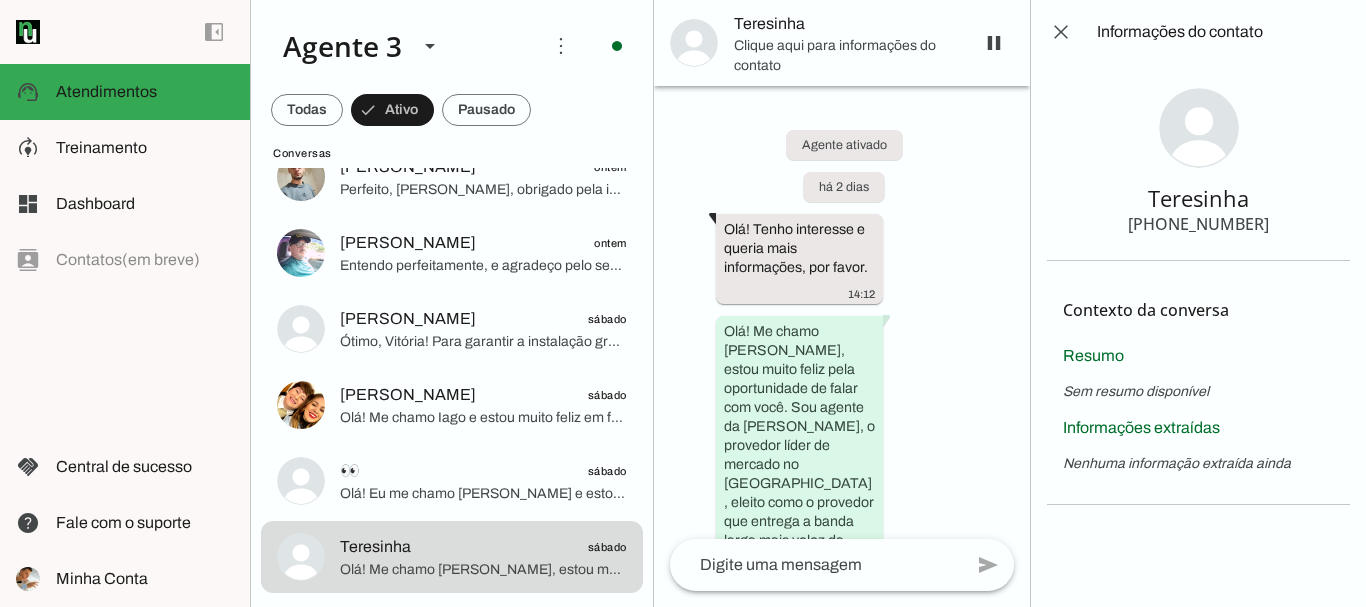 click on "Teresinha" at bounding box center [846, 24] 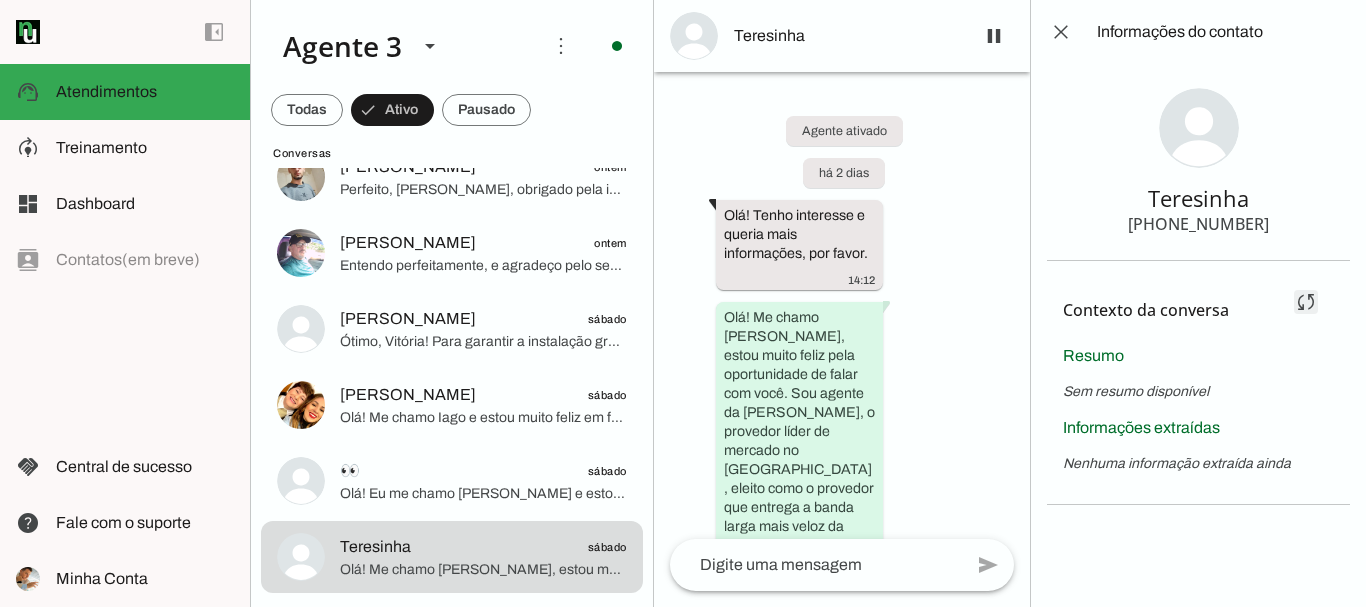 click at bounding box center [1306, 302] 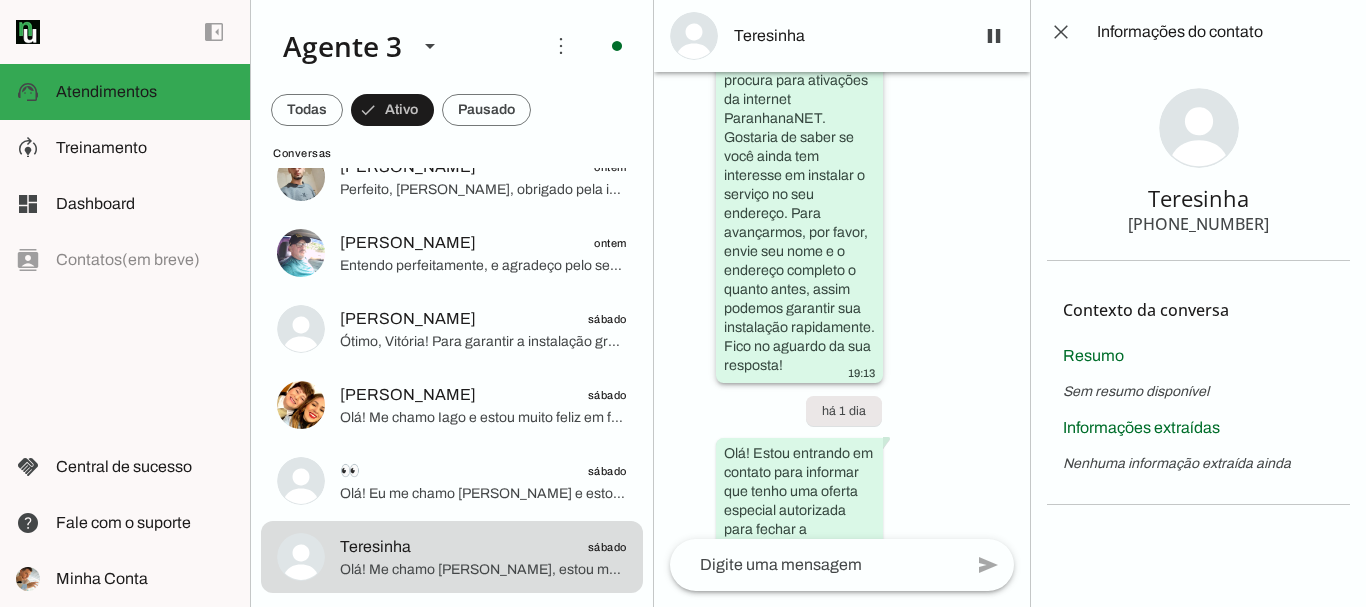 scroll, scrollTop: 2275, scrollLeft: 0, axis: vertical 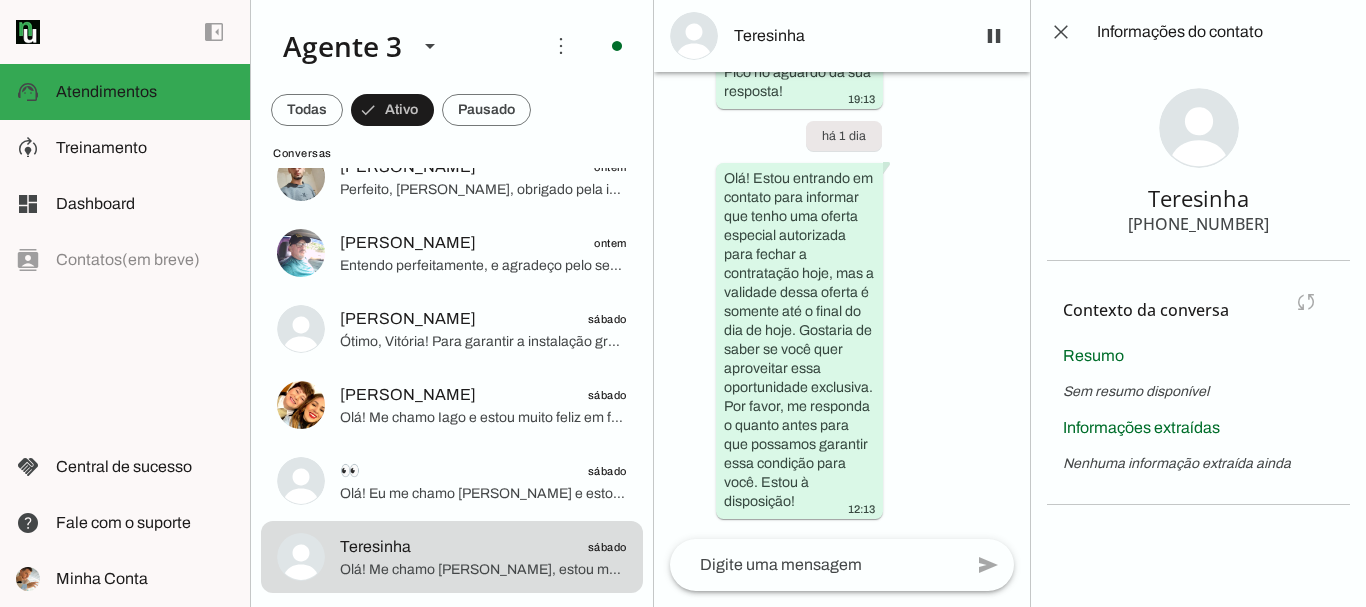 click on "Contexto da conversa
sync
Extrair contexto novamente
Aperte para extrair o contexto da conversa novamente.
O agente já extraiu o contexto da conversa, mas você pode querer
extrair novamente, caso tenha mudado os campos do contexto ou acredite
que os campos estão desatualizados.
Você pode extrair o contexto da conversa manualmente a cada 5
minutos.
Resumo
Sem resumo disponível
Informações extraídas
Nenhuma informação extraída ainda" at bounding box center [1198, 383] 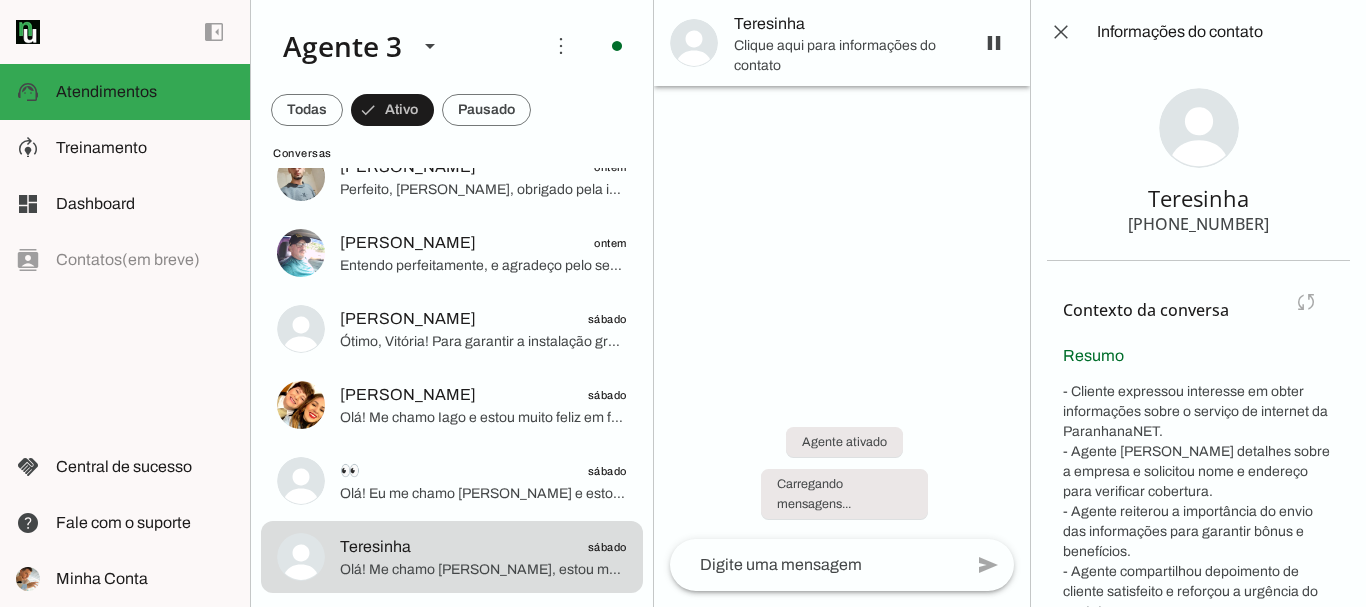 scroll, scrollTop: 0, scrollLeft: 0, axis: both 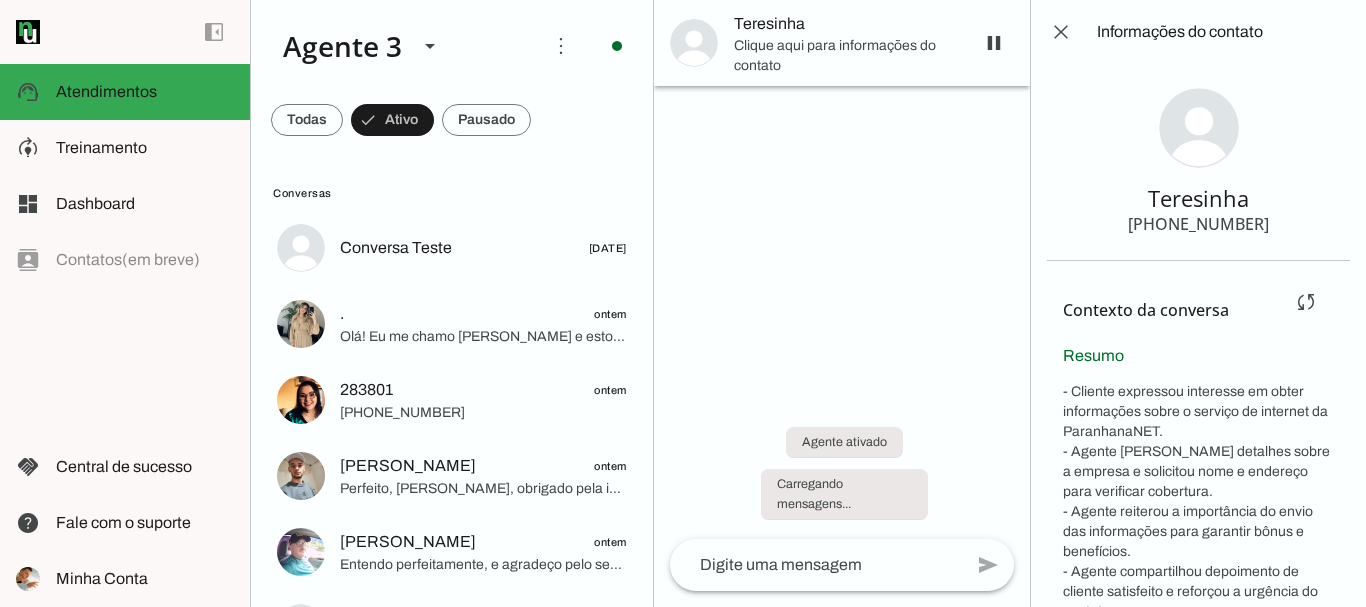 click on "Contexto da conversa
sync
Extrair contexto novamente
Aperte para extrair o contexto da conversa novamente.
O agente já extraiu o contexto da conversa, mas você pode querer
extrair novamente, caso tenha mudado os campos do contexto ou acredite
que os campos estão desatualizados.
Você pode extrair o contexto da conversa manualmente a cada 5
minutos.
Resumo
Informações extraídas
Endereço Próprio ou Alugado
Não disponível
Nome do cliente
Não disponível
CPF" at bounding box center [1198, 647] 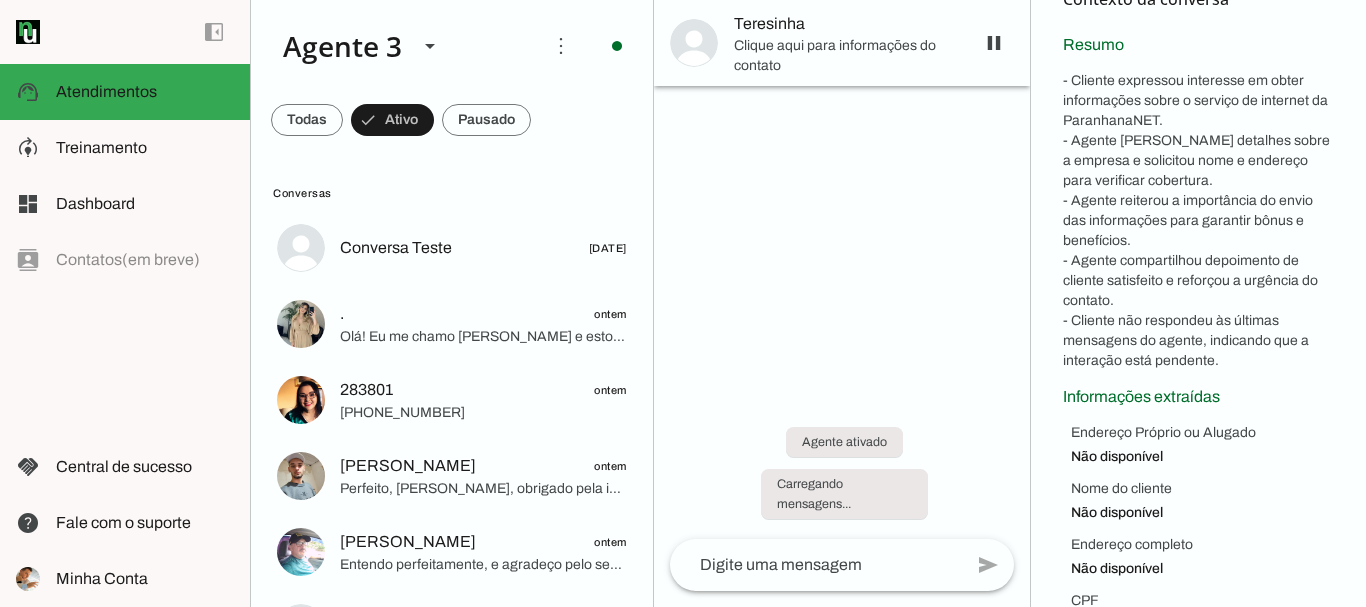 scroll, scrollTop: 226, scrollLeft: 0, axis: vertical 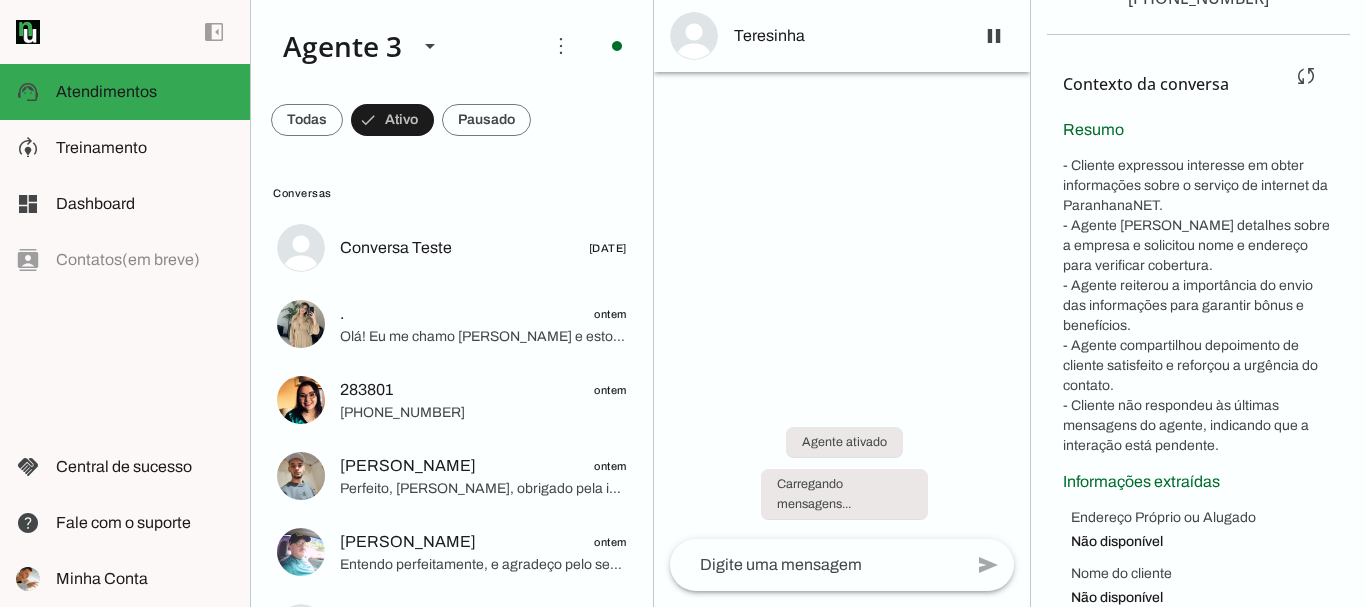 drag, startPoint x: 1047, startPoint y: 160, endPoint x: 1234, endPoint y: 449, distance: 344.22375 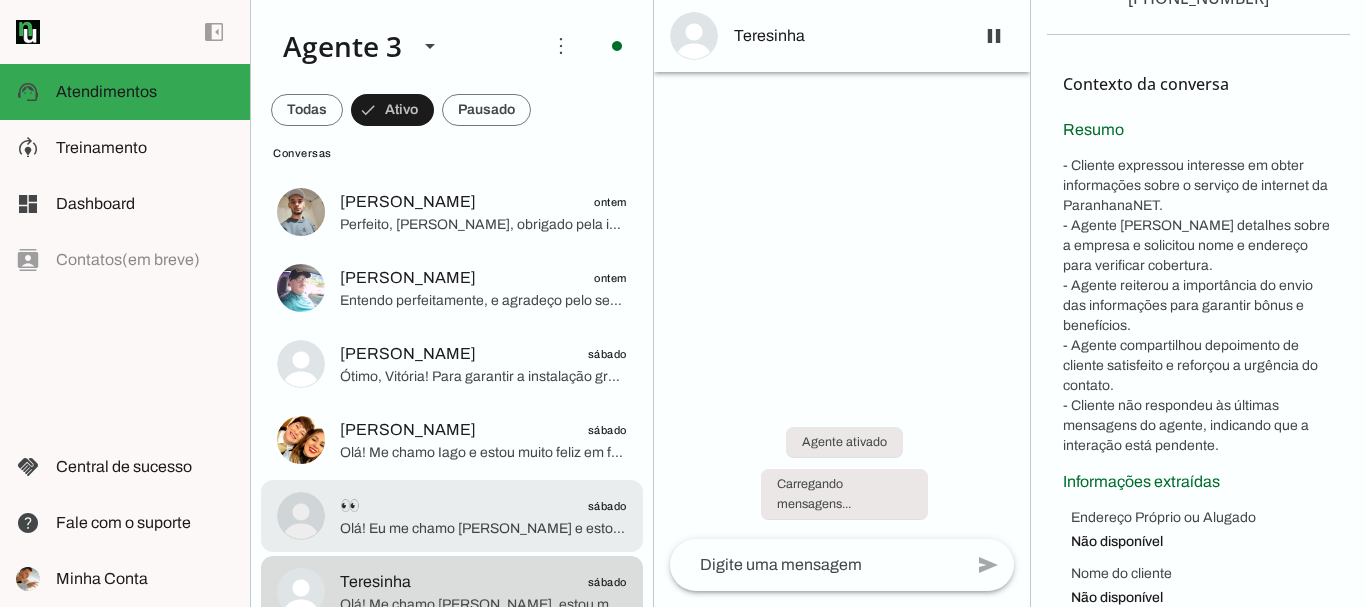 scroll, scrollTop: 299, scrollLeft: 0, axis: vertical 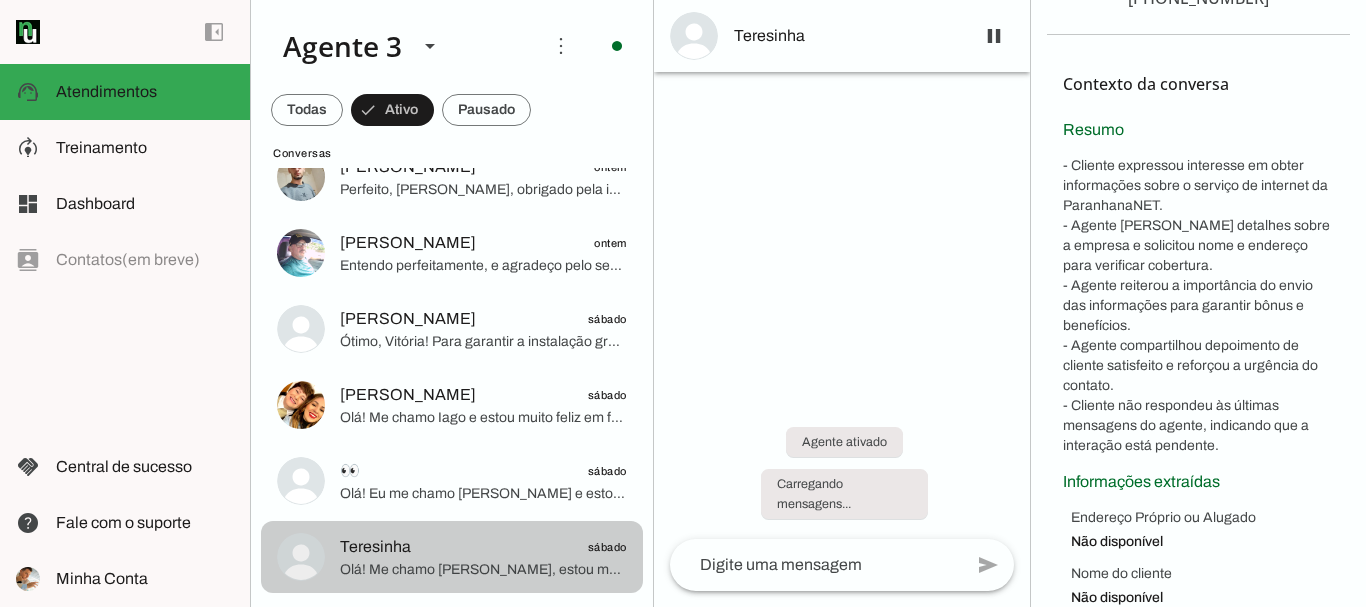 click on "Teresinha
sábado" 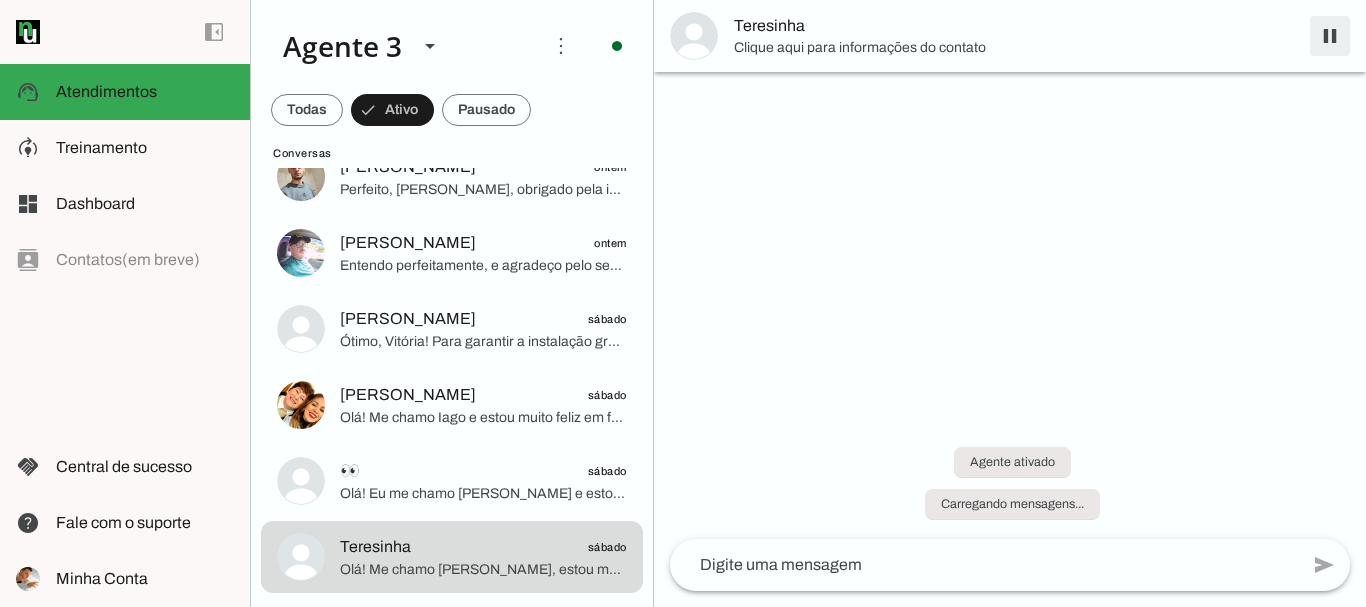 click at bounding box center [1330, 36] 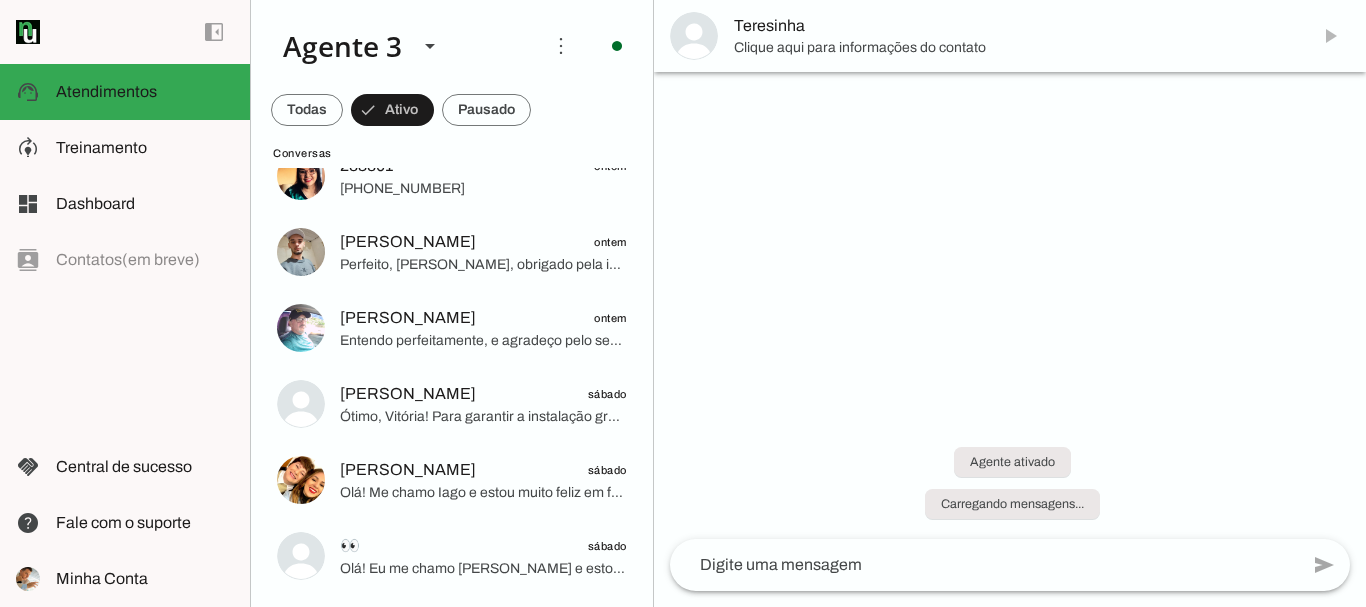 scroll, scrollTop: 224, scrollLeft: 0, axis: vertical 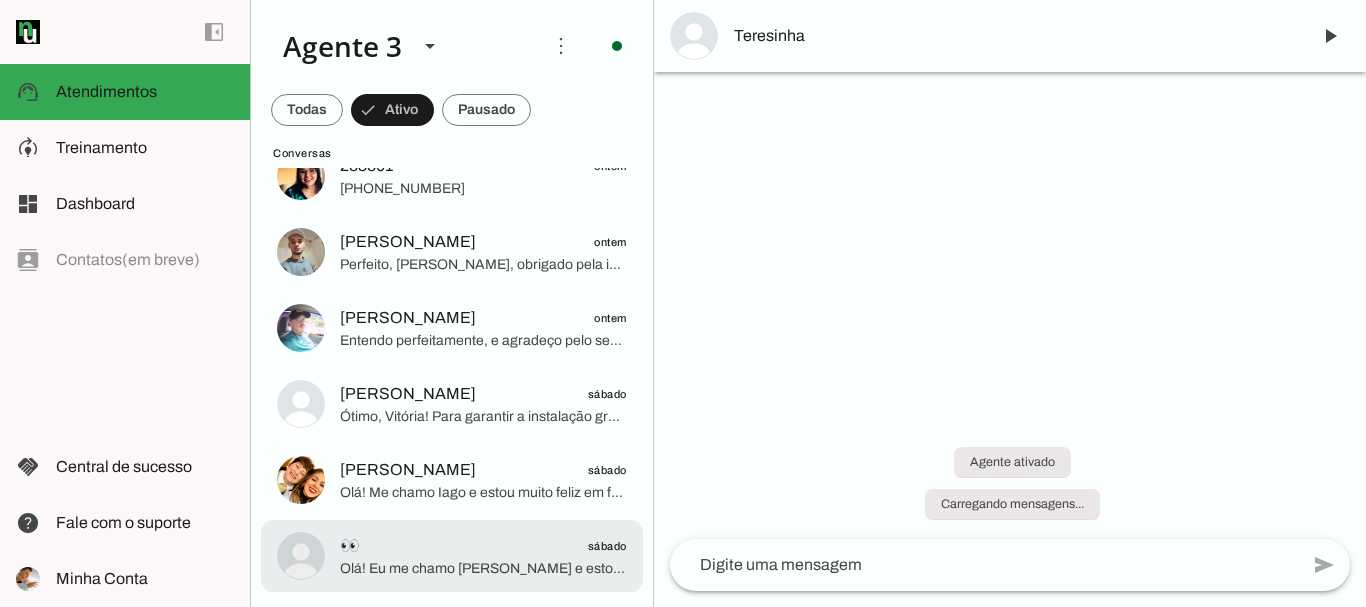 click on "👀
sábado" 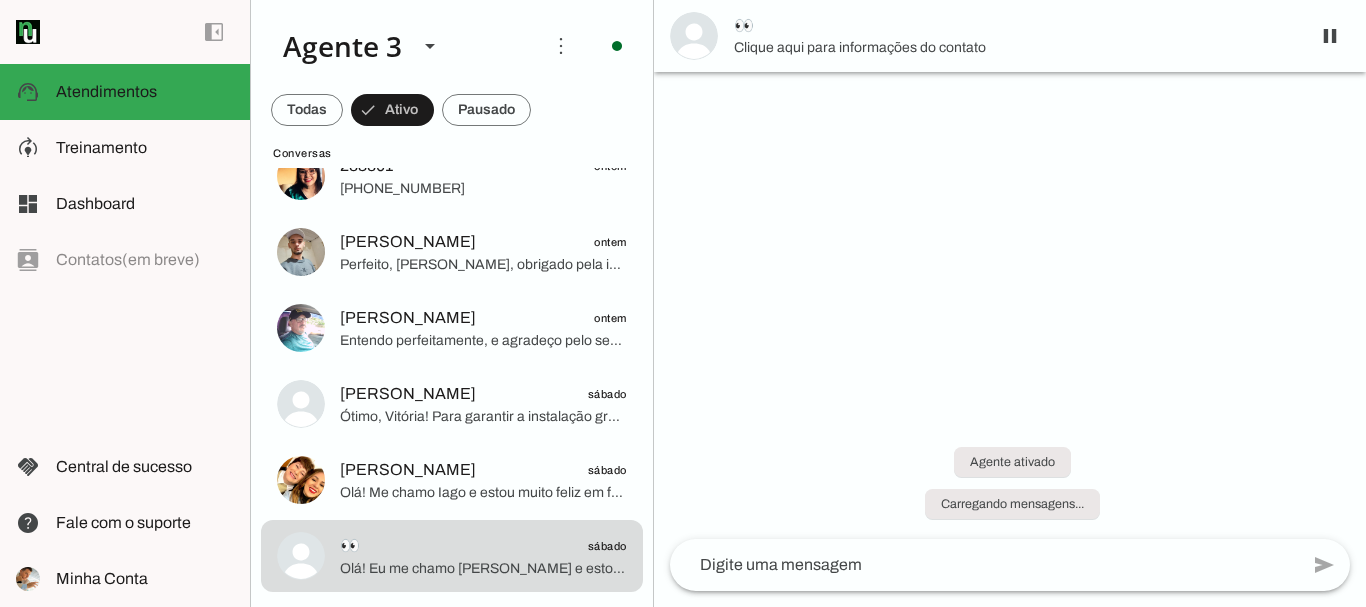 click on "👀" at bounding box center (1014, 26) 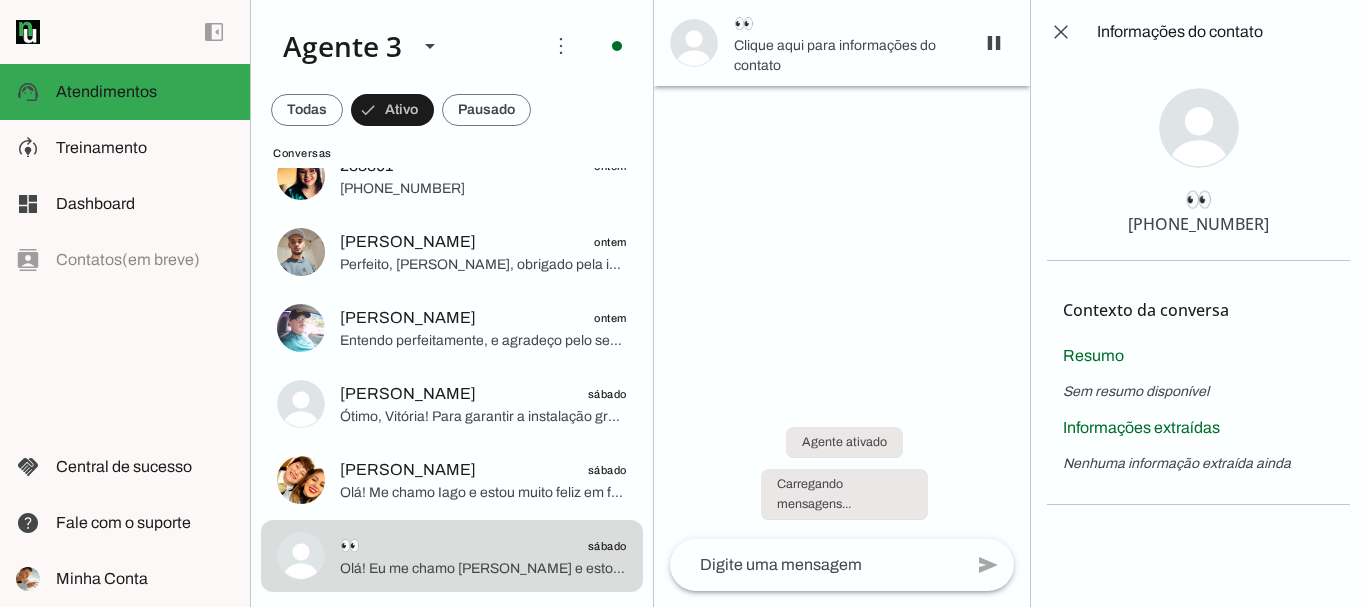 scroll, scrollTop: 0, scrollLeft: 0, axis: both 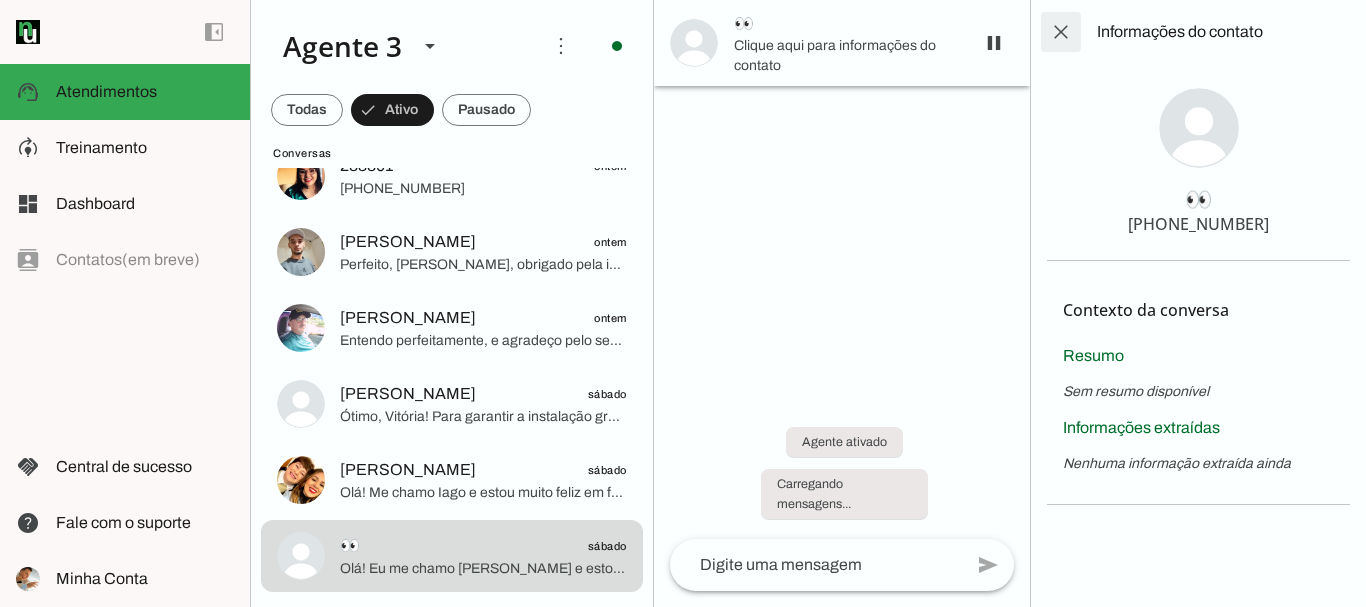 click at bounding box center [1061, 32] 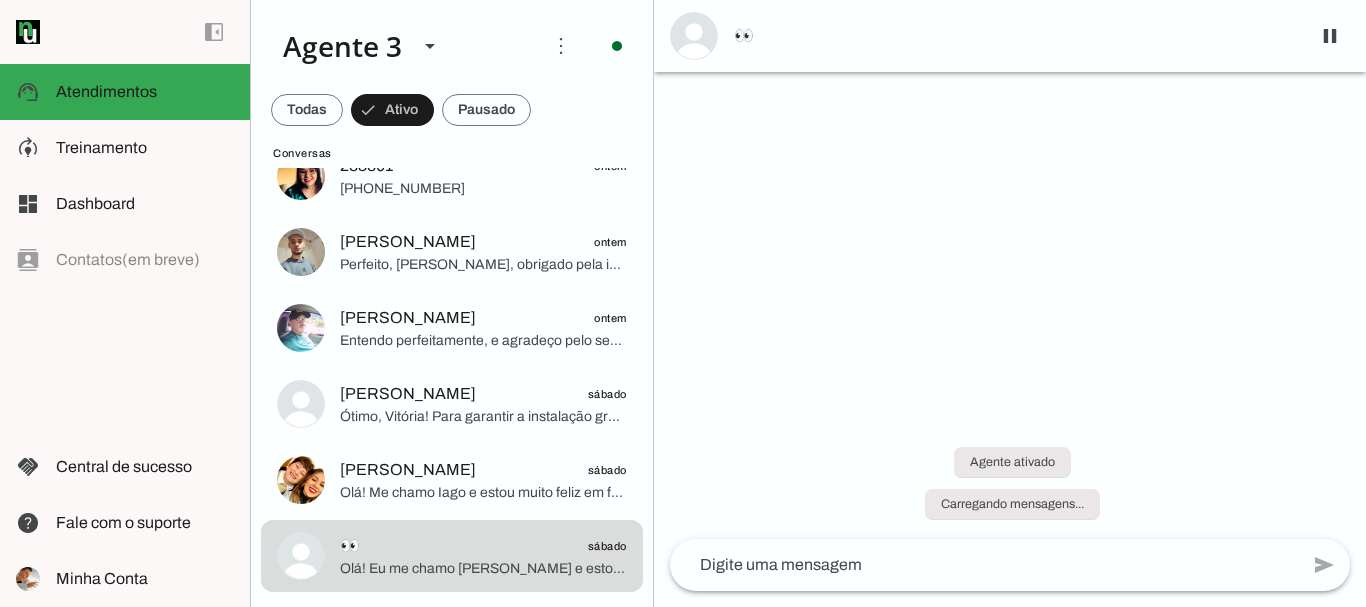 click on "👀" at bounding box center (1014, 36) 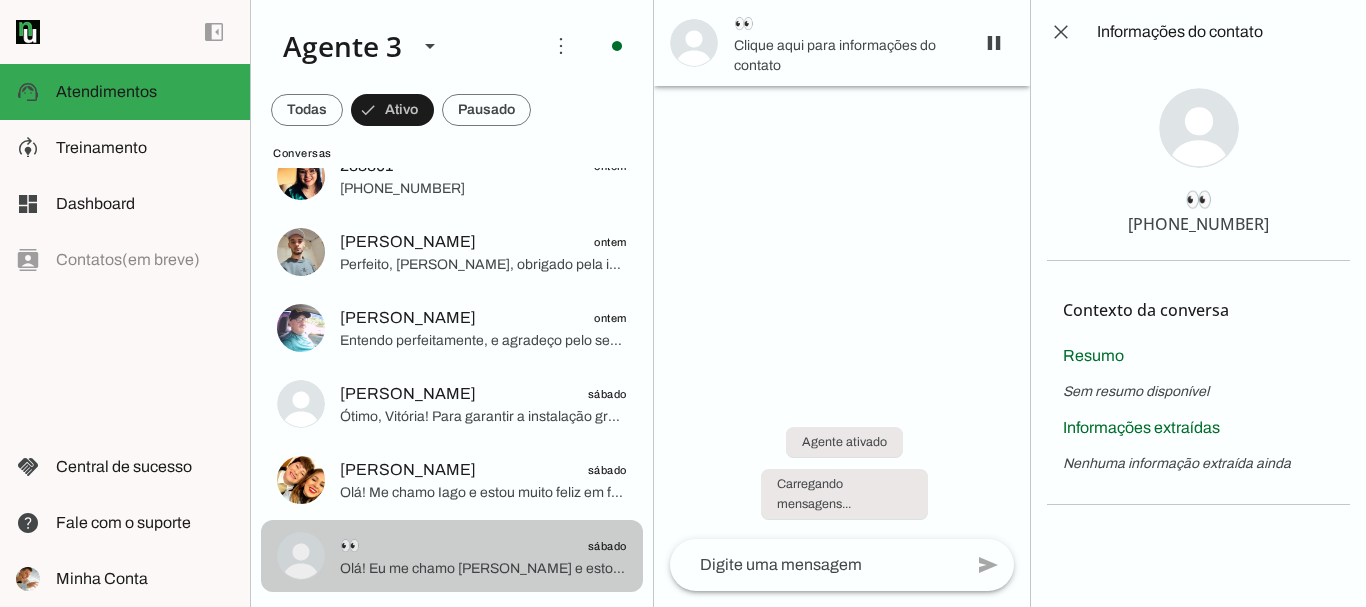 click on "Rejane Belotto
sábado" 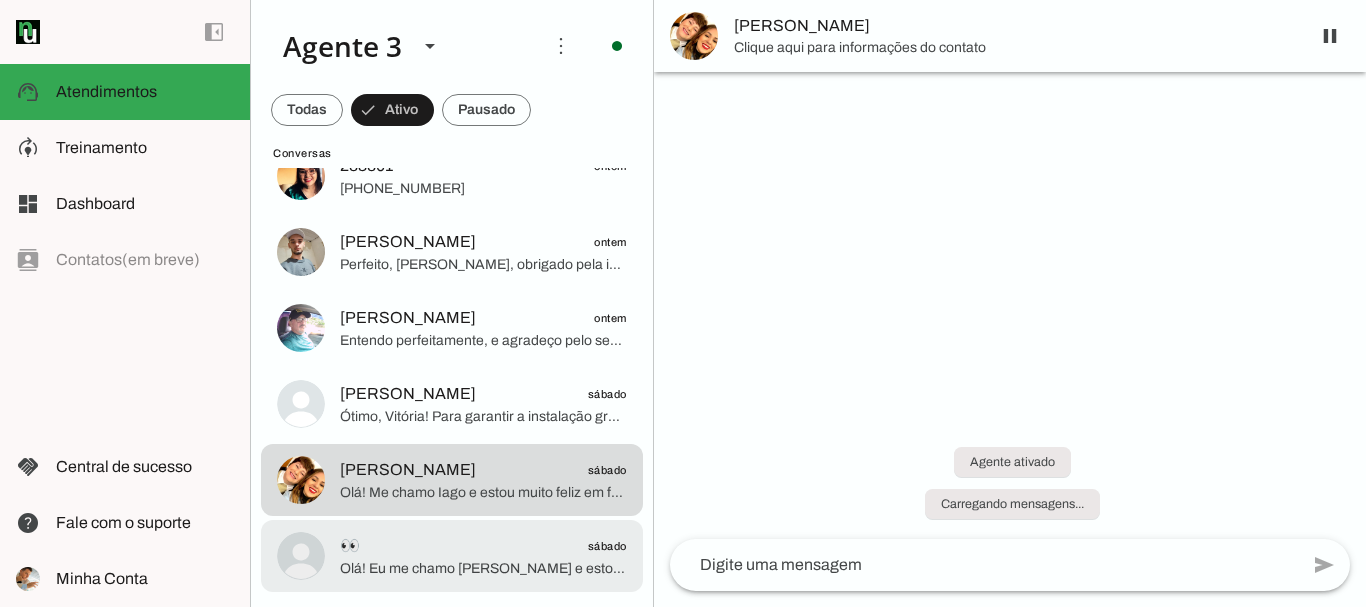 click on "👀
sábado" 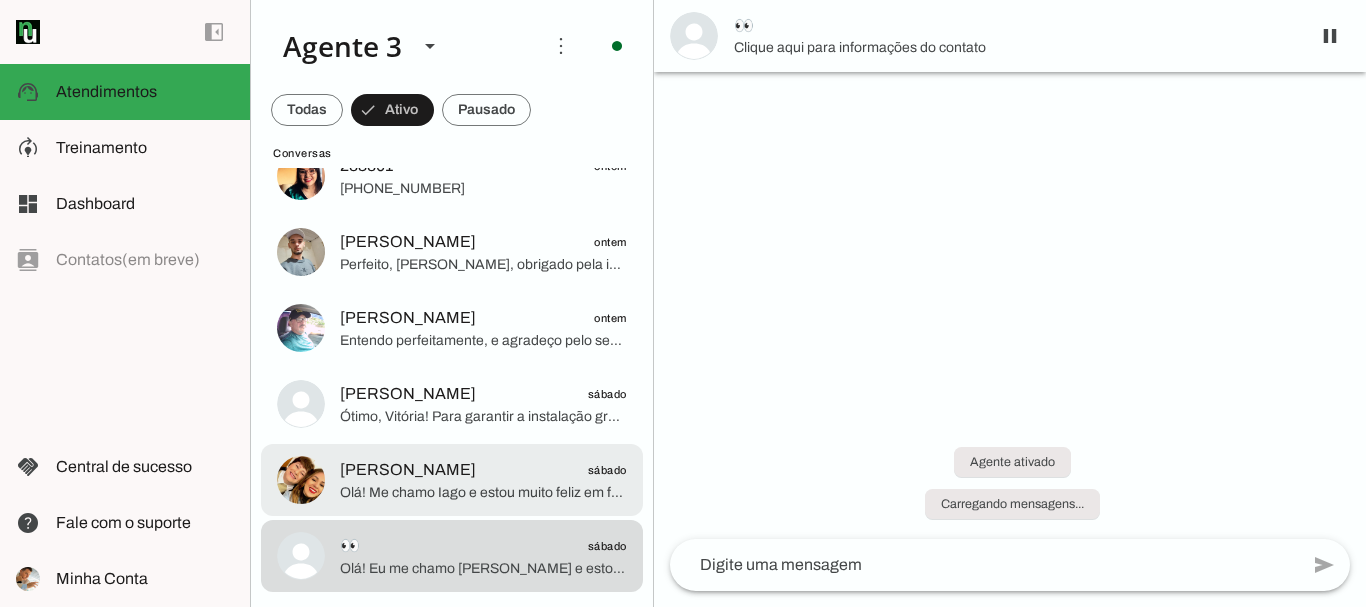 click on "Rejane Belotto
sábado
Olá! Me chamo Iago e estou muito feliz em falar com você. Sou da ParanhanaNET, o provedor líder de mercado que entrega a banda larga mais veloz de todo o Vale do Paranhana. Estamos no top 3 do ranking de velocidade de internet no Rio Grande do Sul e no Top 10 do Brasil, segundo o site minhaconexao.com.br. Além disso, somos reconhecidos pela melhor qualidade de atendimento e suporte técnico na região.
Para que eu possa verificar a disponibilidade do serviço no seu endereço e ajudar você da melhor forma, poderia me informar o seu nome e o endereço completo onde deseja a instalação? Preciso do nome da rua, número, bairro e cidade, por favor." at bounding box center (452, 24) 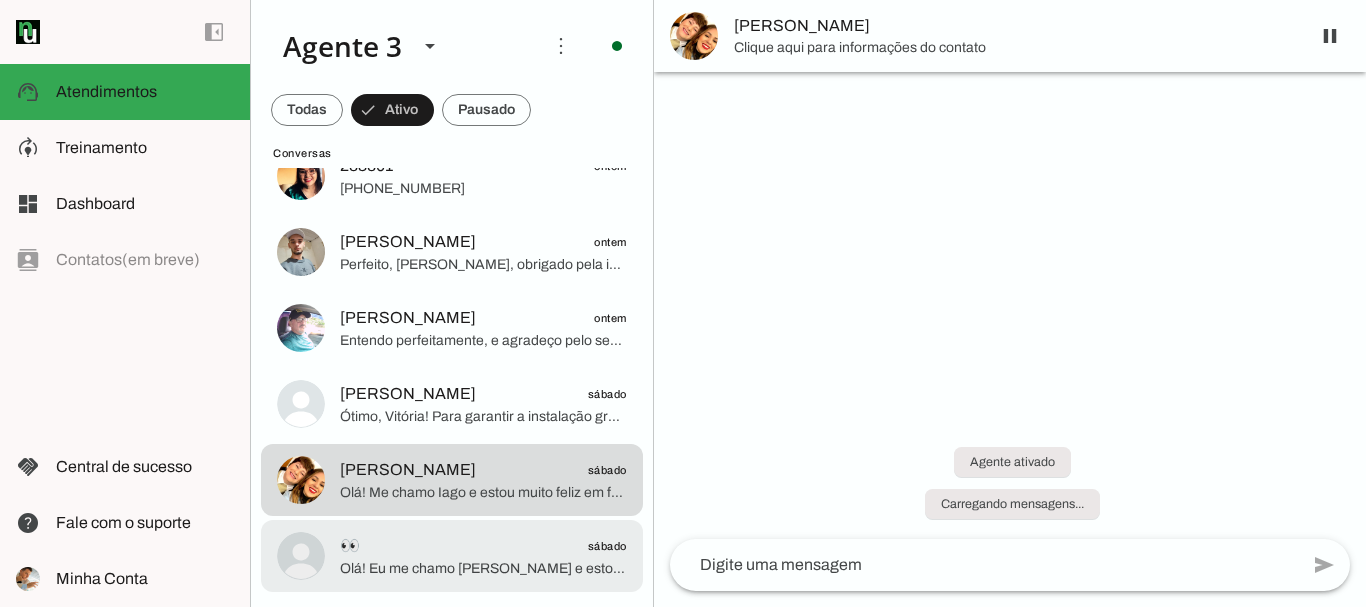 click on "👀
sábado" 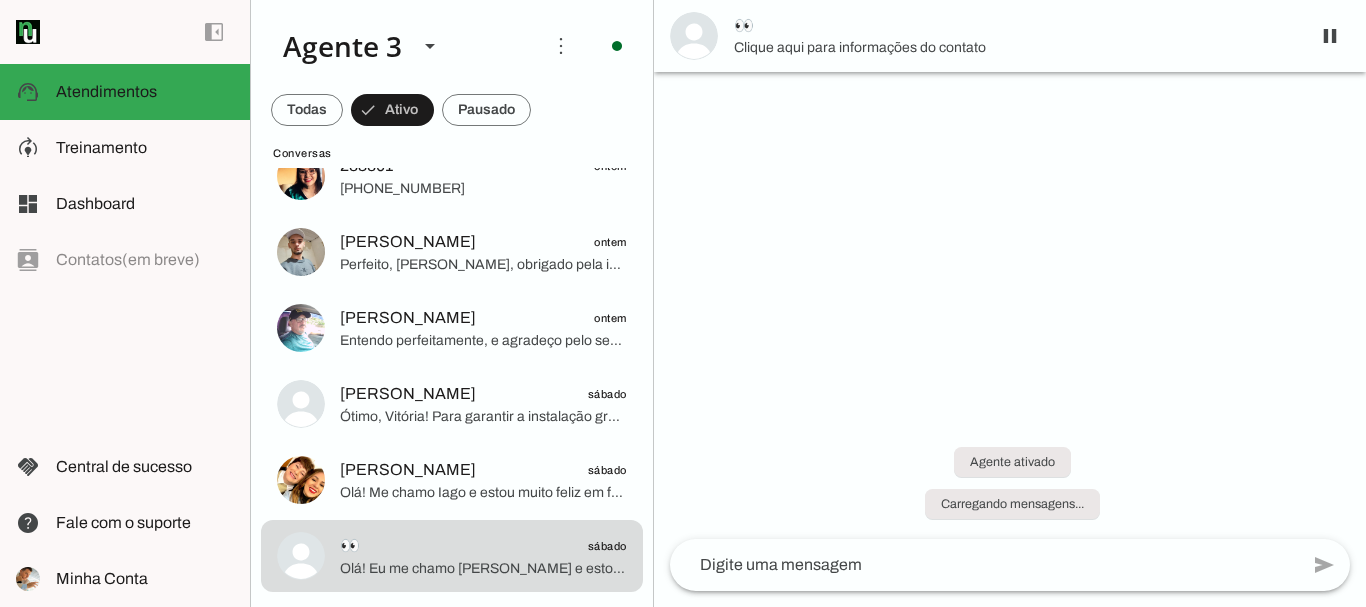 click at bounding box center [1010, 303] 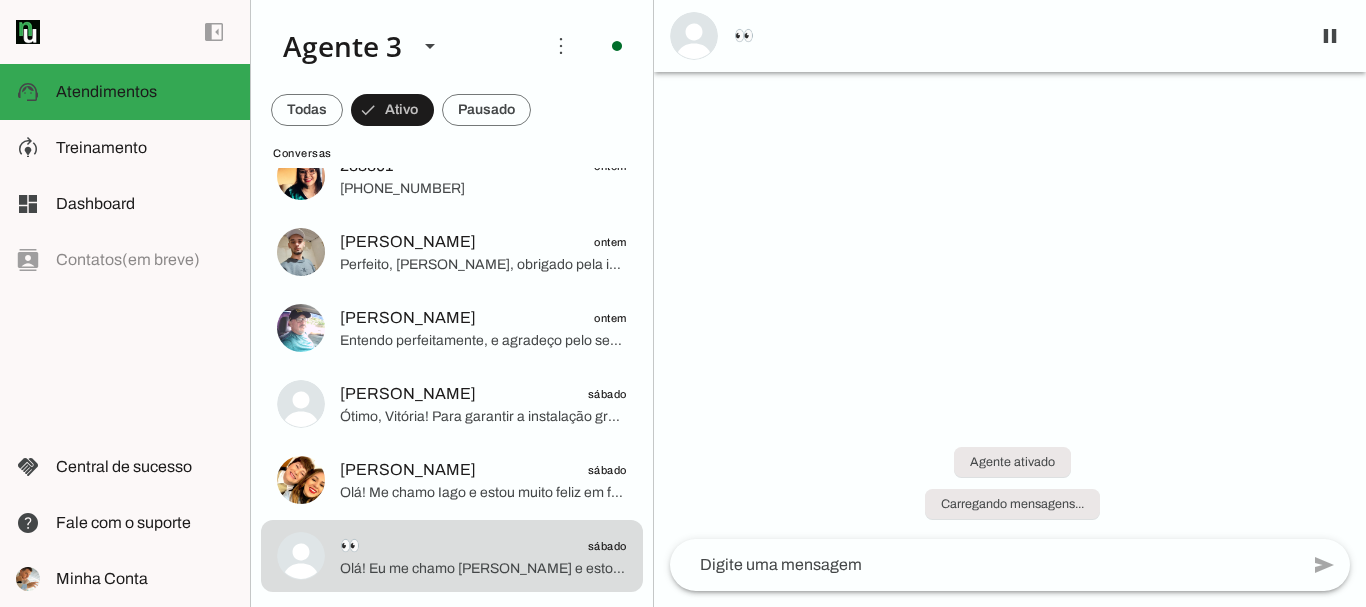 type 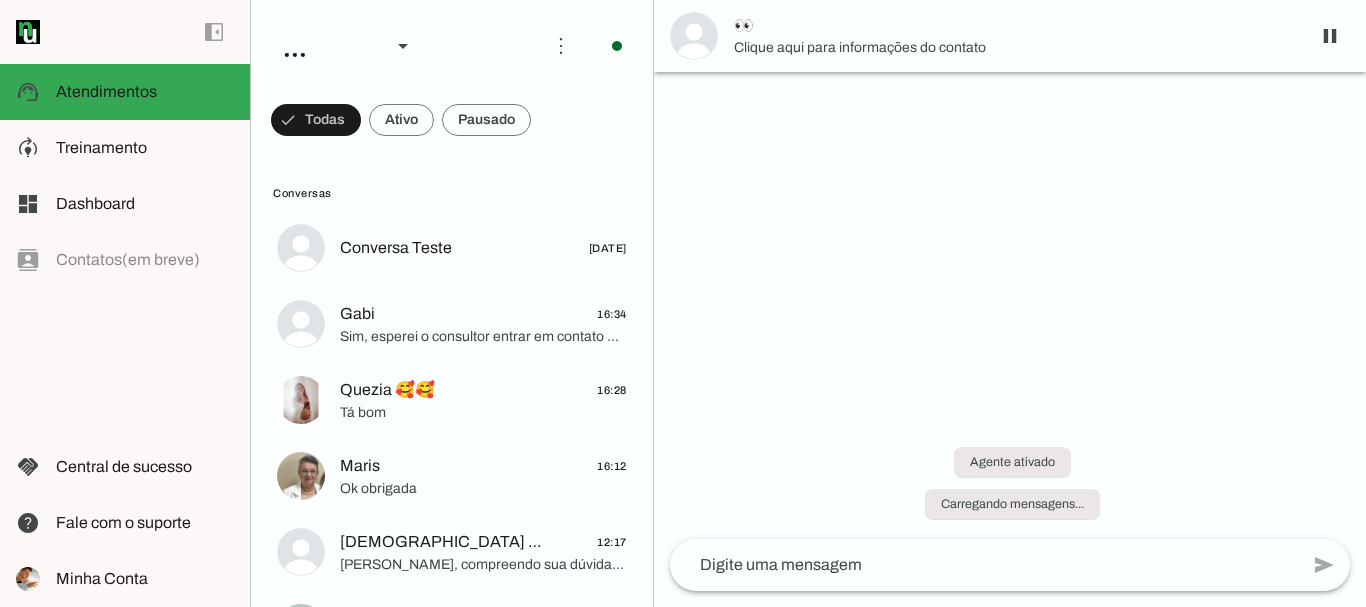 scroll, scrollTop: 0, scrollLeft: 0, axis: both 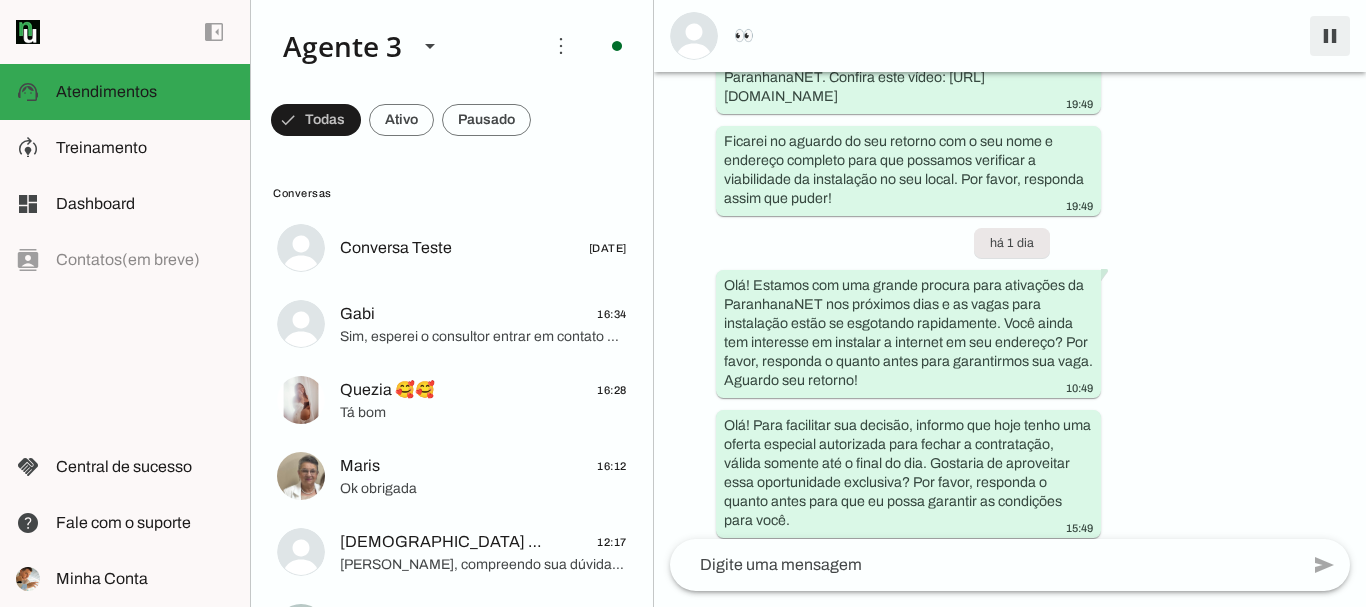 click at bounding box center (1330, 36) 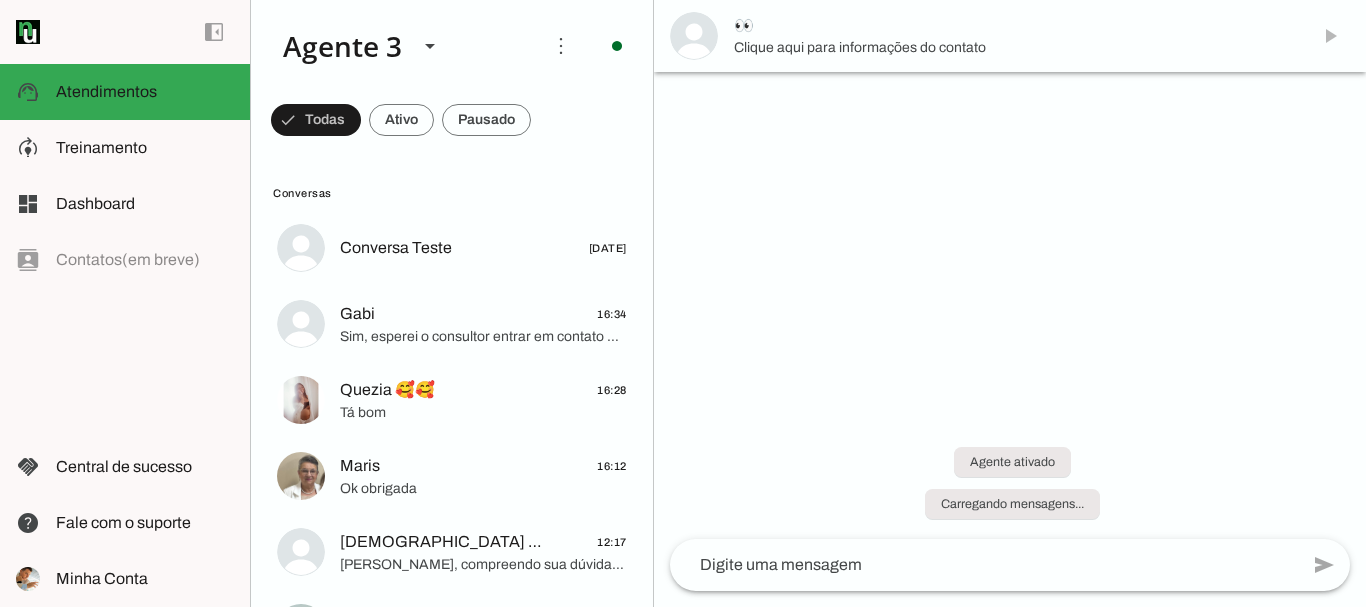 scroll, scrollTop: 0, scrollLeft: 0, axis: both 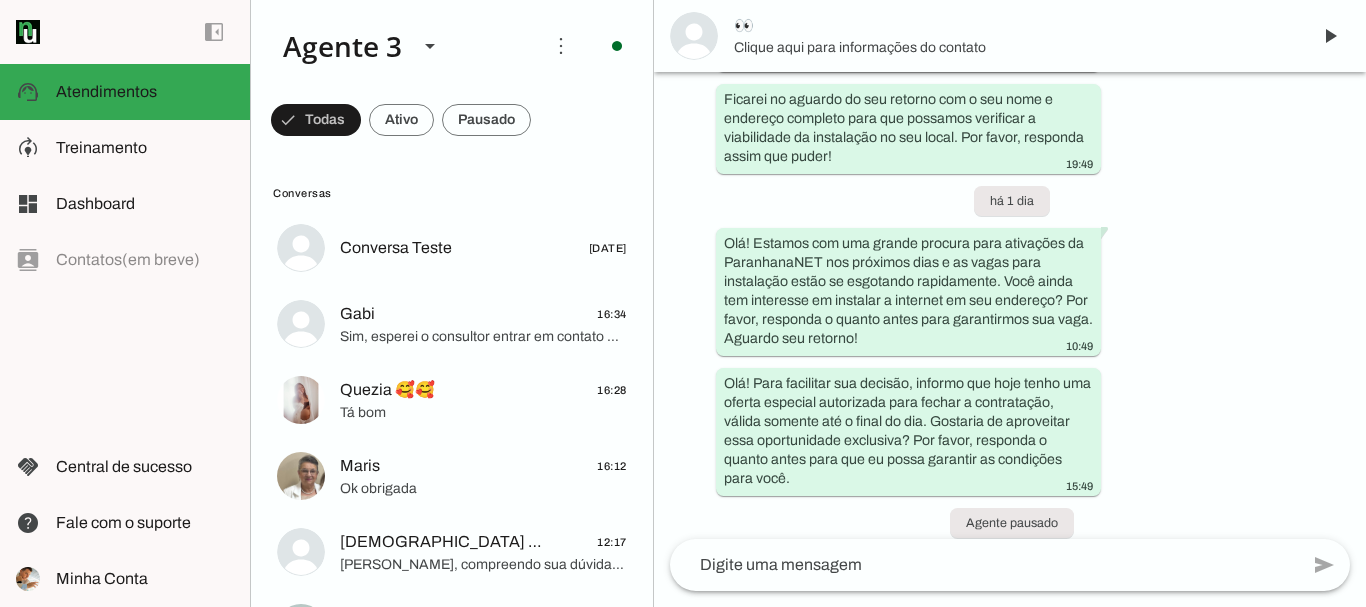 click on "Clique aqui para informações do contato" at bounding box center (1014, 48) 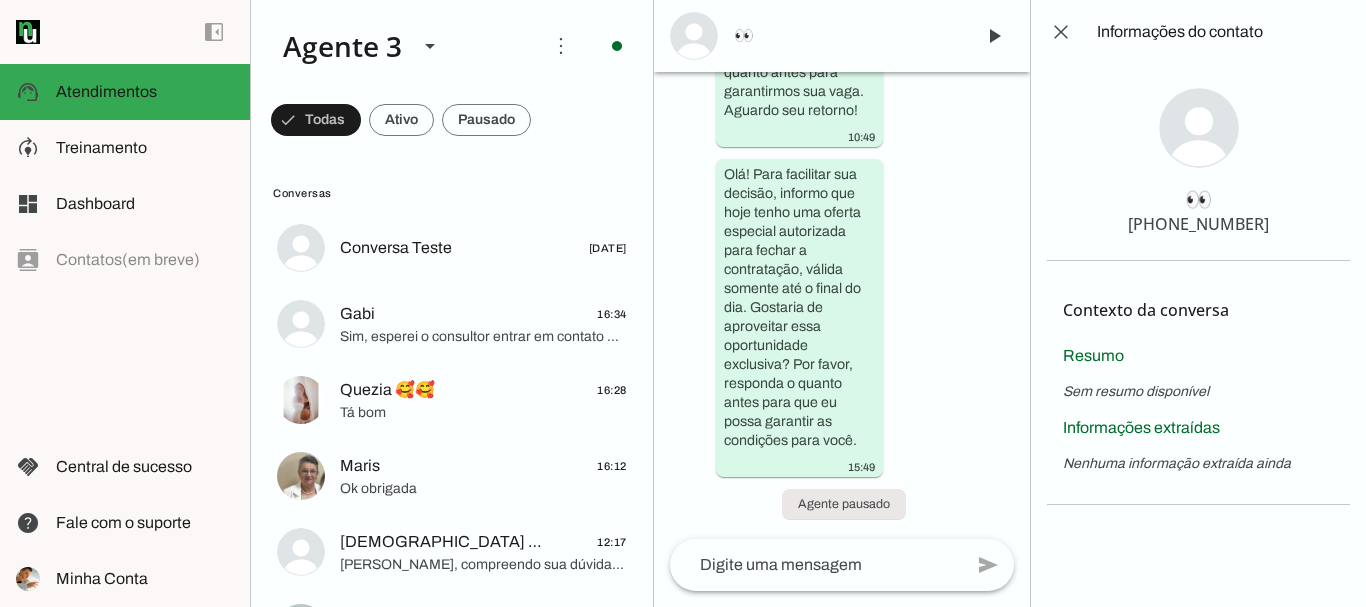 click on "Agente ativado
há 2 dias
Olá! Tenho interesse e queria mais informações, por favor. 17:49
Olá! Eu me chamo [PERSON_NAME] e estou muito feliz em ter a oportunidade de falar com você. Sou especialista da ParanhanaNET, um provedor líder de mercado, eleito como o provedor que entrega a banda larga mais veloz de todo o [GEOGRAPHIC_DATA]. Estamos no top 3 do ranking de velocidade de internet no [GEOGRAPHIC_DATA] e no top 10 do [GEOGRAPHIC_DATA], segundo o site [DOMAIN_NAME]. Além disso, somos reconhecidos pela qualidade de atendimento e suporte técnico no [GEOGRAPHIC_DATA]. 17:49 Para te atender da melhor forma, por favor, qual é o seu nome? E poderia me informar o endereço completo onde deseja a instalação? Preciso do nome da rua, número, bairro e cidade para verificar a viabilidade da rede. 17:49 18:19 19:49 19:49
há 1 dia
10:49 15:49
Agente pausado" at bounding box center (842, 305) 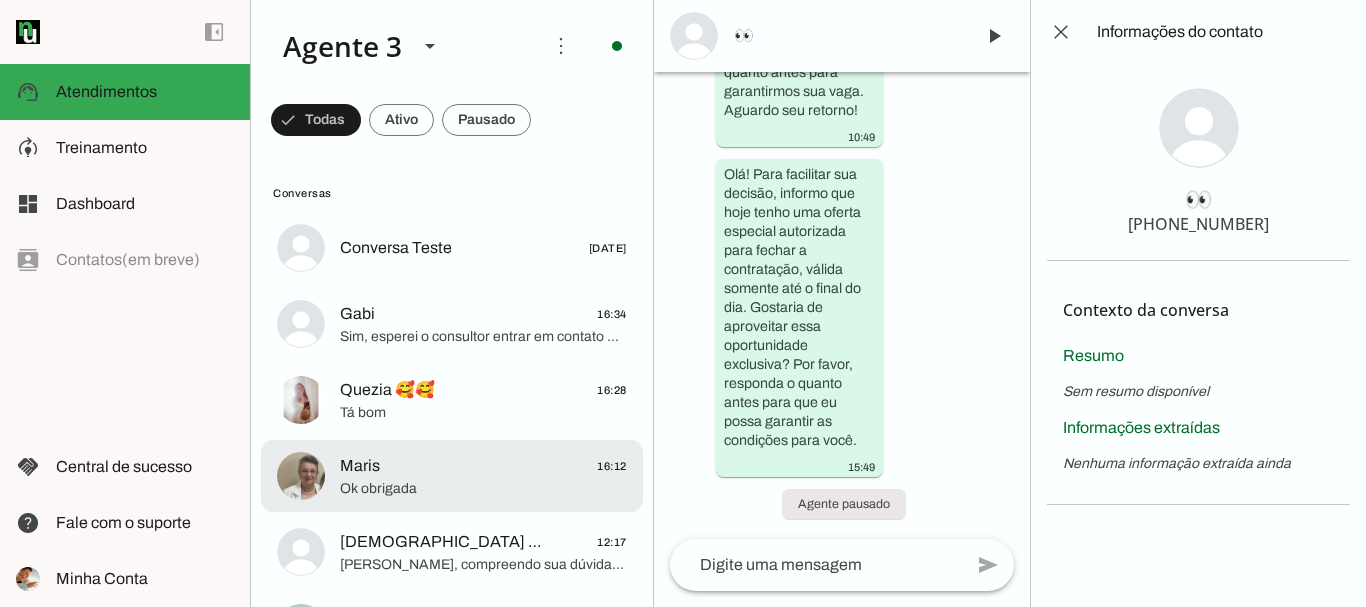 scroll, scrollTop: 100, scrollLeft: 0, axis: vertical 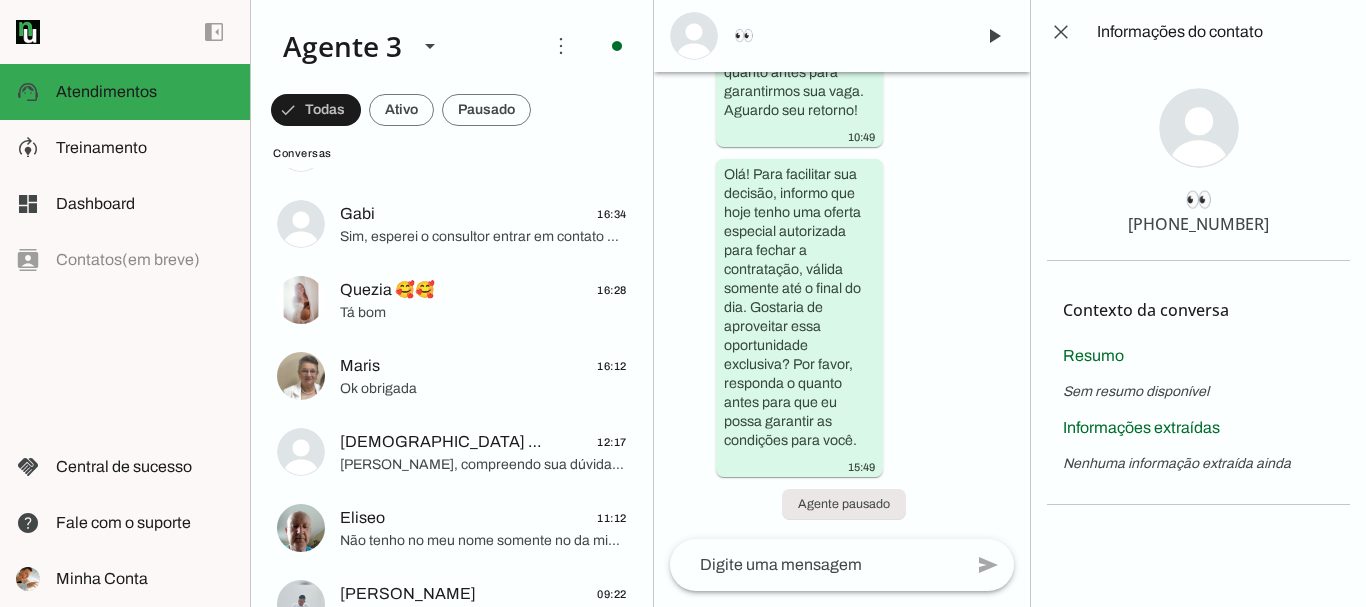 click on "👀
[PHONE_NUMBER]" at bounding box center (1198, 162) 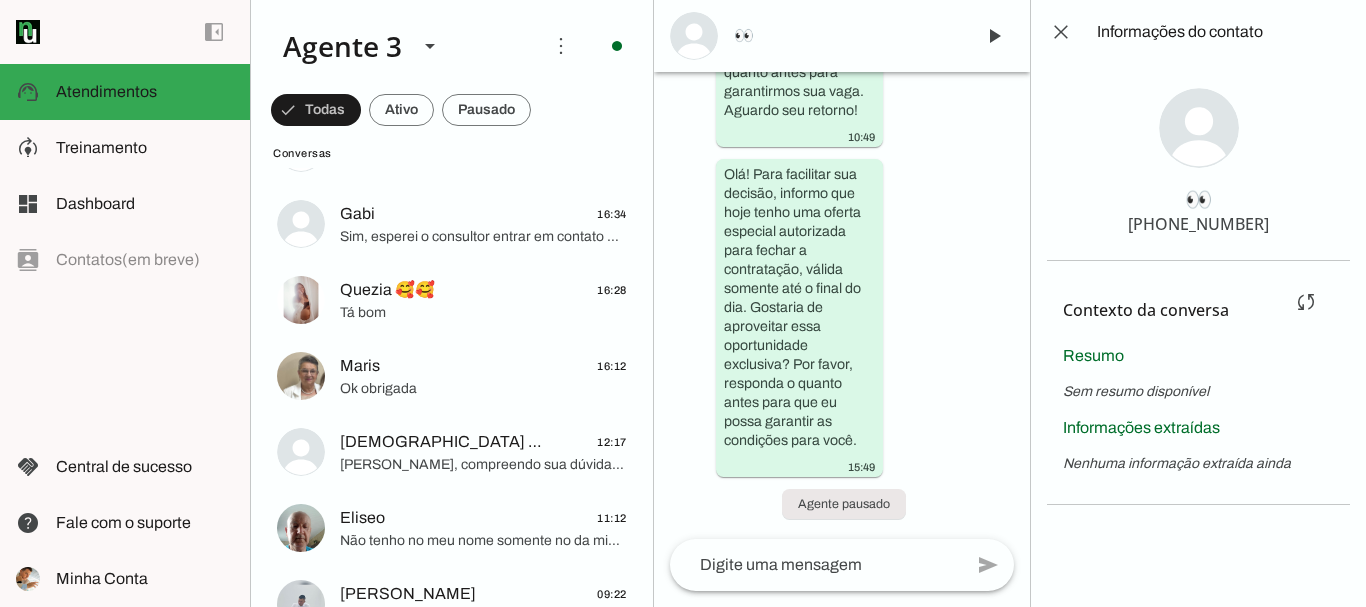 click on "Contexto da conversa
Extrair contexto novamente
Aperte para extrair o contexto da conversa novamente.
O agente já extraiu o contexto da conversa, mas você pode querer
extrair novamente, caso tenha mudado os campos do contexto ou acredite
que os campos estão desatualizados.
Você pode extrair o contexto da conversa manualmente a cada 5
minutos." at bounding box center (1170, 310) 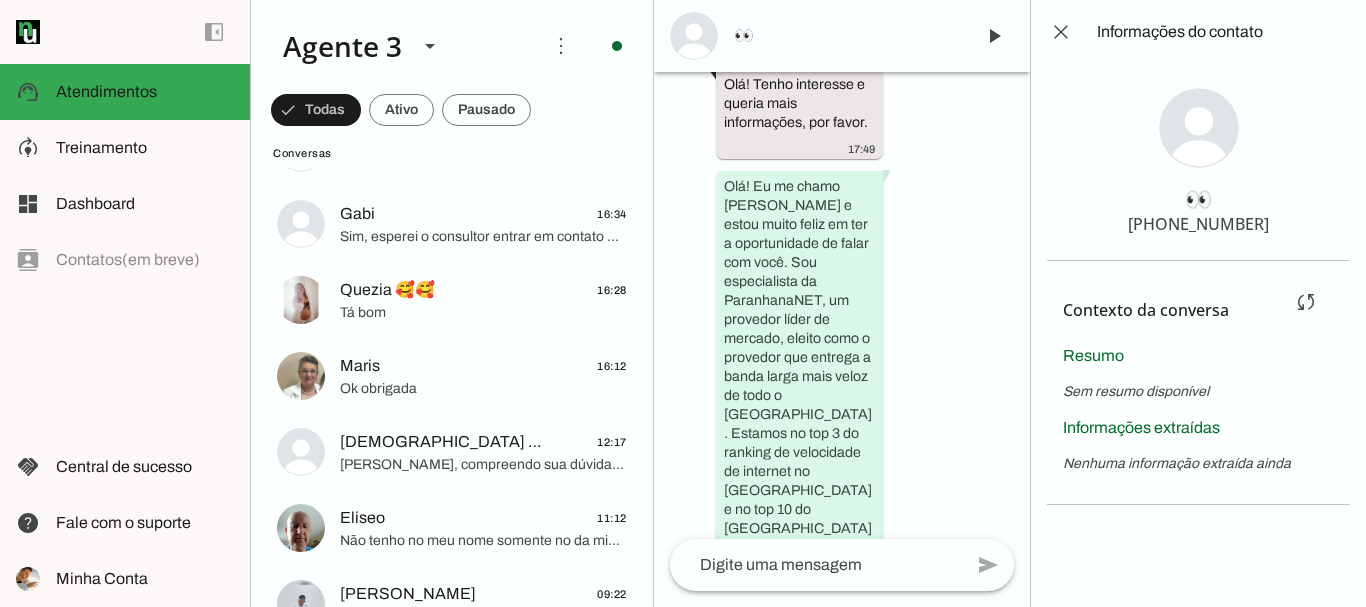 scroll, scrollTop: 0, scrollLeft: 0, axis: both 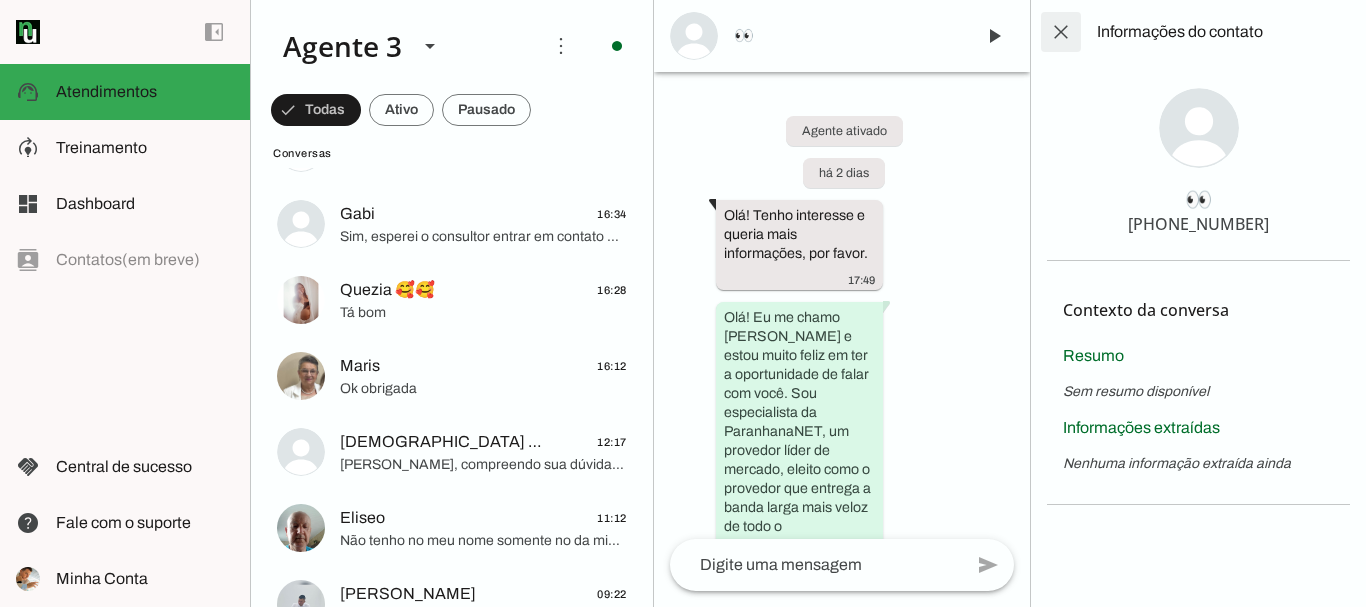 click at bounding box center (1061, 32) 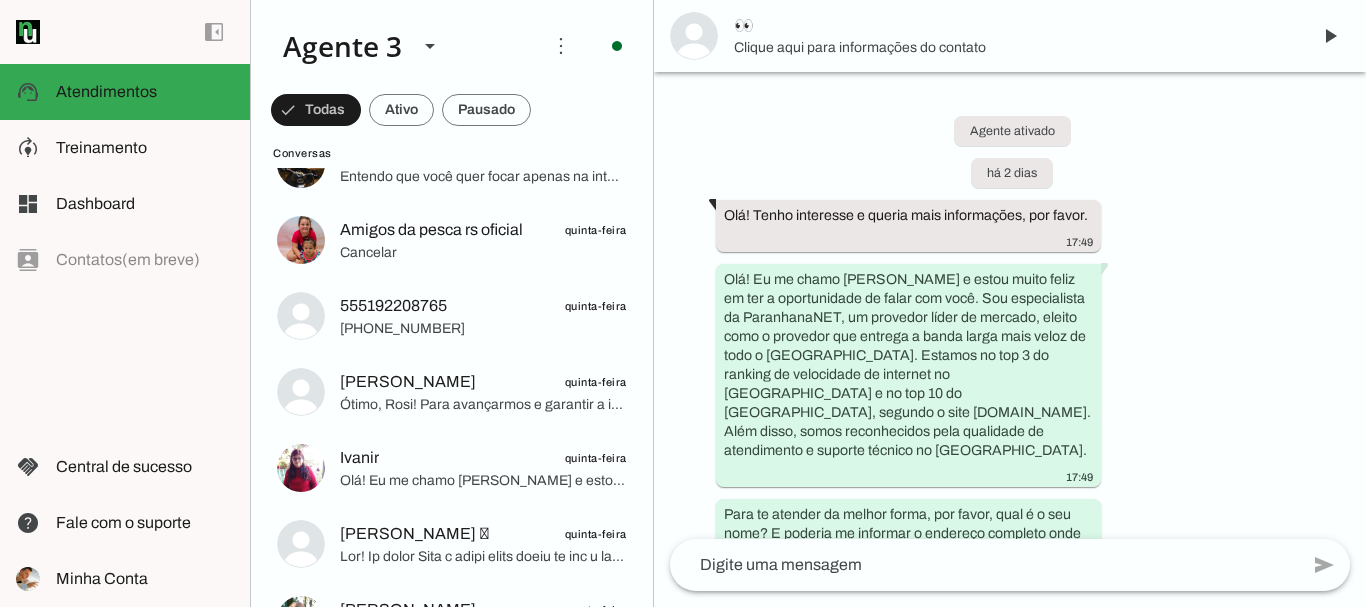 click at bounding box center (316, 110) 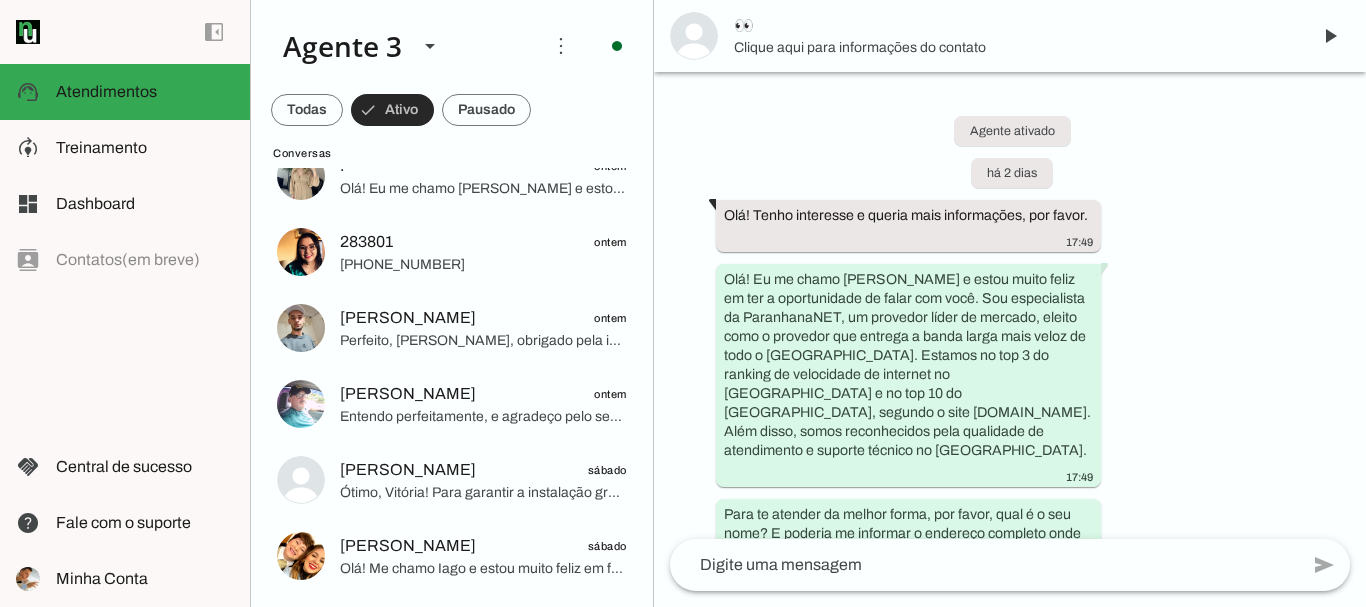 scroll, scrollTop: 148, scrollLeft: 0, axis: vertical 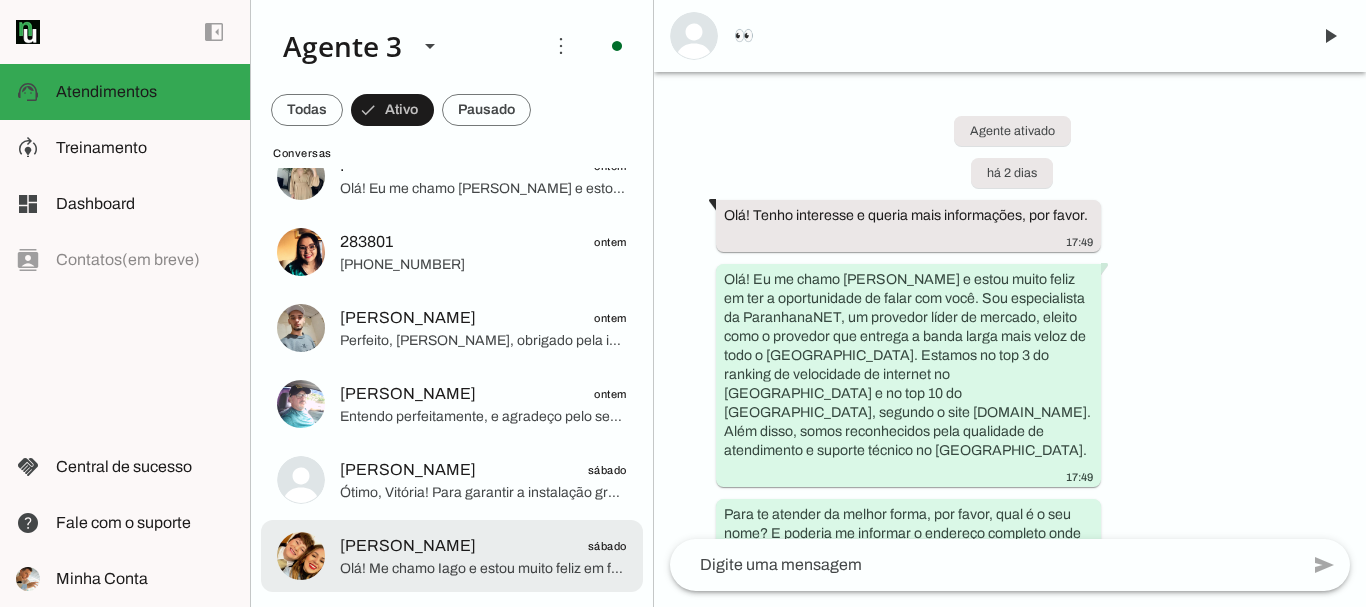 click on "Olá! Me chamo Iago e estou muito feliz em falar com você. Sou da ParanhanaNET, o provedor líder de mercado que entrega a banda larga mais veloz de todo o [GEOGRAPHIC_DATA]. Estamos no top 3 do ranking de velocidade de internet no [GEOGRAPHIC_DATA] e no Top 10 do [GEOGRAPHIC_DATA], segundo o site [DOMAIN_NAME]. Além disso, somos reconhecidos pela melhor qualidade de atendimento e suporte técnico na região.
Para que eu possa verificar a disponibilidade do serviço no seu endereço e ajudar você da melhor forma, poderia me informar o seu nome e o endereço completo onde deseja a instalação? Preciso do nome da rua, número, bairro e cidade, por favor." 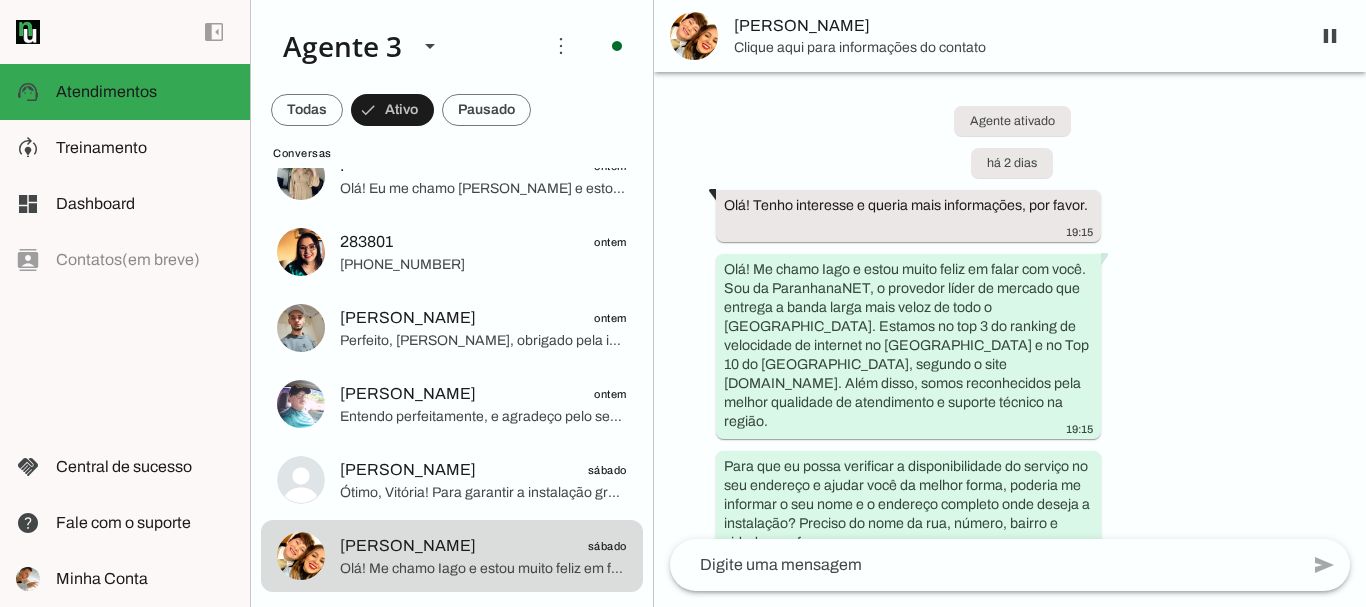 scroll, scrollTop: 0, scrollLeft: 0, axis: both 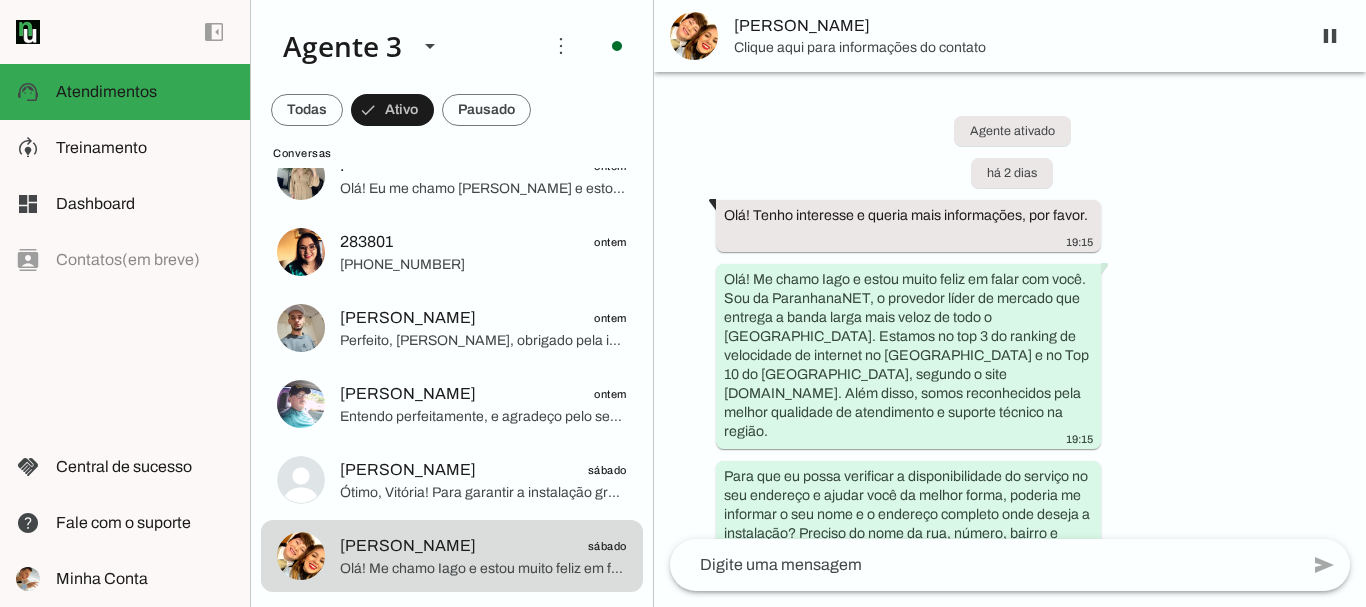 click on "[PERSON_NAME]" at bounding box center [1014, 26] 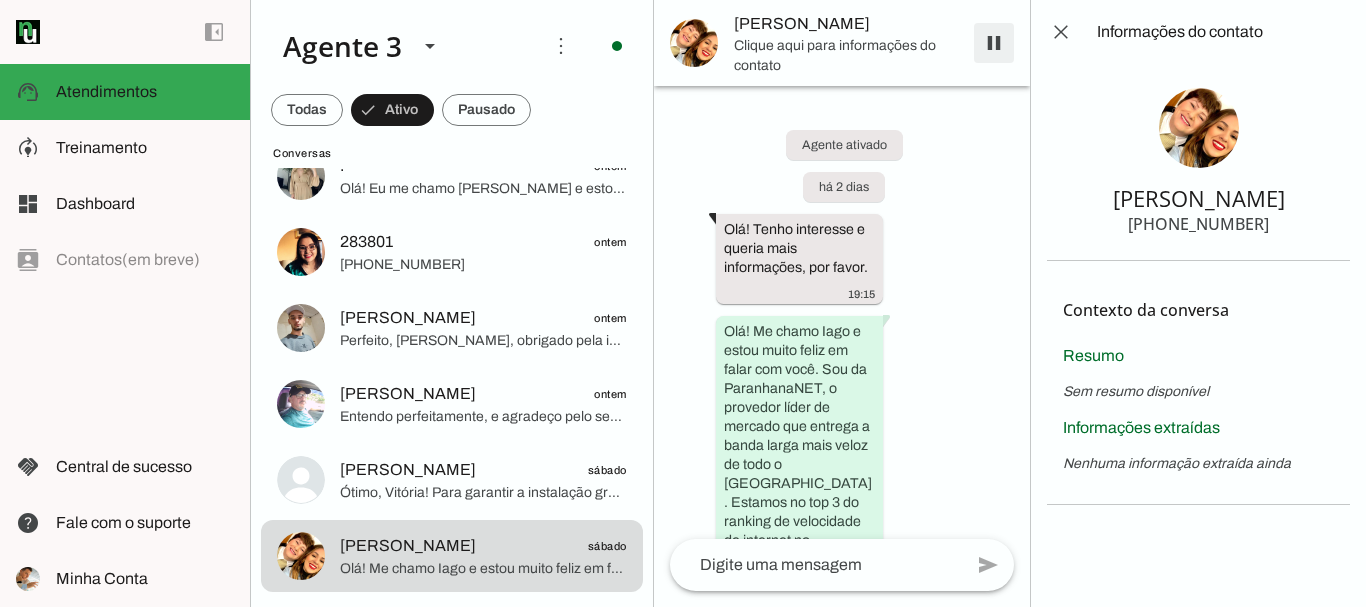 click at bounding box center (994, 43) 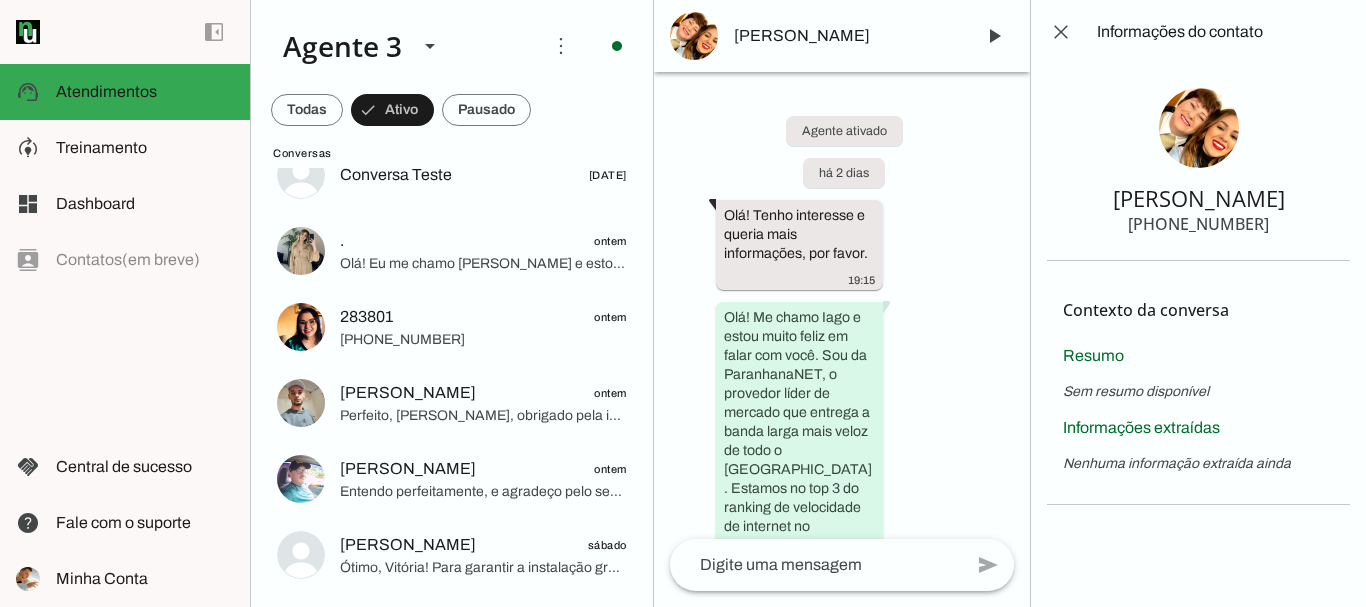 scroll, scrollTop: 73, scrollLeft: 0, axis: vertical 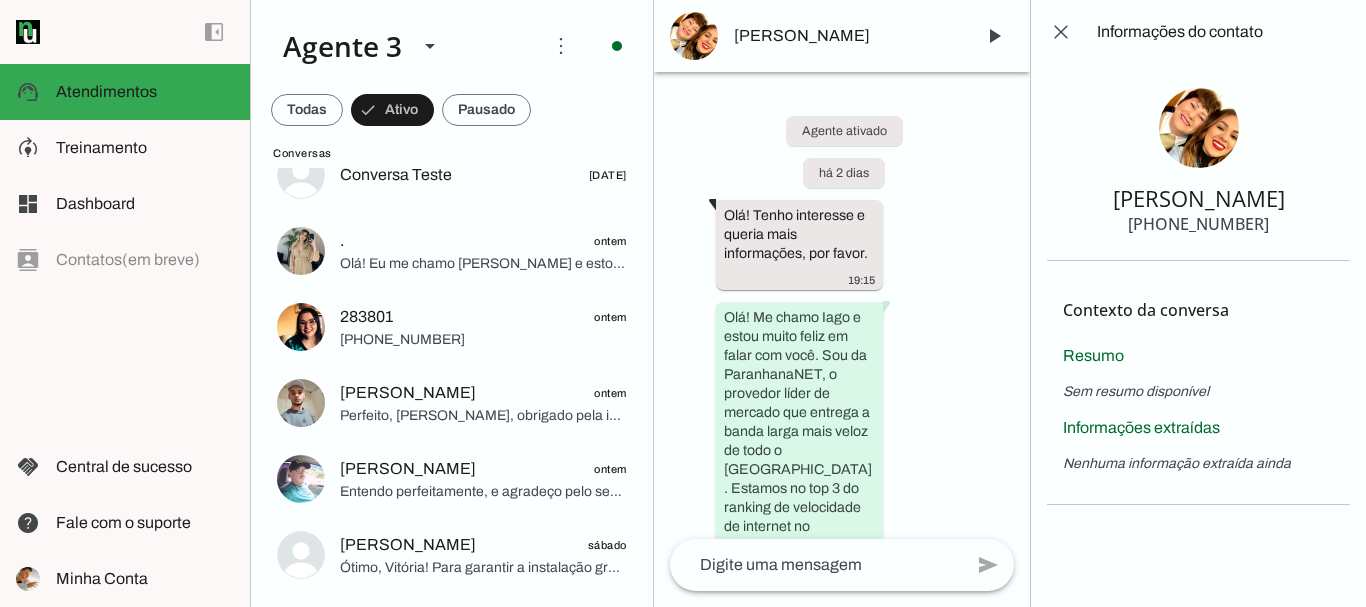drag, startPoint x: 1111, startPoint y: 192, endPoint x: 1289, endPoint y: 236, distance: 183.35757 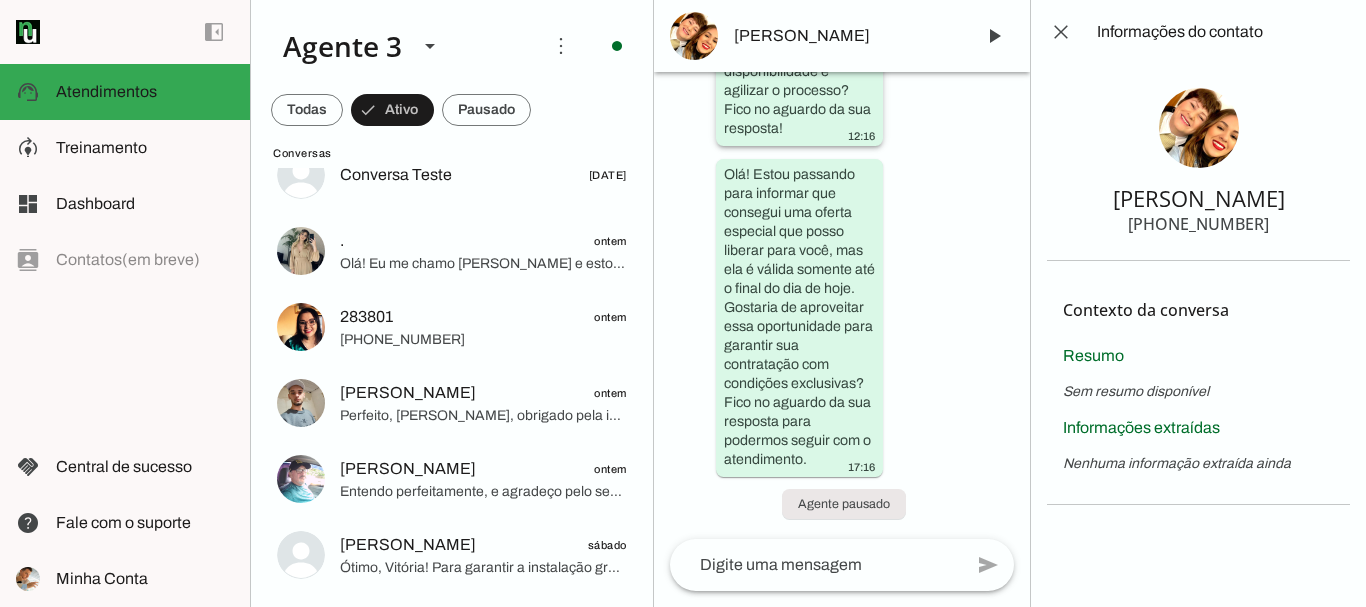 scroll, scrollTop: 2241, scrollLeft: 0, axis: vertical 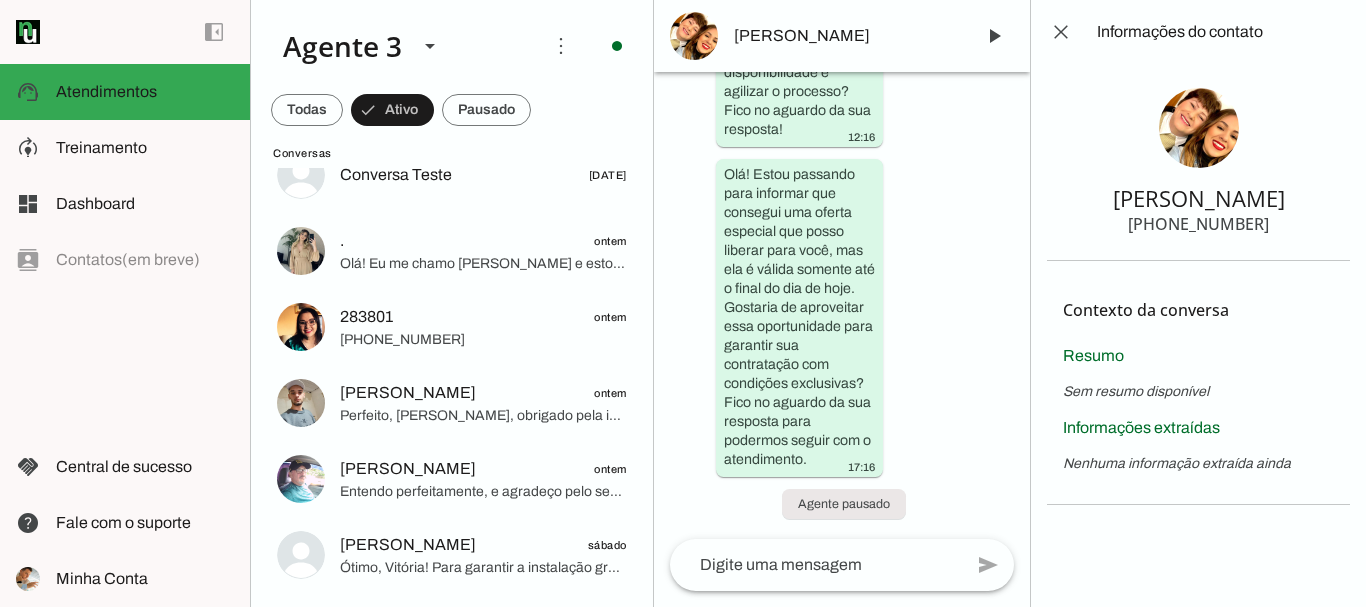 click on "[PERSON_NAME]
[PHONE_NUMBER]" at bounding box center [1198, 162] 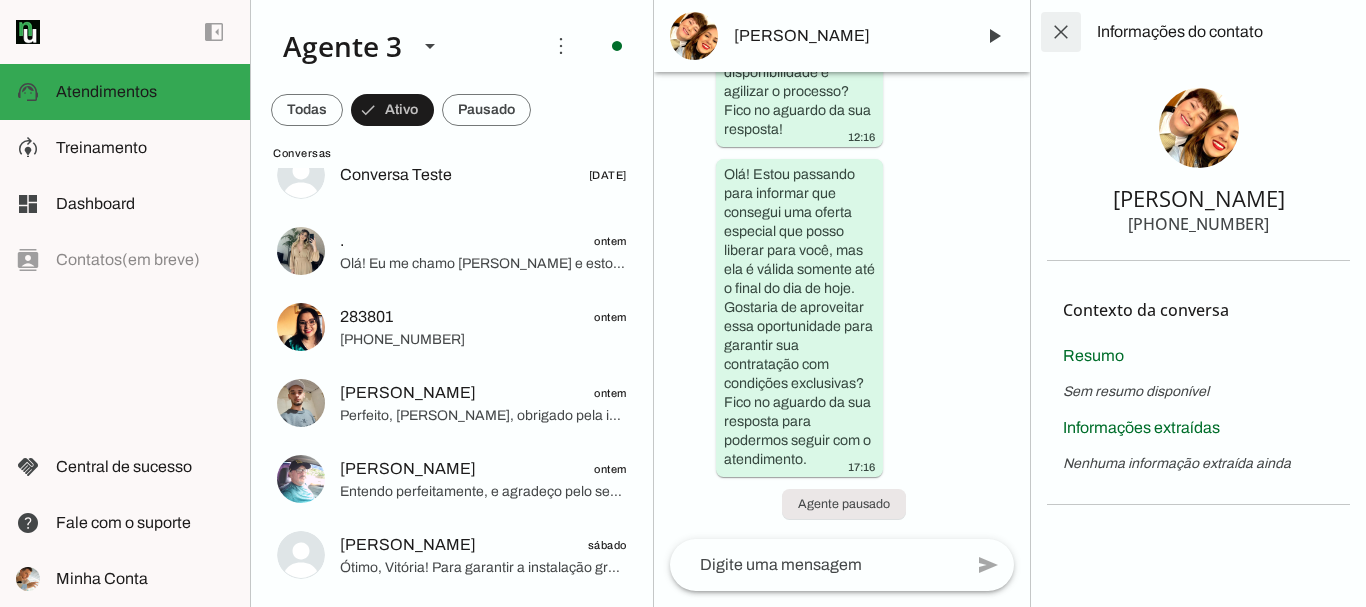 click at bounding box center (1061, 32) 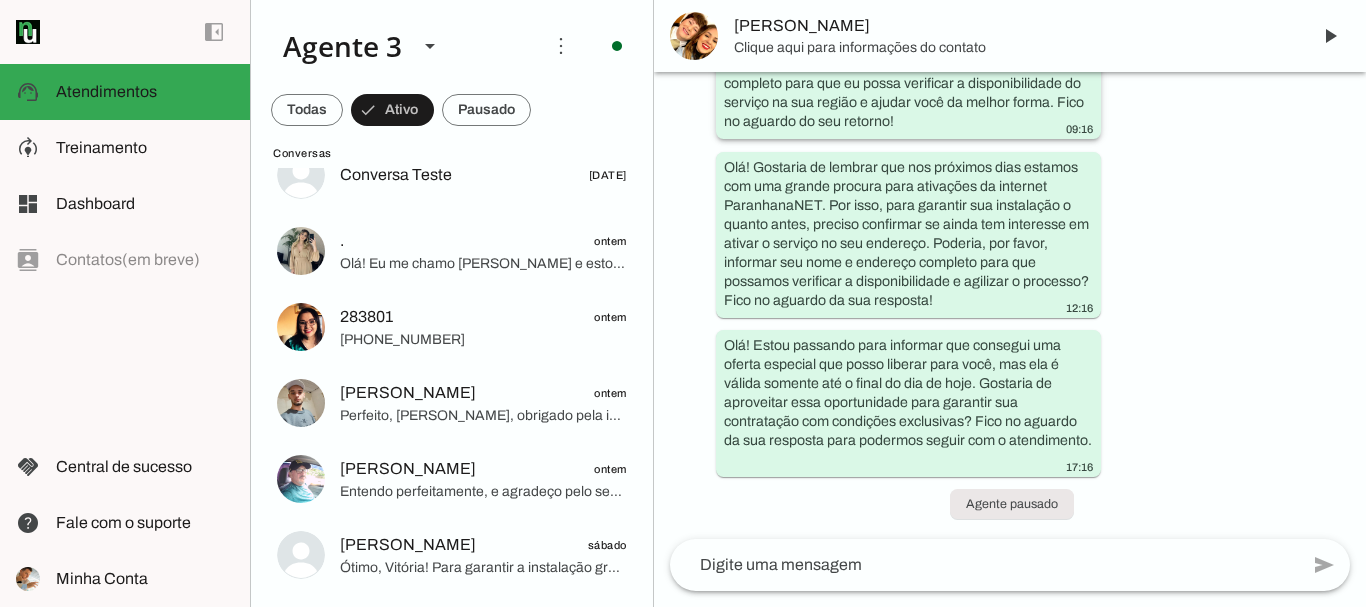scroll, scrollTop: 816, scrollLeft: 0, axis: vertical 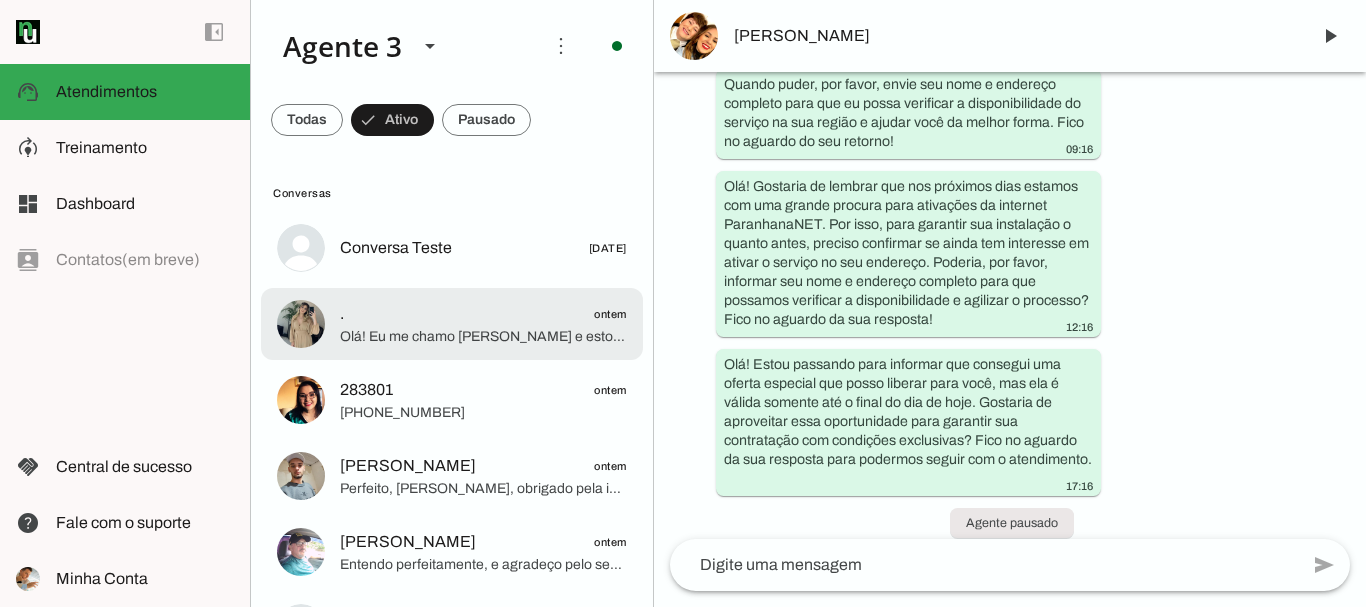 click on "Olá! Eu me chamo [PERSON_NAME] e estou muito feliz em ter a oportunidade de falar com você. Sou da ParanhanaNET, um provedor líder de mercado, eleito o que entrega a banda larga mais veloz de todo o [GEOGRAPHIC_DATA], além de estar entre os top 3 em velocidade no [GEOGRAPHIC_DATA] e no Top 10 do Brasil, segundo o site [DOMAIN_NAME]. Também somos reconhecidos como o melhor provedor em qualidade de atendimento e suporte técnico na região.
Para melhor atendê-lo, qual é o seu nome? E poderia me informar o endereço completo onde deseja a instalação da internet, incluindo rua, número, bairro e cidade? Assim verifico a cobertura da nossa rede na sua região para garantir o melhor serviço para você." 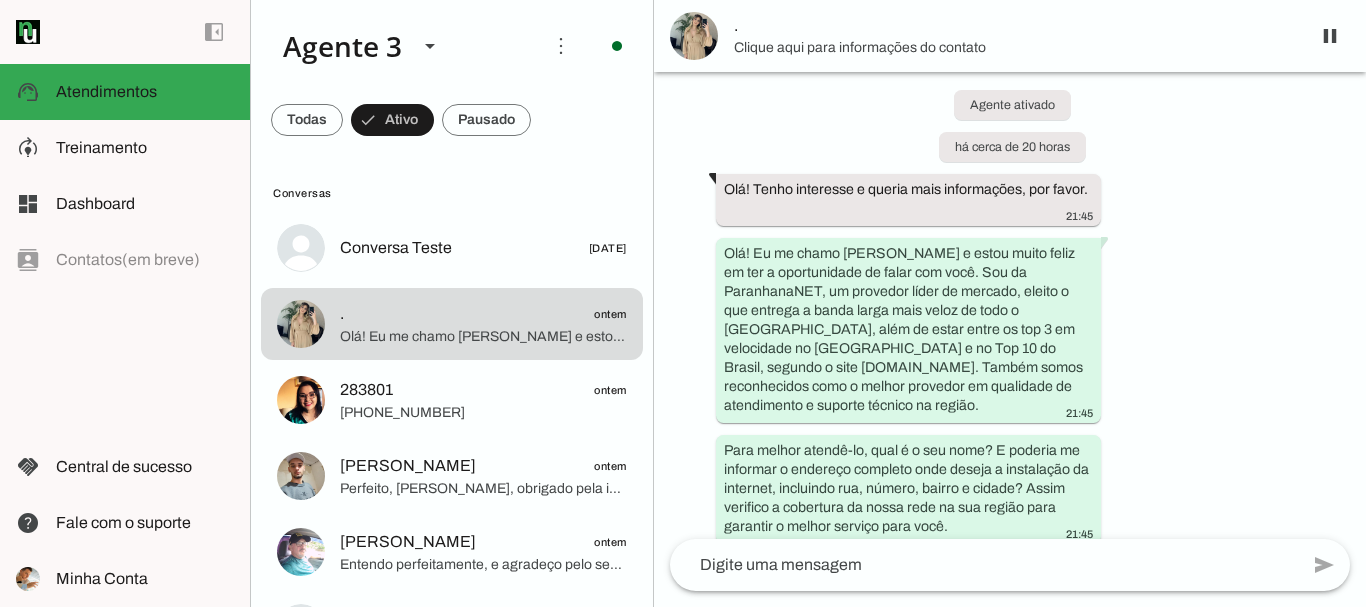 scroll, scrollTop: 0, scrollLeft: 0, axis: both 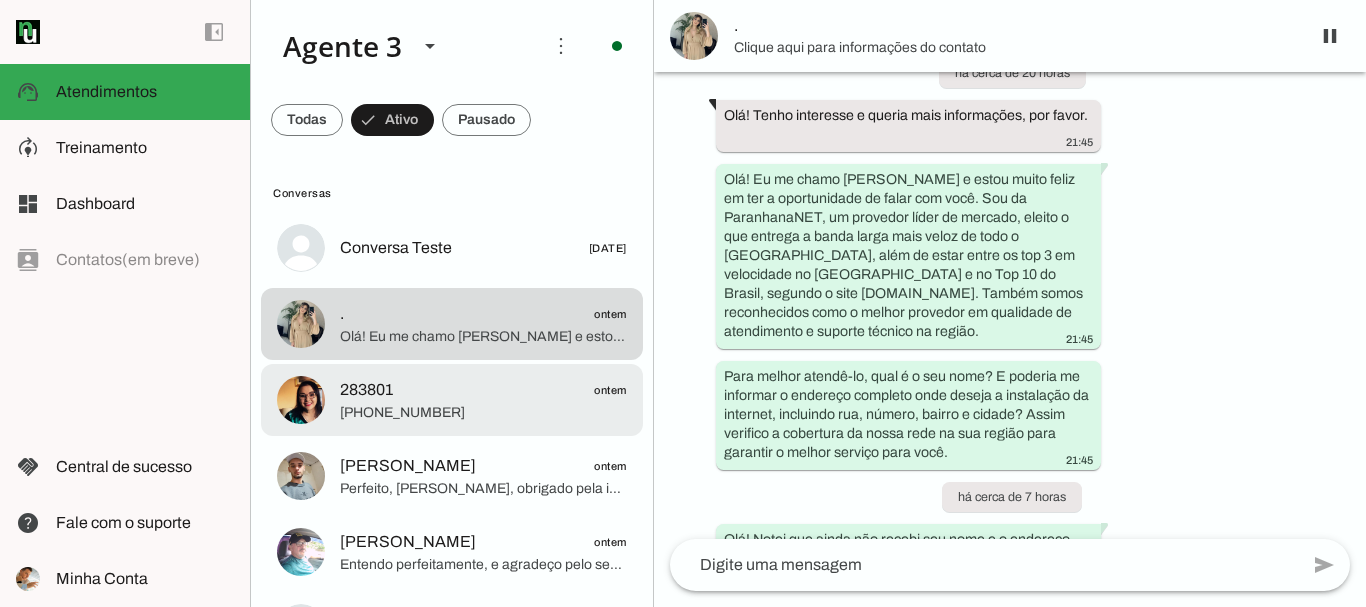 click on "283801
ontem
[PHONE_NUMBER]" at bounding box center [452, 248] 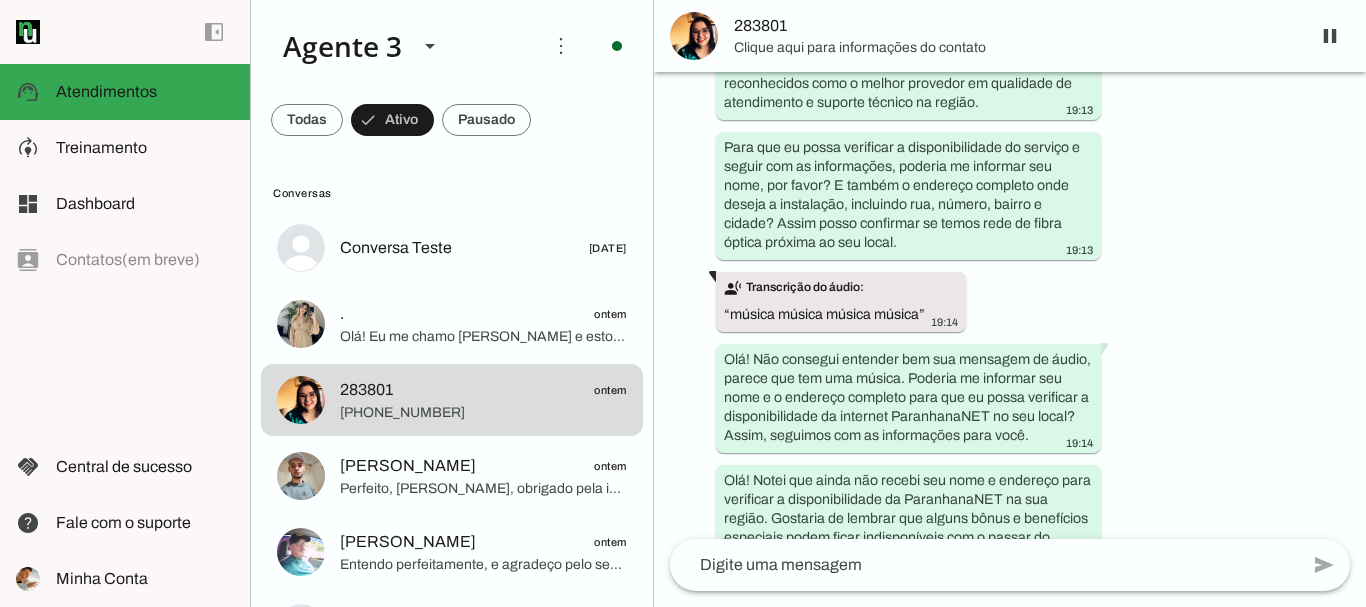 scroll, scrollTop: 500, scrollLeft: 0, axis: vertical 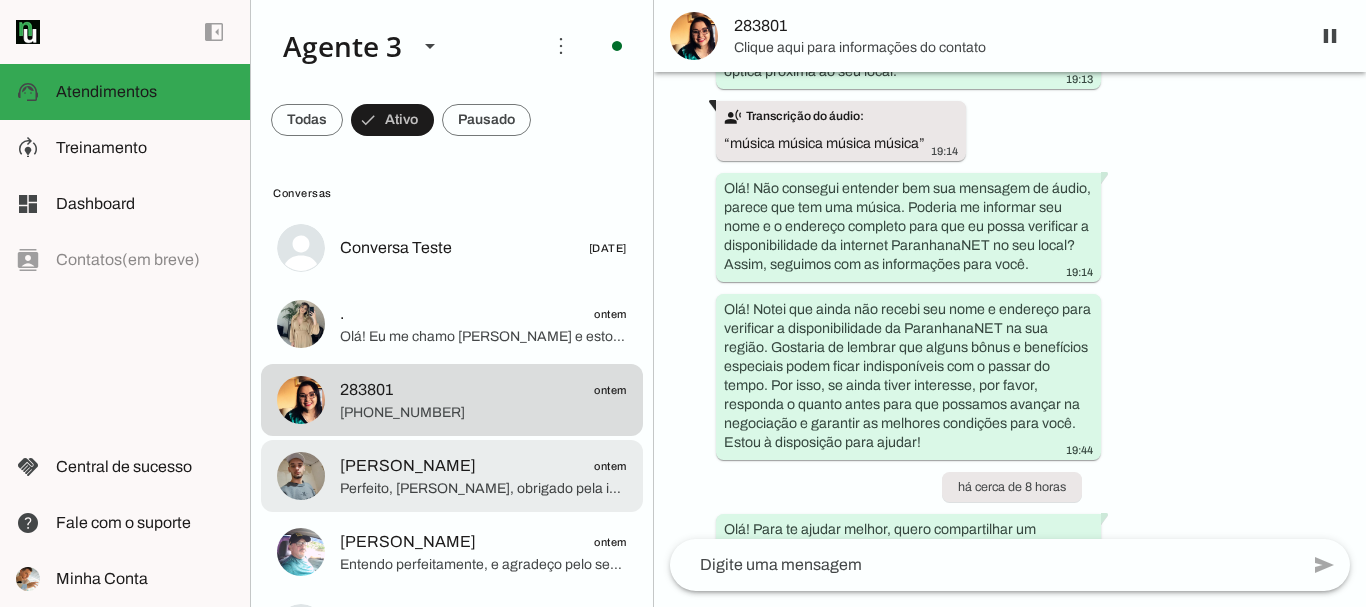click on "Perfeito, [PERSON_NAME], obrigado pela informação. Agora que temos todos os dados, o próximo passo é registrar seu pedido com seu nome completo e CPF para garantir a isenção da taxa de instalação de R$ 700, válida para até 150 metros de cabo de fibra óptica no endereço informado.
Para isso, preciso que você envie cópias legíveis dos seus documentos: CPF, RG e comprovante de endereço (pode ser conta de energia elétrica). Também, por favor, envie uma foto sua segurando um documento com foto, para validar seu cadastro.
Você poderia me informar dois dias e horários em que tenha alguém maior de idade para receber a equipe no endereço da instalação? Lembre que a instalação não pode ser feita se houver apenas menor de idade no local.
Assim, podemos encaminhar o pedido para aprovação financeira e agendar a instalação o quanto antes, aproveitando que ainda temos disponibilidade para sua região." 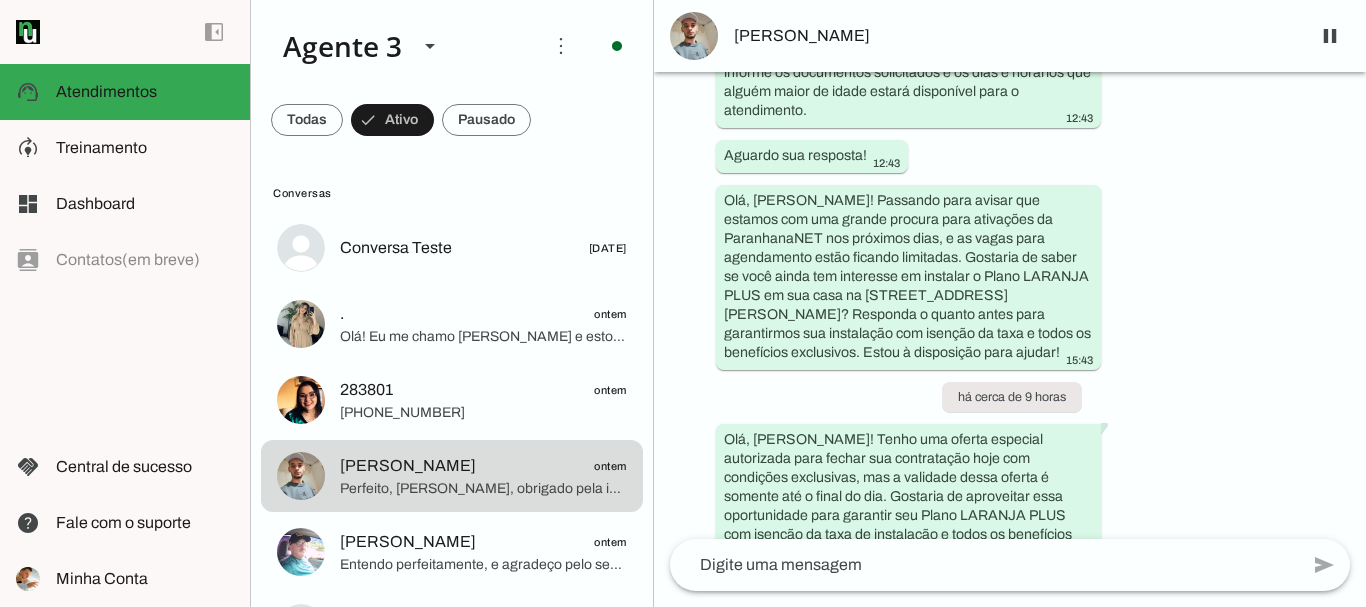scroll, scrollTop: 5298, scrollLeft: 0, axis: vertical 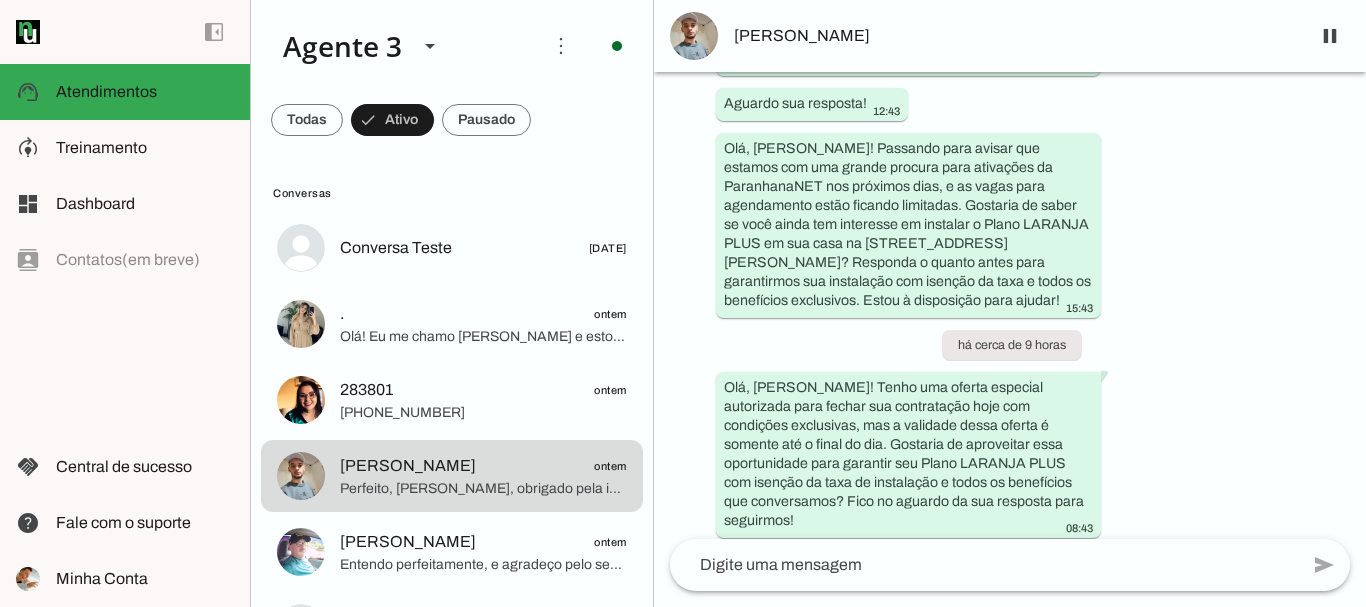 click on "[PERSON_NAME]" at bounding box center [1010, 36] 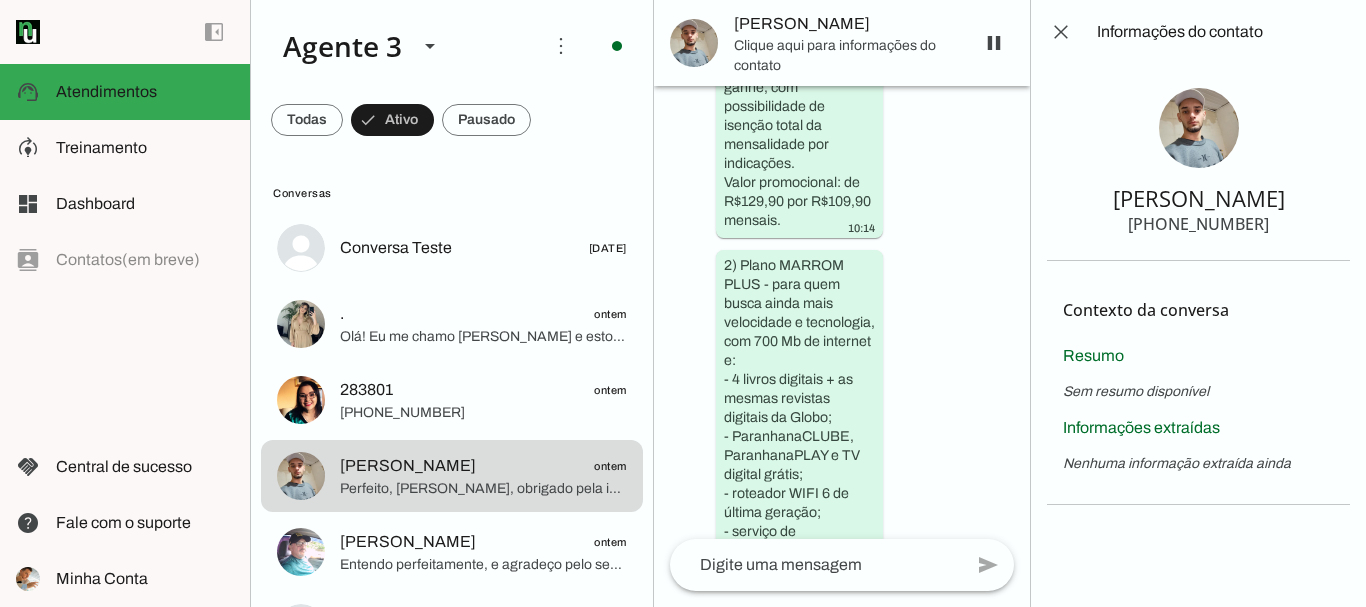 scroll, scrollTop: 11853, scrollLeft: 0, axis: vertical 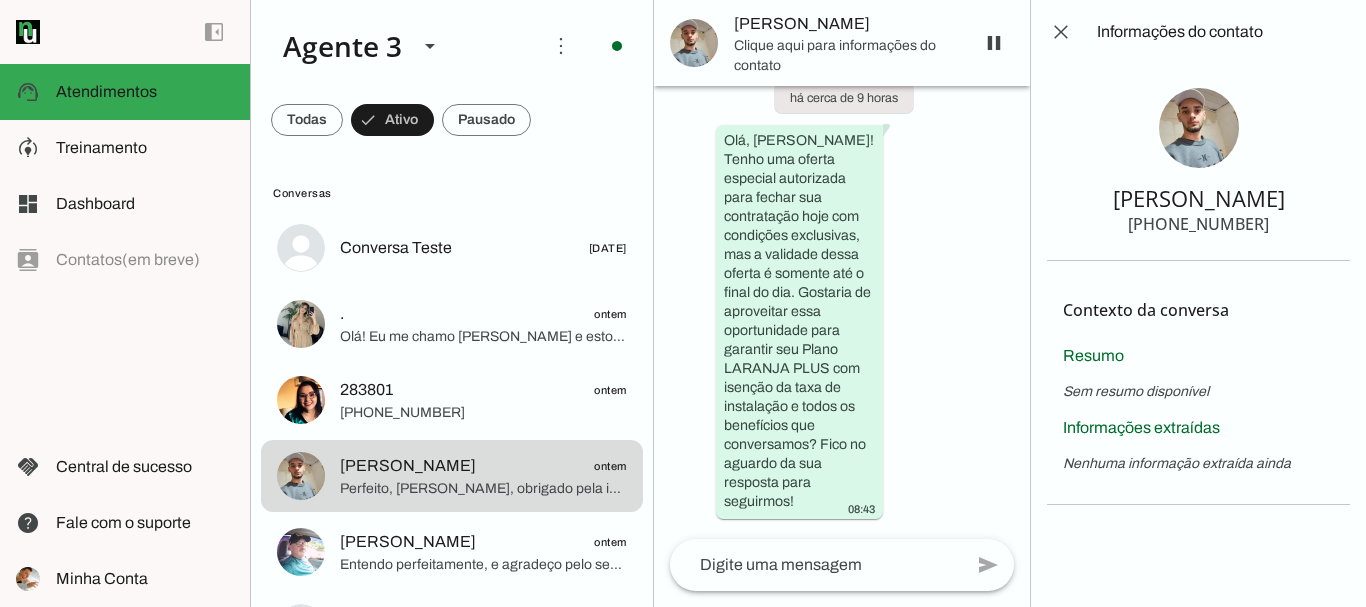 click on "[PERSON_NAME]" at bounding box center [846, 24] 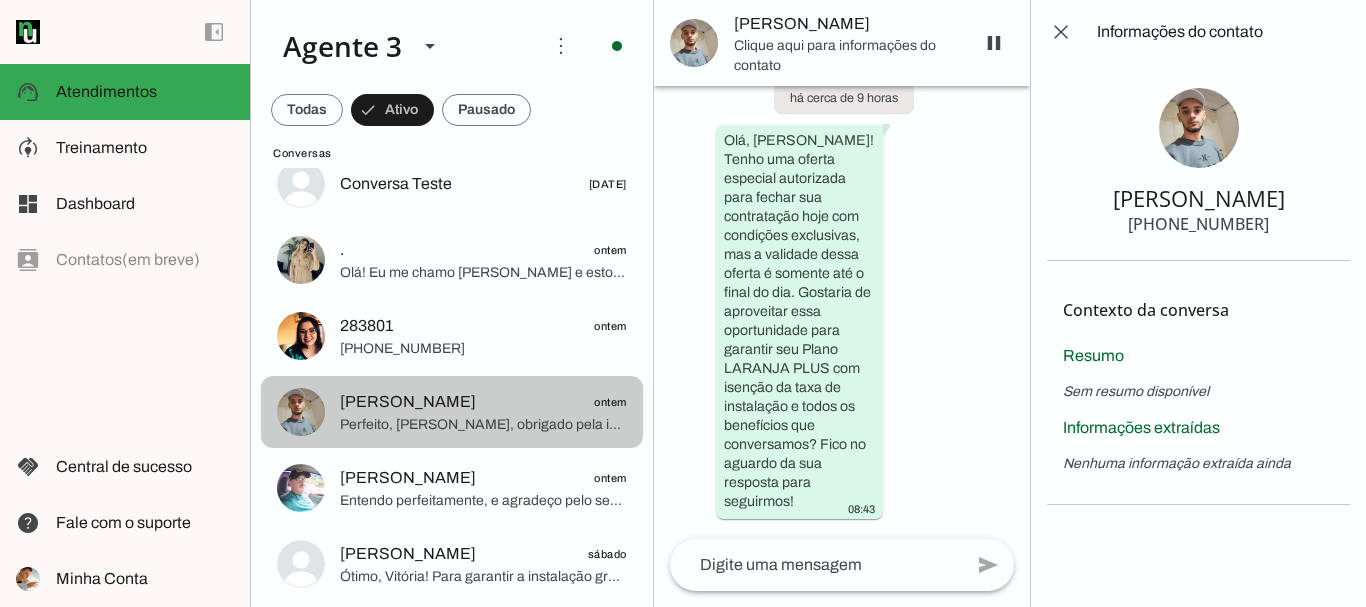 scroll, scrollTop: 73, scrollLeft: 0, axis: vertical 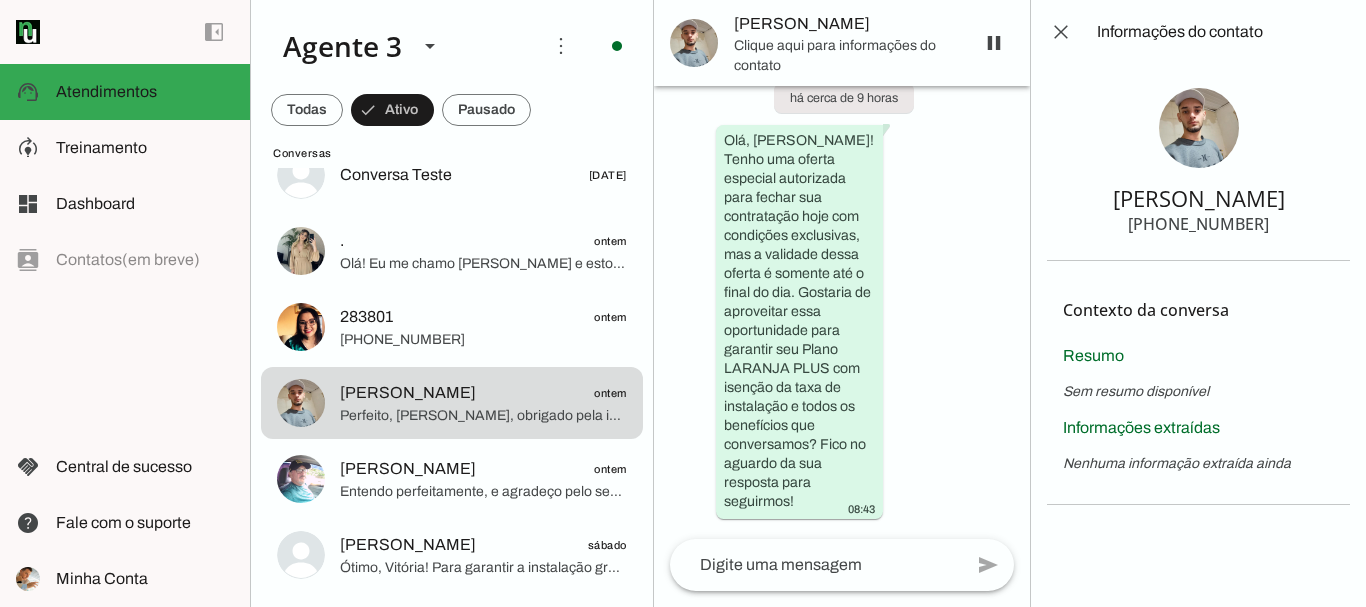 click on "[PHONE_NUMBER]" at bounding box center [1198, 224] 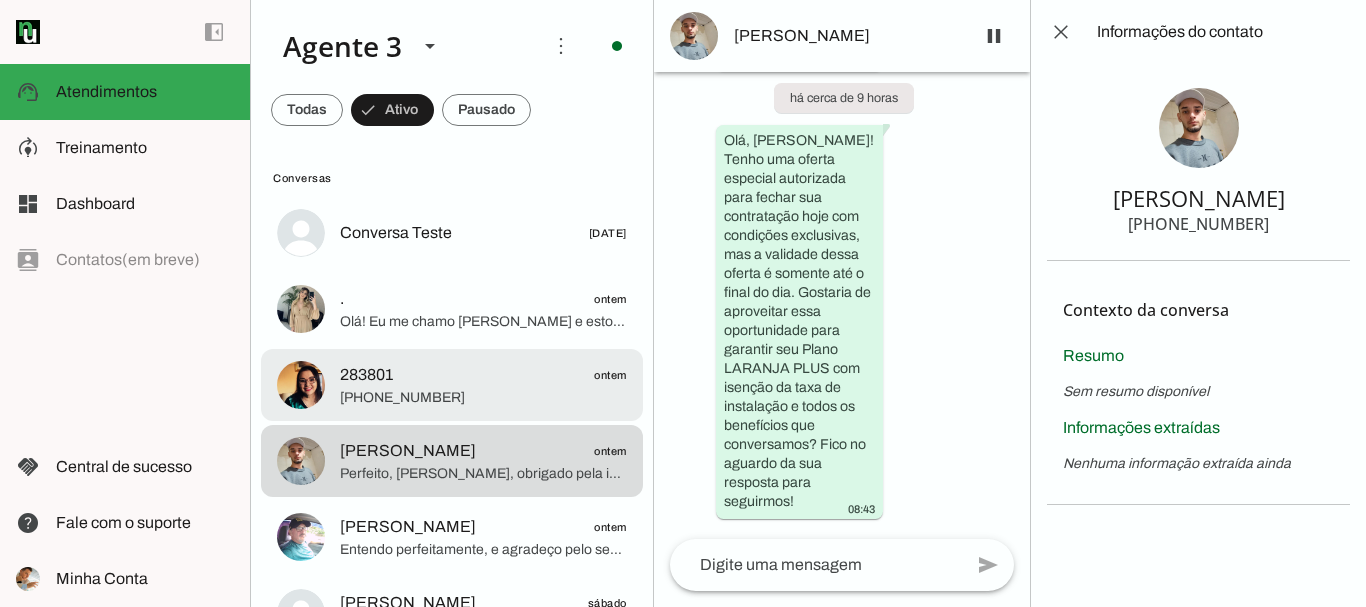scroll, scrollTop: 0, scrollLeft: 0, axis: both 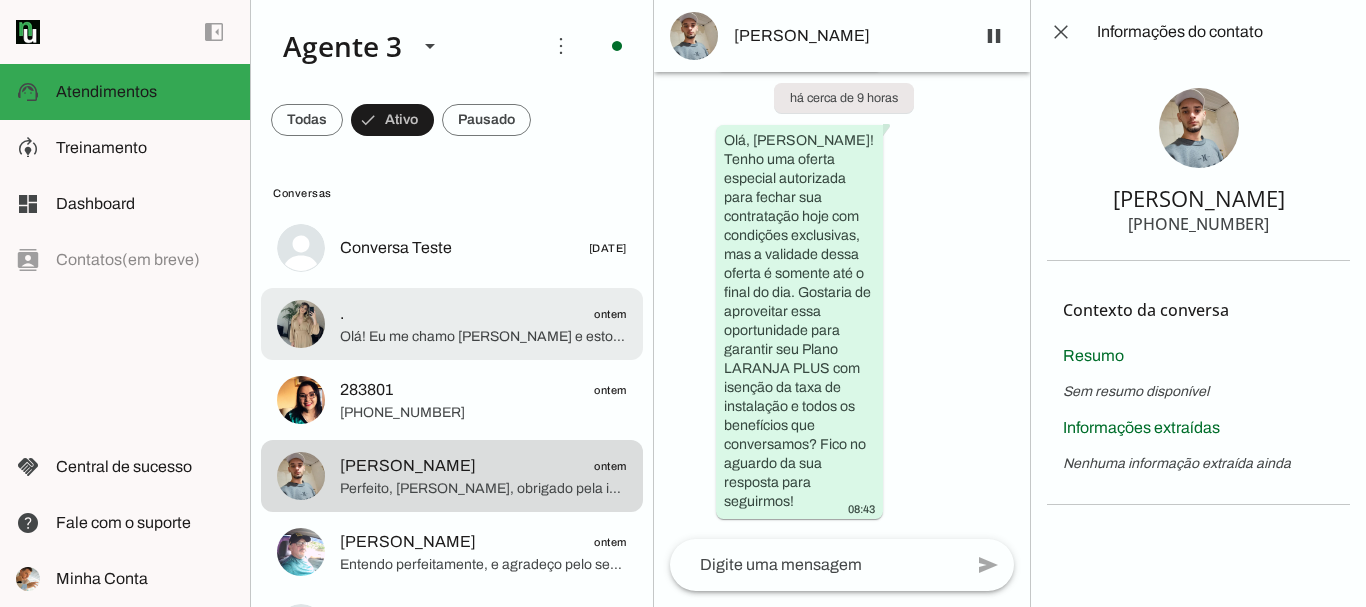 click on ".
ontem" 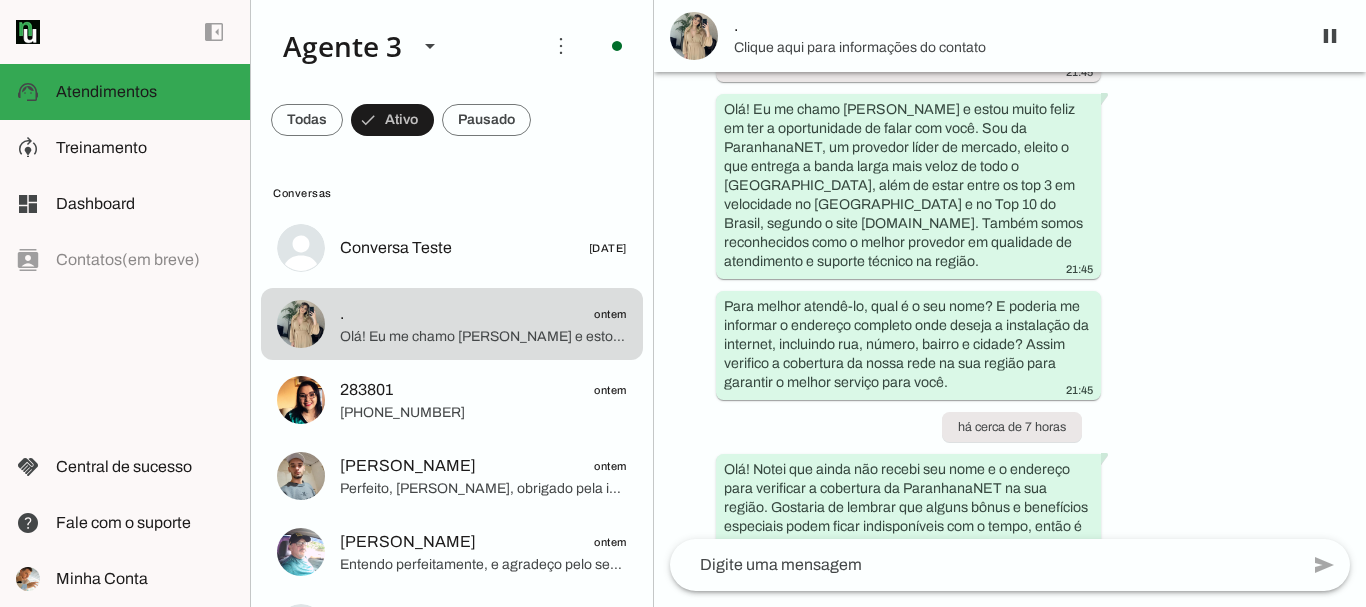 scroll, scrollTop: 0, scrollLeft: 0, axis: both 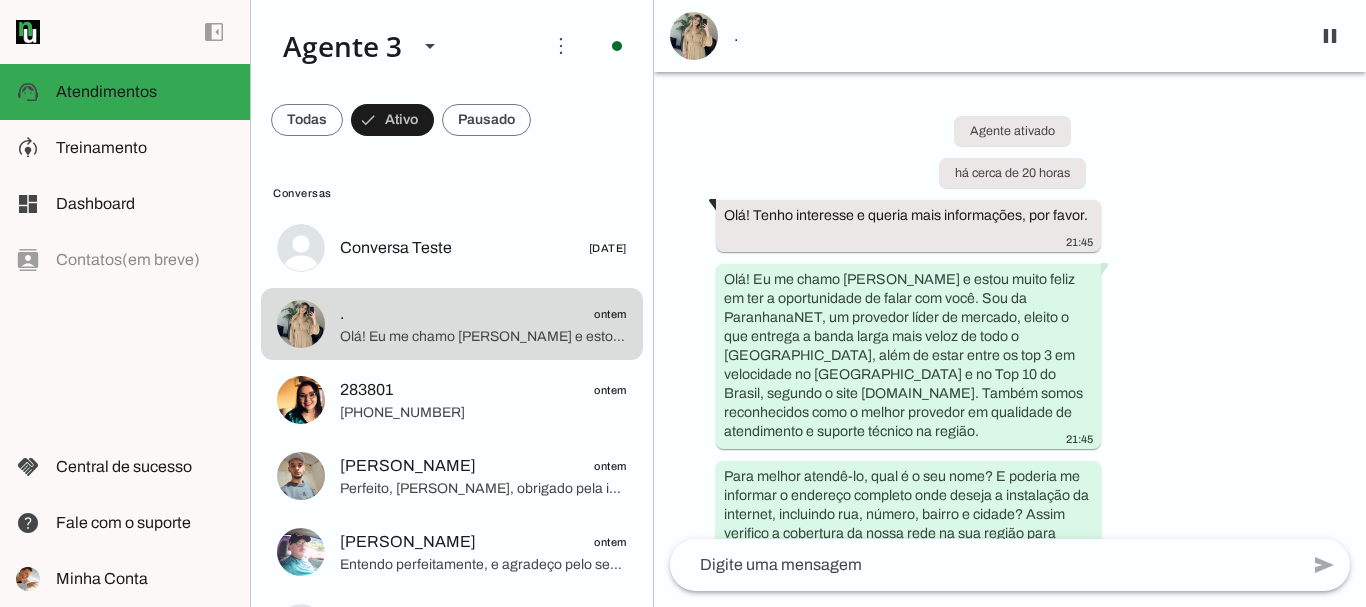 click on "Agente ativado
há cerca de 20 horas
Olá! Tenho interesse e queria mais informações, por favor. 21:45
Olá! Eu me chamo [PERSON_NAME] e estou muito feliz em ter a oportunidade de falar com você. Sou da ParanhanaNET, um provedor líder de mercado, eleito o que entrega a banda larga mais veloz de todo o [GEOGRAPHIC_DATA], além de estar entre os top 3 em velocidade no [GEOGRAPHIC_DATA] e no Top 10 do Brasil, segundo o site [DOMAIN_NAME]. Também somos reconhecidos como o melhor provedor em qualidade de atendimento e suporte técnico na região. 21:45 Para melhor atendê-lo, qual é o seu nome? E poderia me informar o endereço completo onde deseja a instalação da internet, incluindo rua, número, bairro e cidade? Assim verifico a cobertura da nossa rede na sua região para garantir o melhor serviço para você. 21:45
há cerca de 7 horas
10:15 11:45 11:45 14:45" at bounding box center [1010, 305] 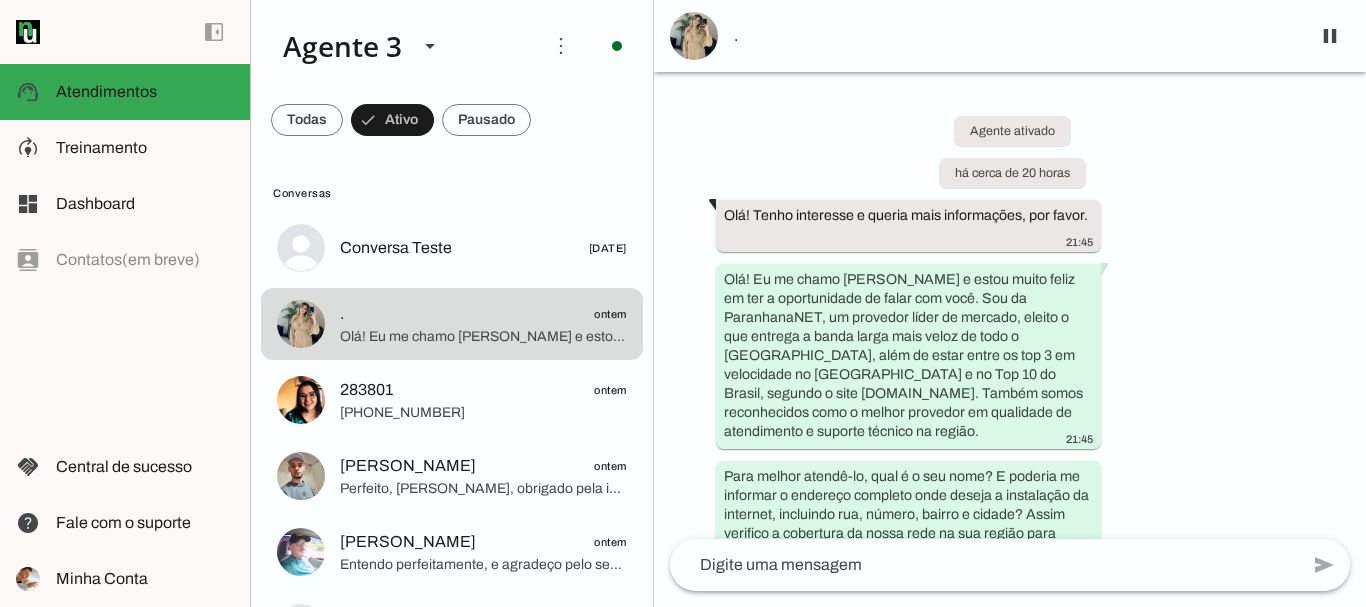 click on "Agente ativado
há cerca de 20 horas
Olá! Tenho interesse e queria mais informações, por favor. 21:45
Olá! Eu me chamo [PERSON_NAME] e estou muito feliz em ter a oportunidade de falar com você. Sou da ParanhanaNET, um provedor líder de mercado, eleito o que entrega a banda larga mais veloz de todo o [GEOGRAPHIC_DATA], além de estar entre os top 3 em velocidade no [GEOGRAPHIC_DATA] e no Top 10 do Brasil, segundo o site [DOMAIN_NAME]. Também somos reconhecidos como o melhor provedor em qualidade de atendimento e suporte técnico na região. 21:45 Para melhor atendê-lo, qual é o seu nome? E poderia me informar o endereço completo onde deseja a instalação da internet, incluindo rua, número, bairro e cidade? Assim verifico a cobertura da nossa rede na sua região para garantir o melhor serviço para você. 21:45
há cerca de 8 horas
10:15 11:45 11:45 14:45" at bounding box center (1010, 305) 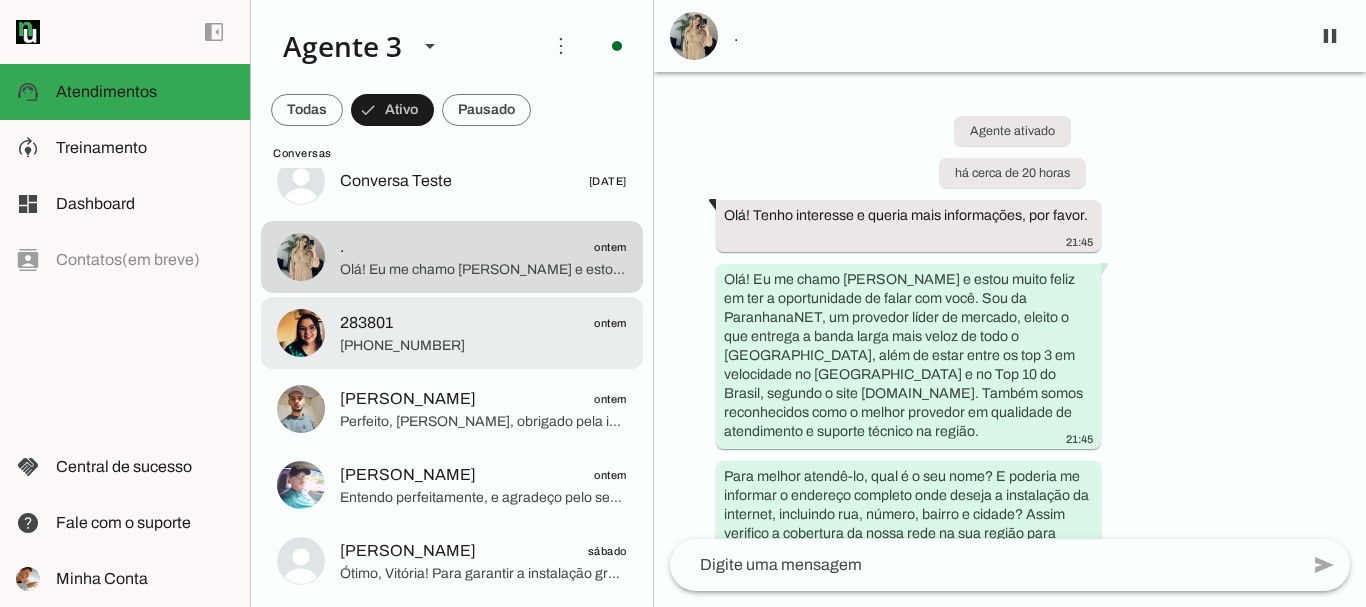 scroll, scrollTop: 73, scrollLeft: 0, axis: vertical 